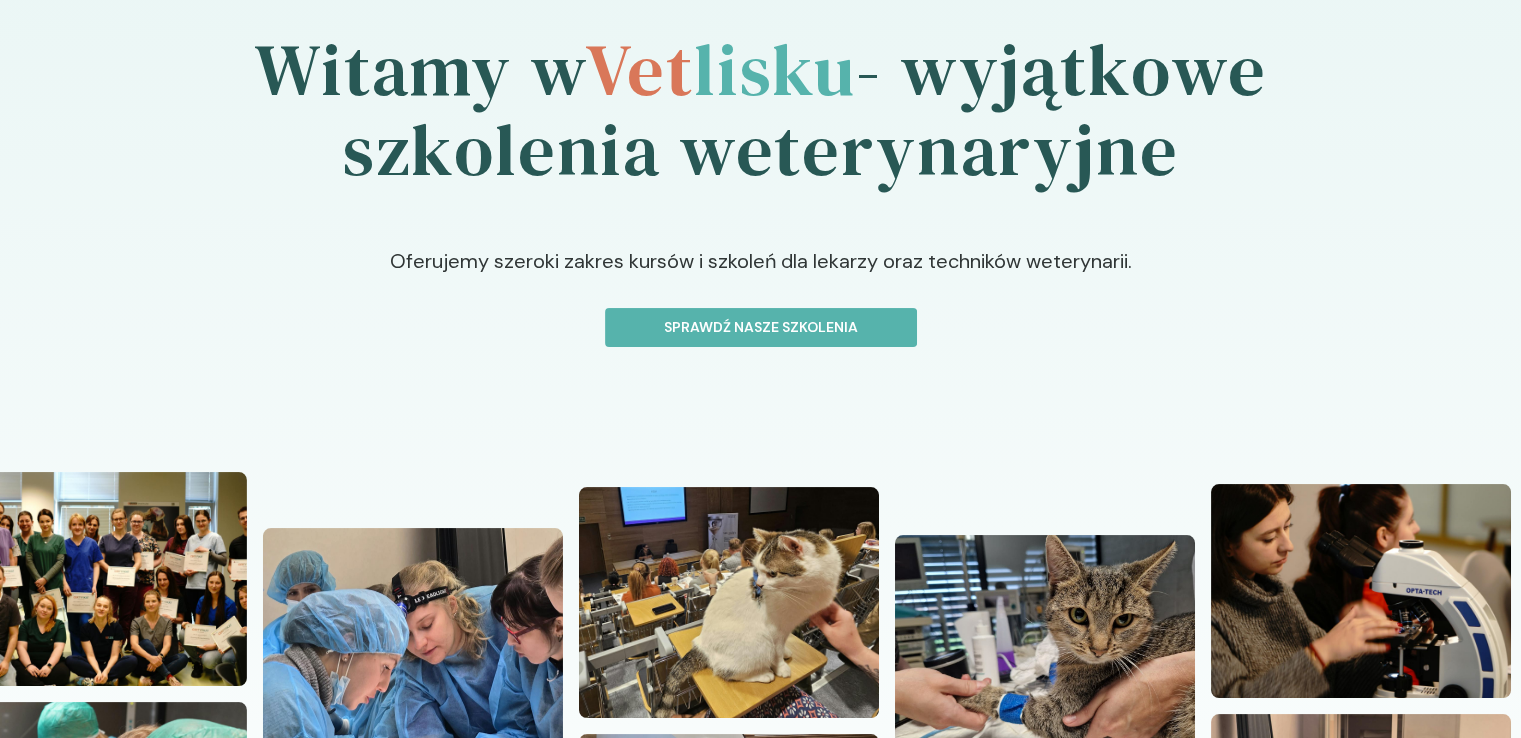 scroll, scrollTop: 300, scrollLeft: 0, axis: vertical 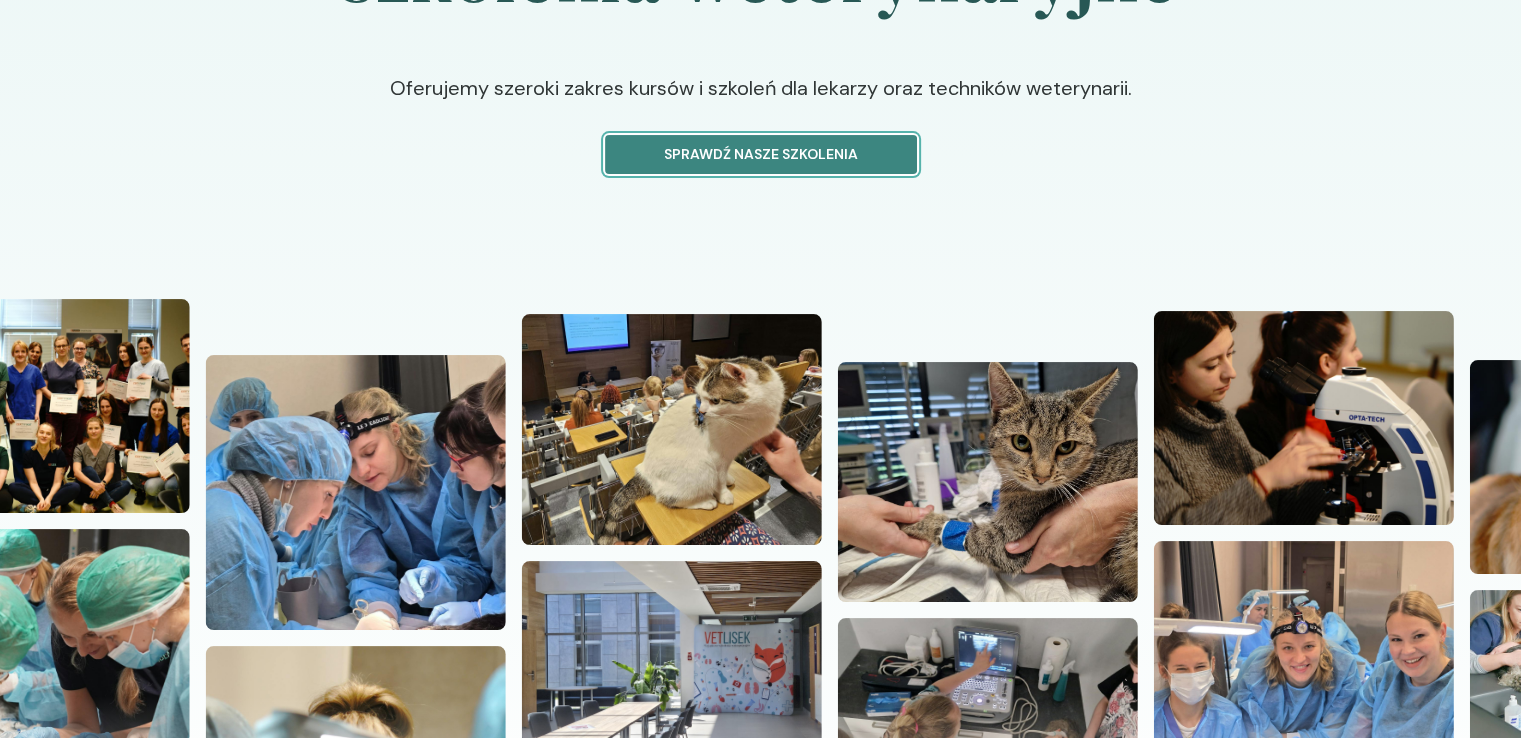 click on "Sprawdź nasze szkolenia" at bounding box center [761, 154] 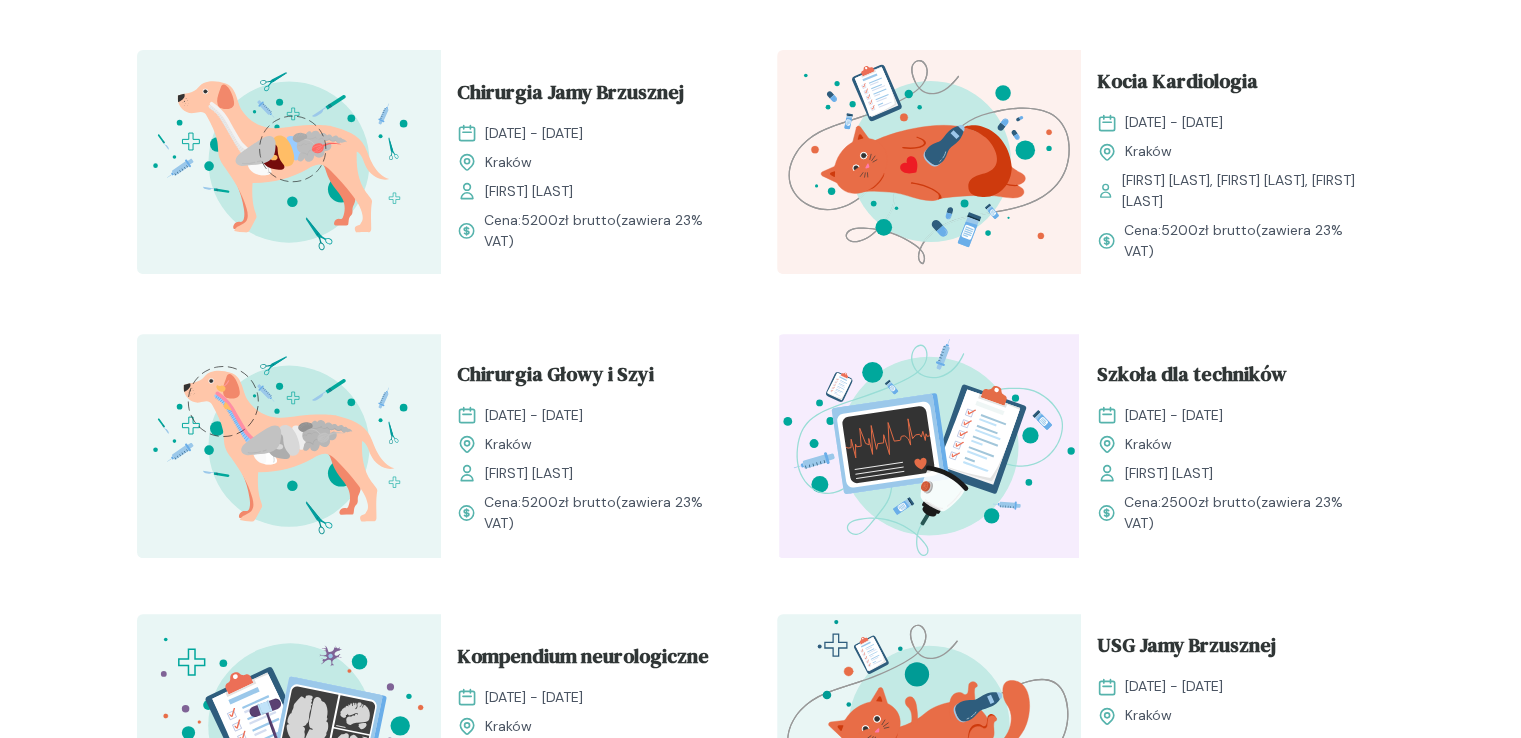 scroll, scrollTop: 700, scrollLeft: 0, axis: vertical 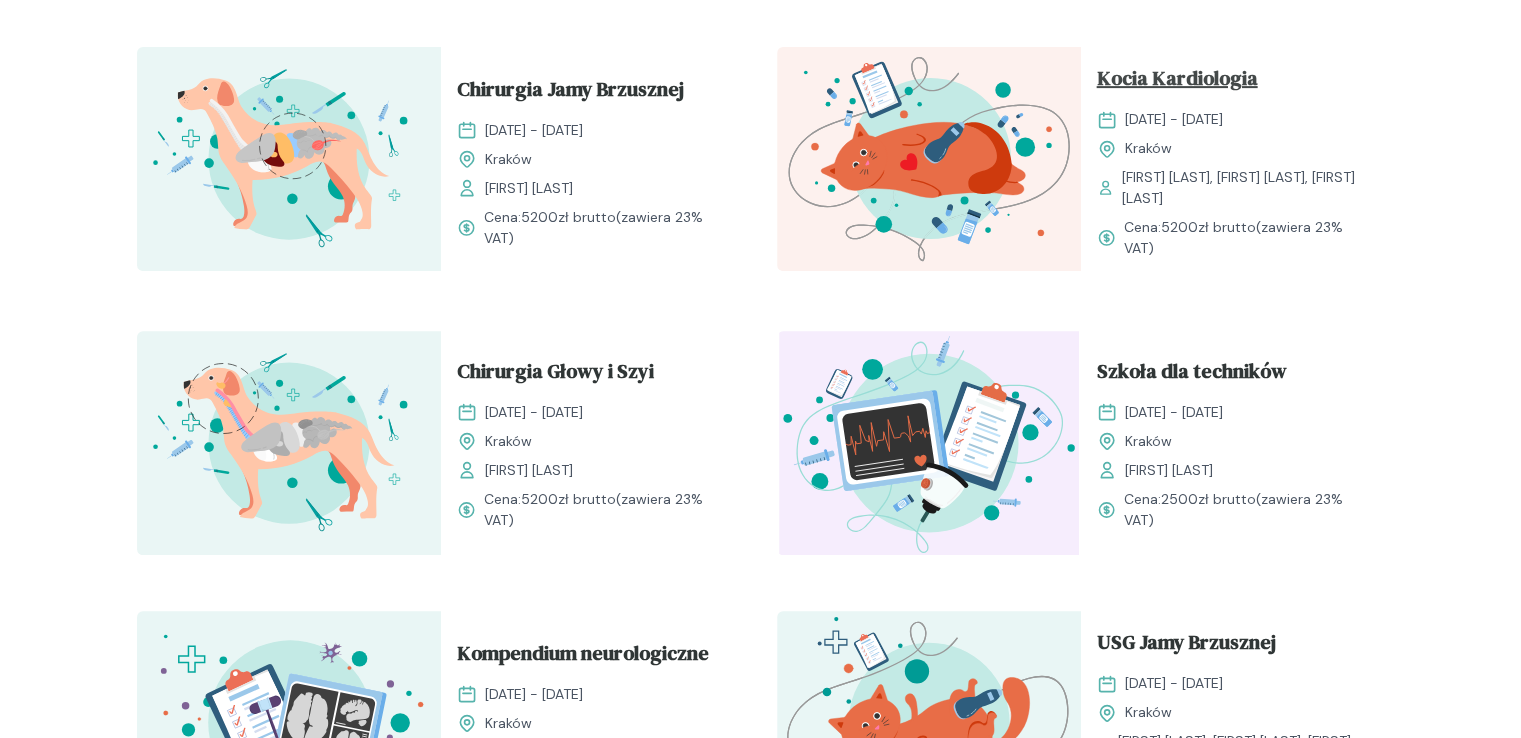 click on "Kocia Kardiologia" at bounding box center [1177, 82] 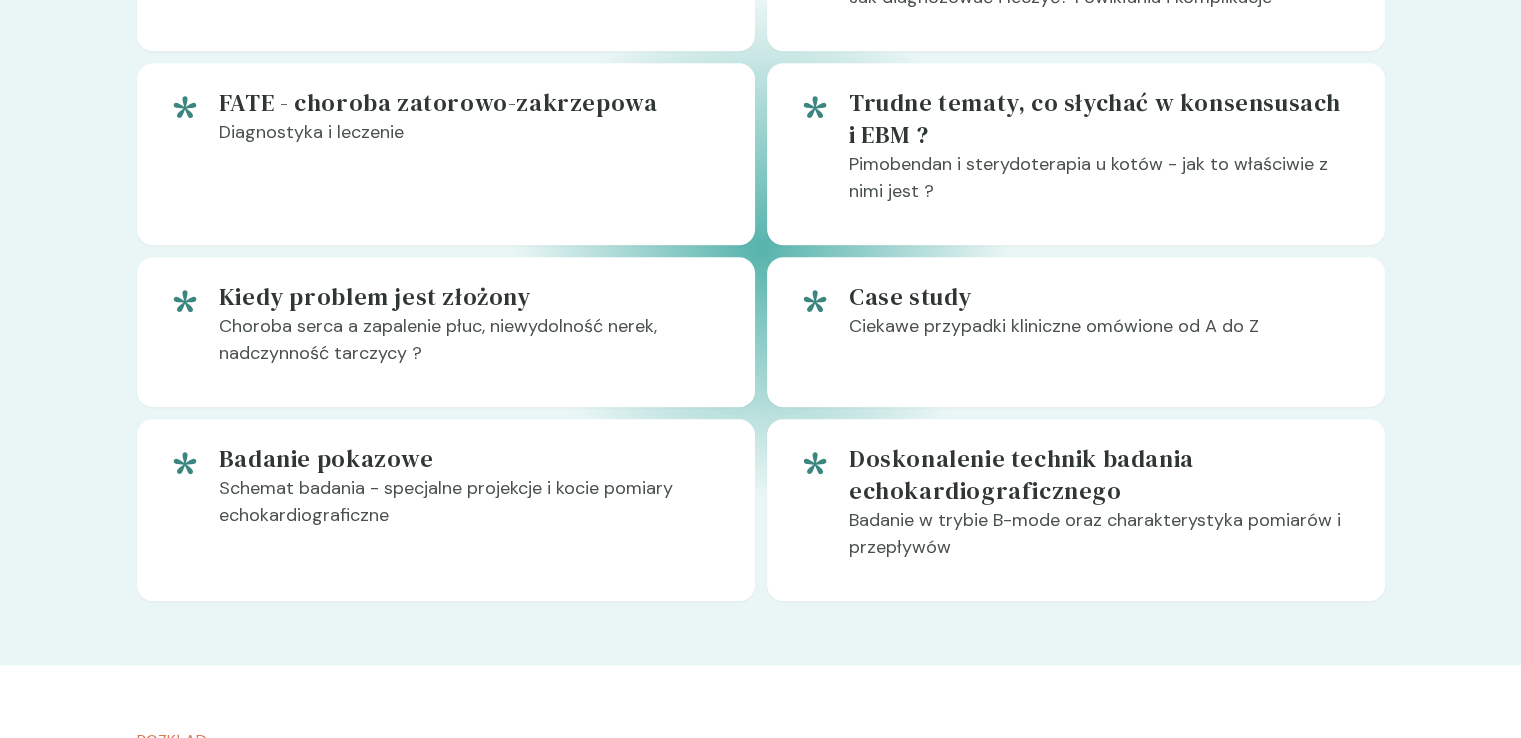 scroll, scrollTop: 1500, scrollLeft: 0, axis: vertical 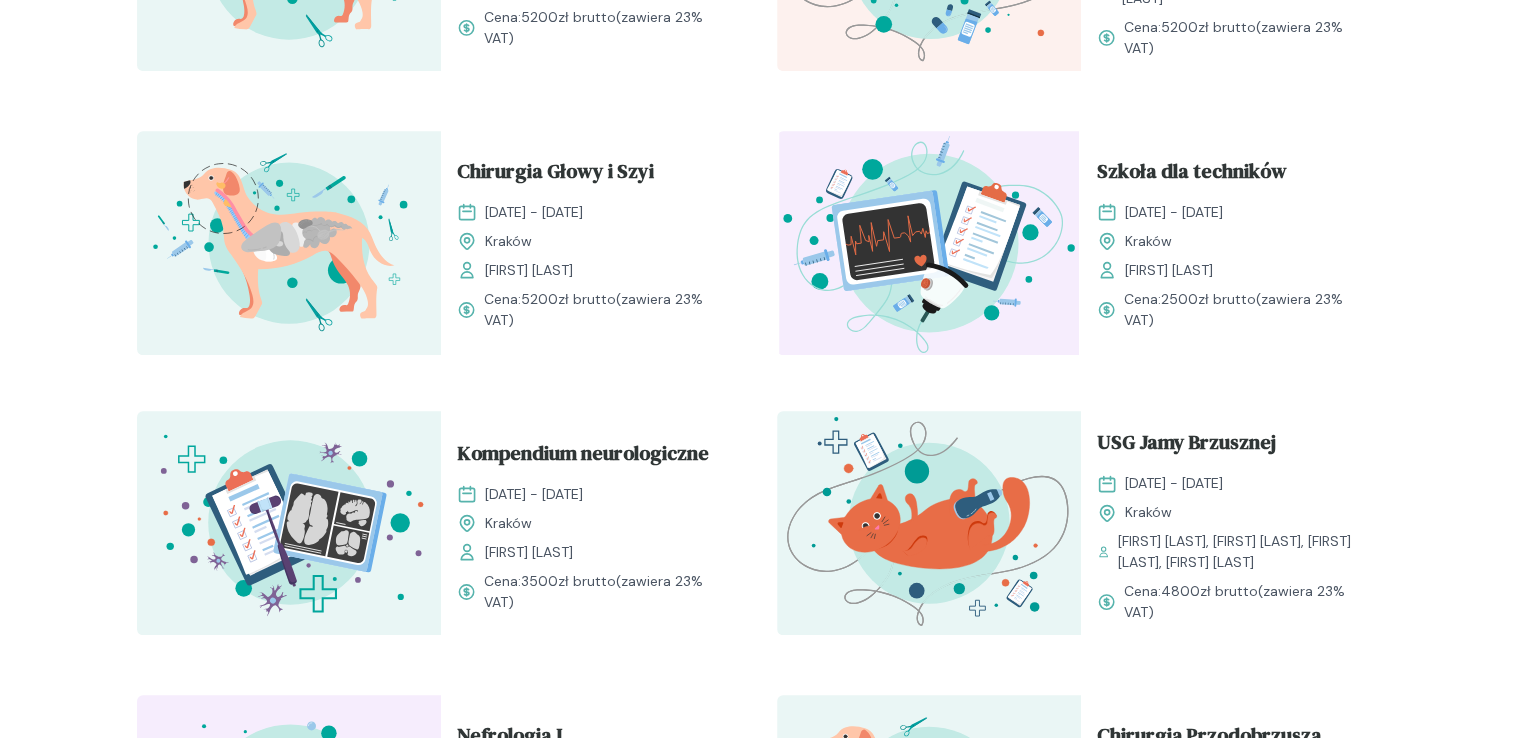 click at bounding box center (289, 523) 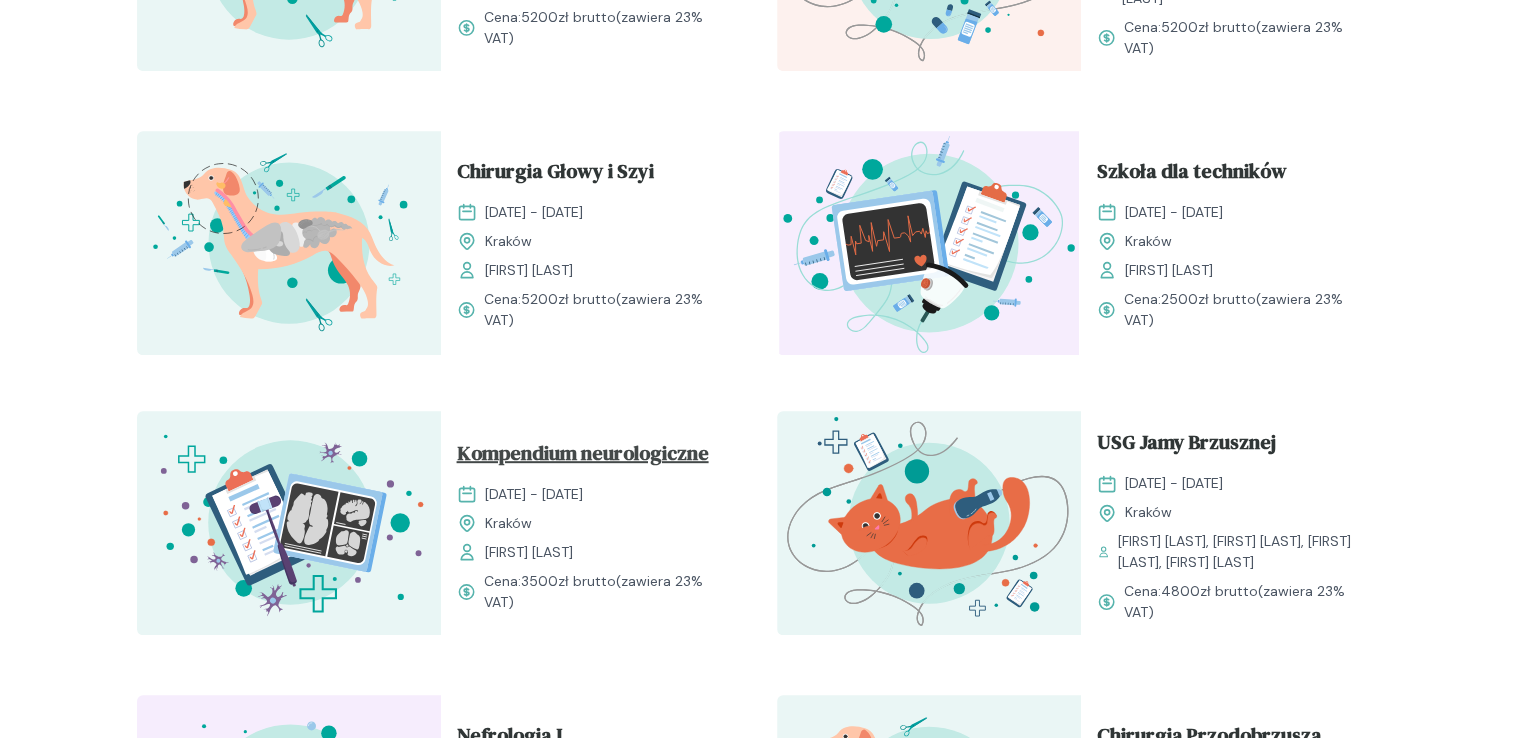 click on "Kompendium neurologiczne" at bounding box center [583, 457] 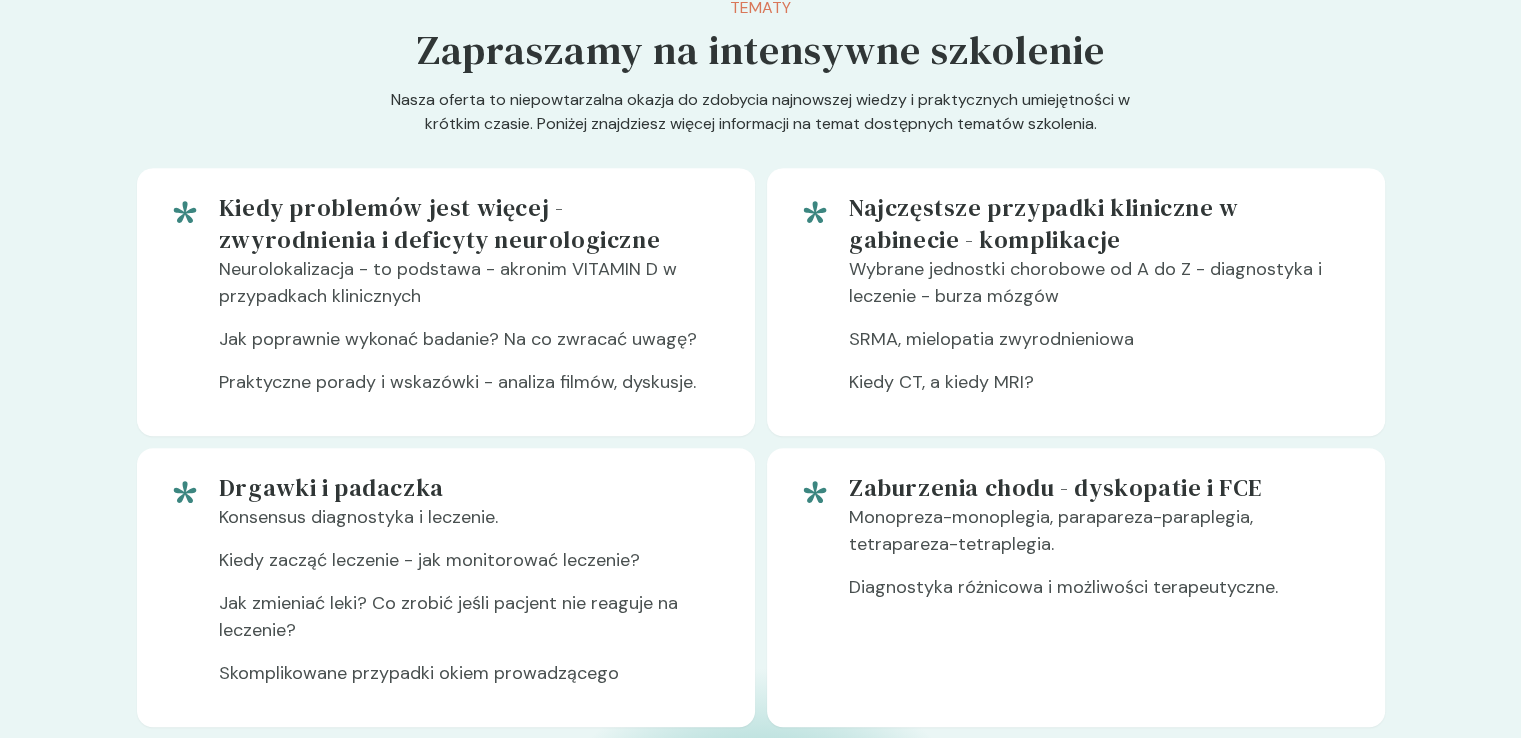 scroll, scrollTop: 1200, scrollLeft: 0, axis: vertical 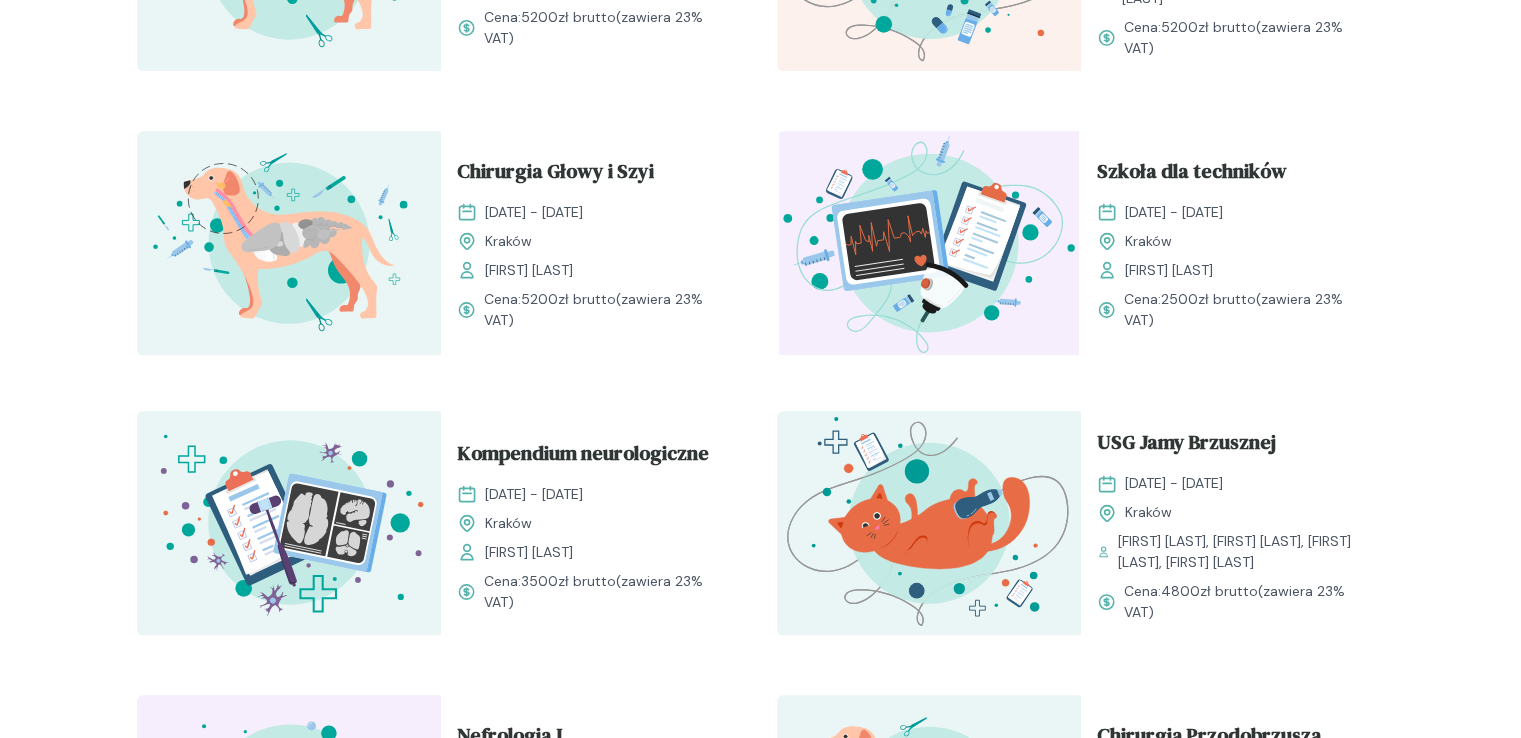 click at bounding box center [929, 523] 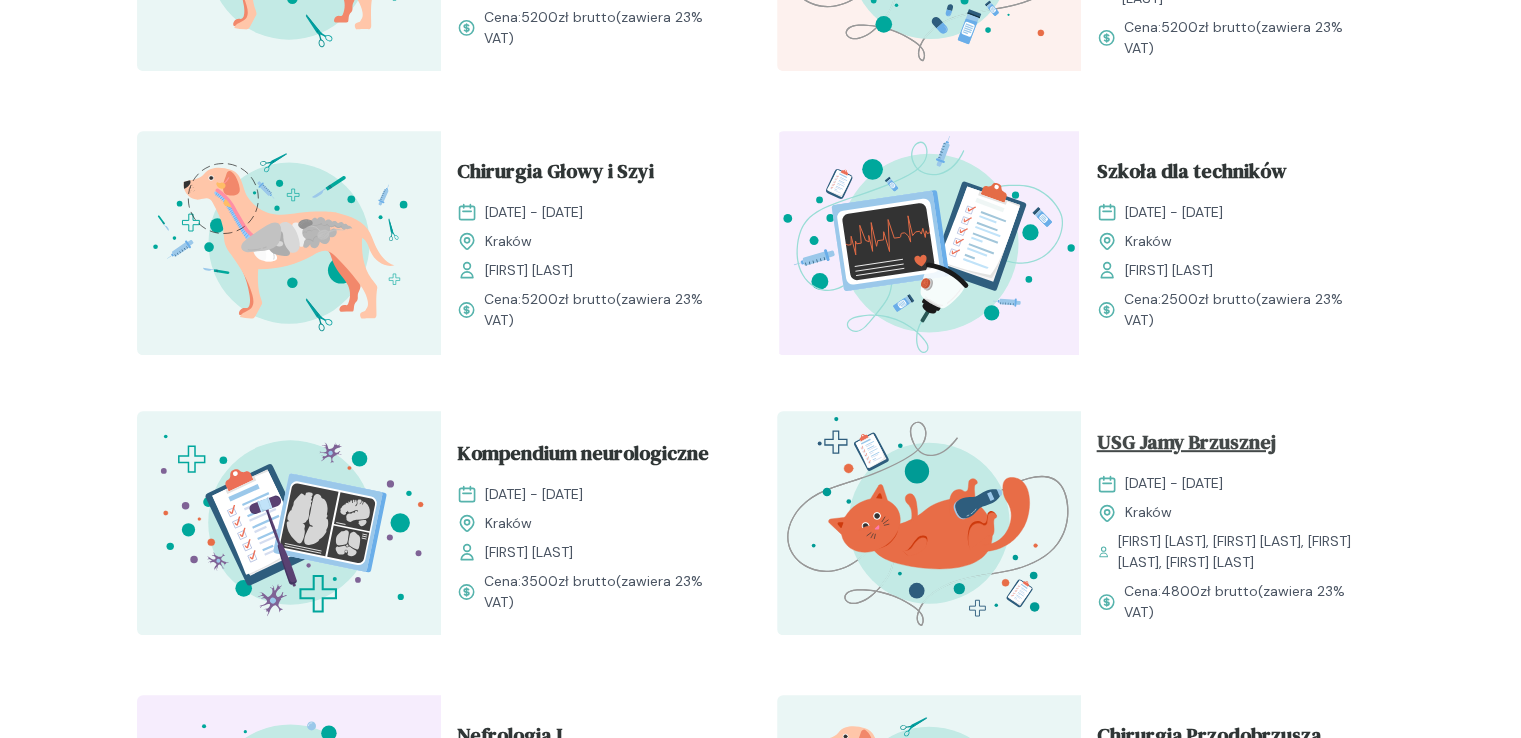 click on "USG Jamy Brzusznej" at bounding box center (1186, 446) 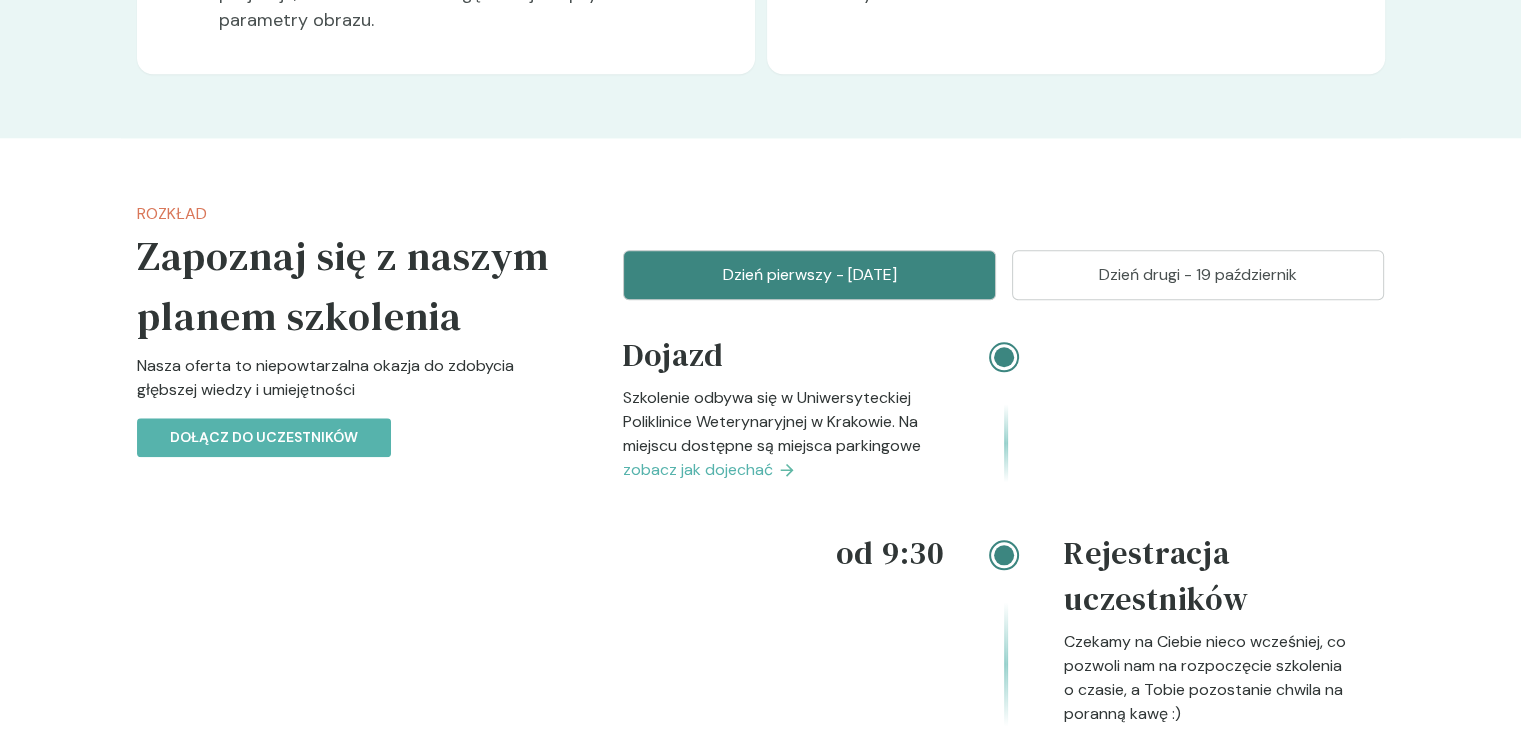 scroll, scrollTop: 2048, scrollLeft: 0, axis: vertical 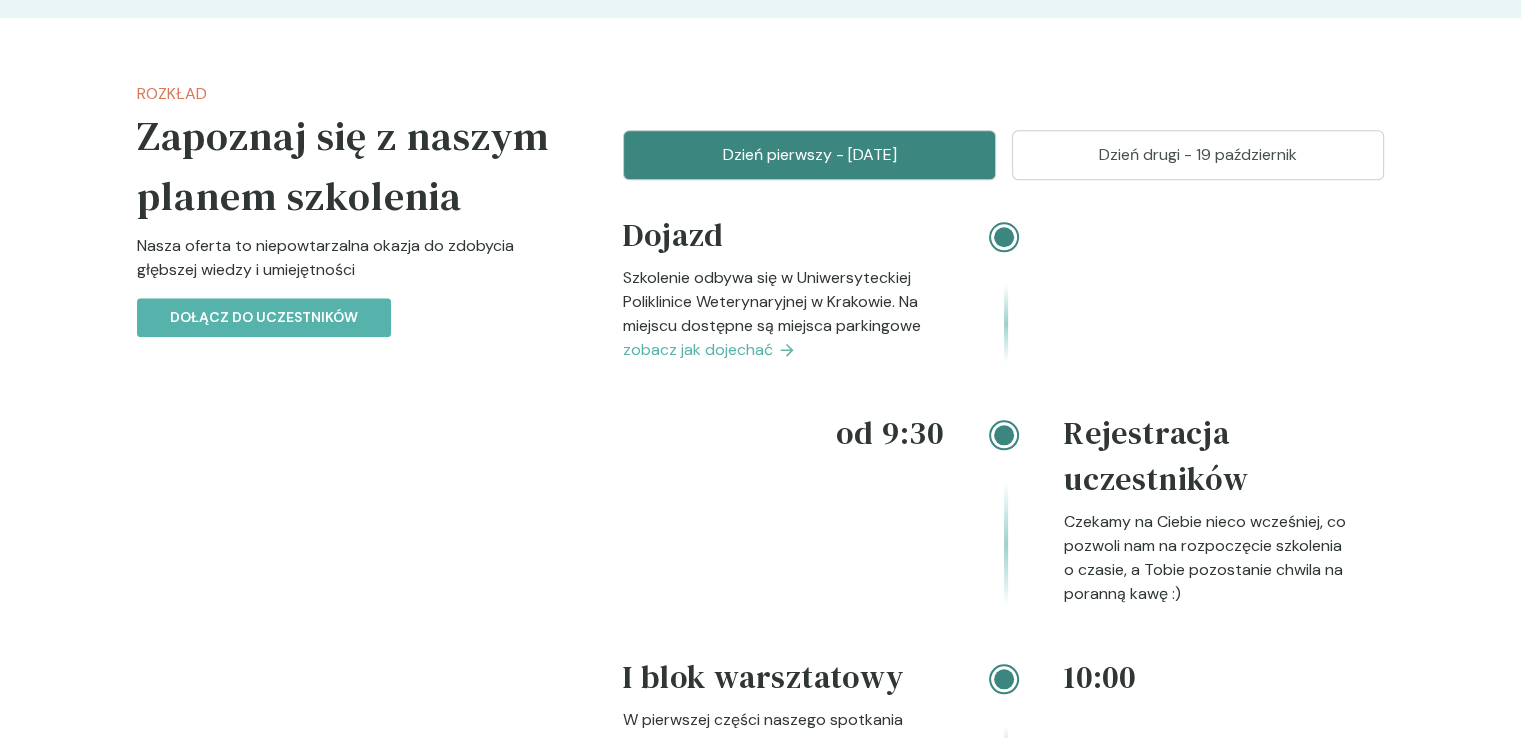 click on "Dzień drugi - 19 październik" at bounding box center [1198, 155] 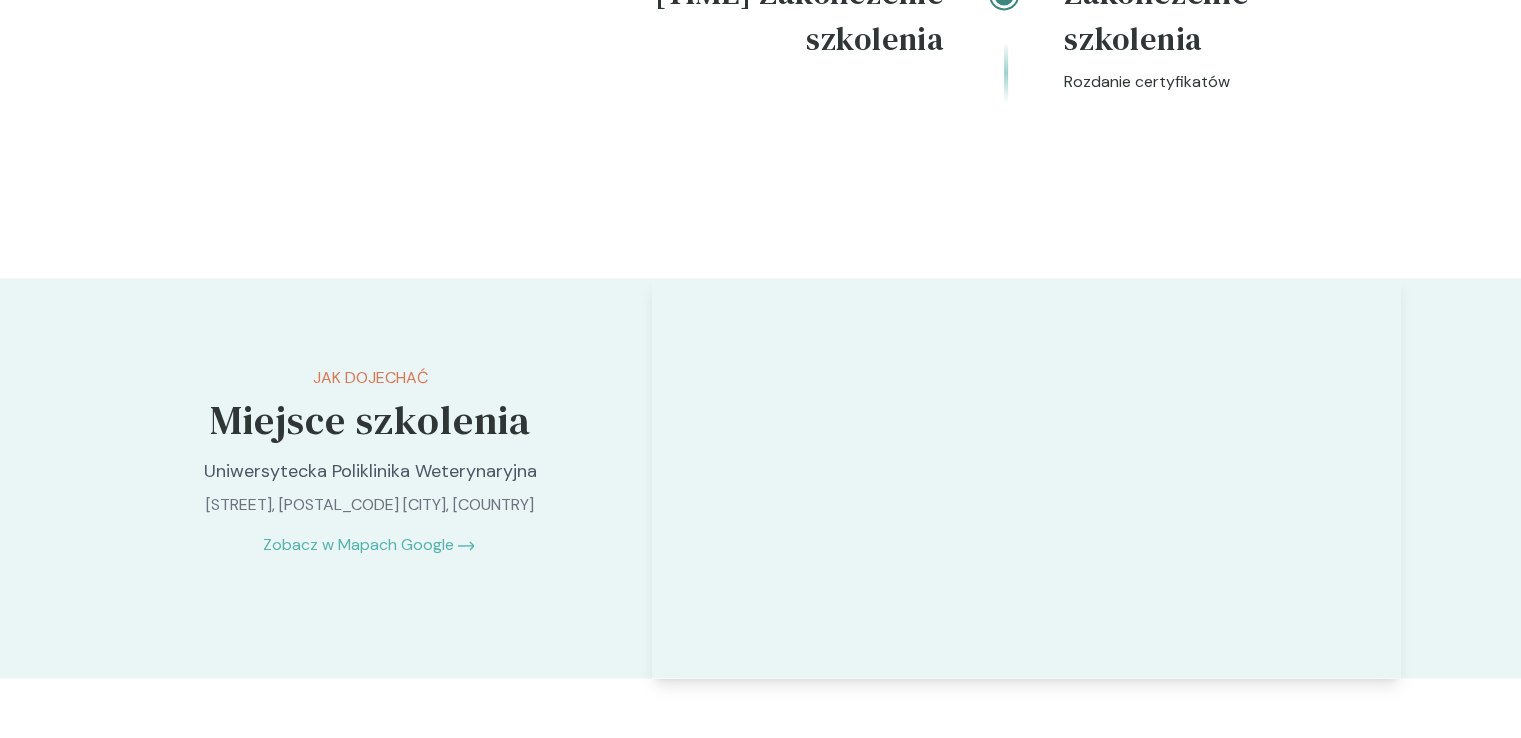 scroll, scrollTop: 3510, scrollLeft: 0, axis: vertical 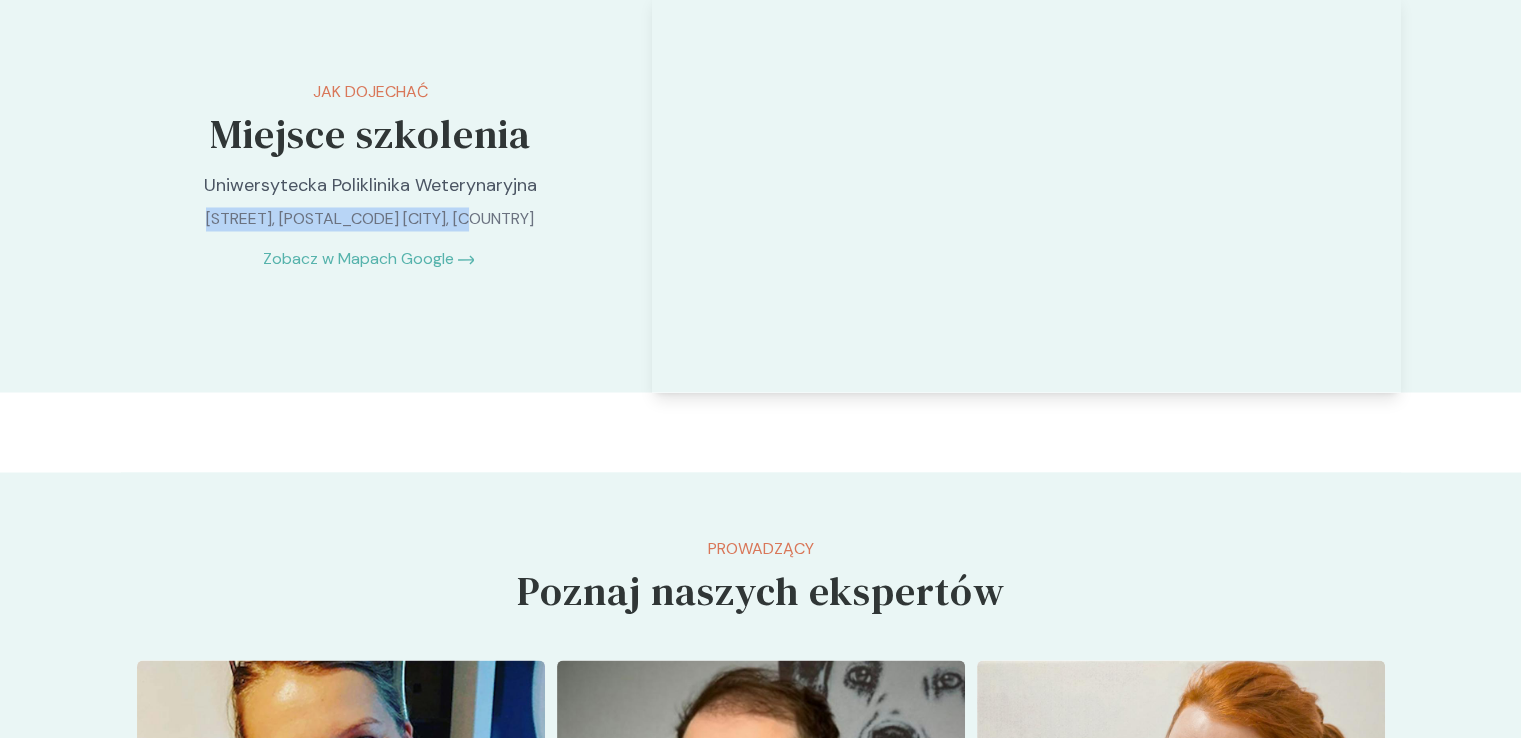 drag, startPoint x: 508, startPoint y: 282, endPoint x: 227, endPoint y: 289, distance: 281.0872 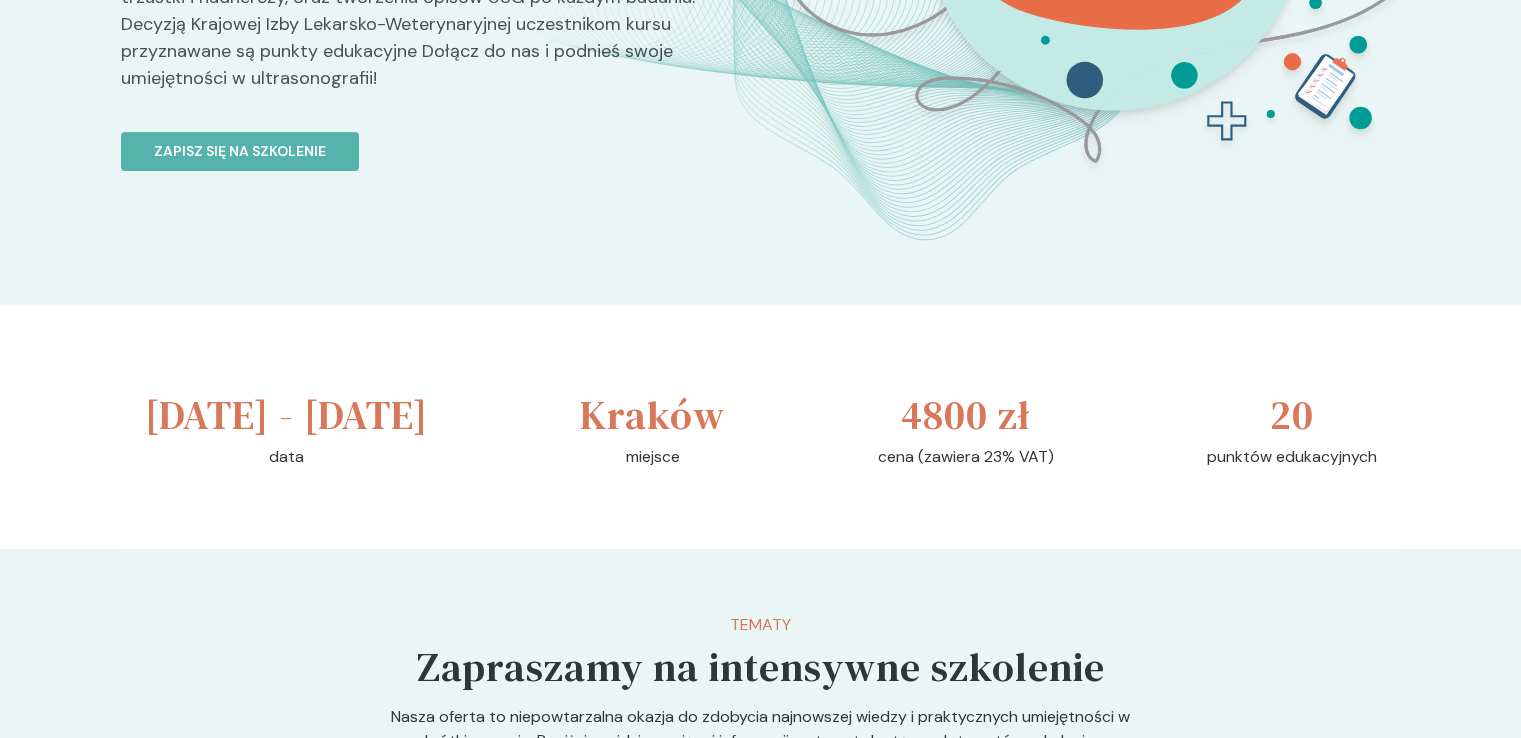 scroll, scrollTop: 500, scrollLeft: 0, axis: vertical 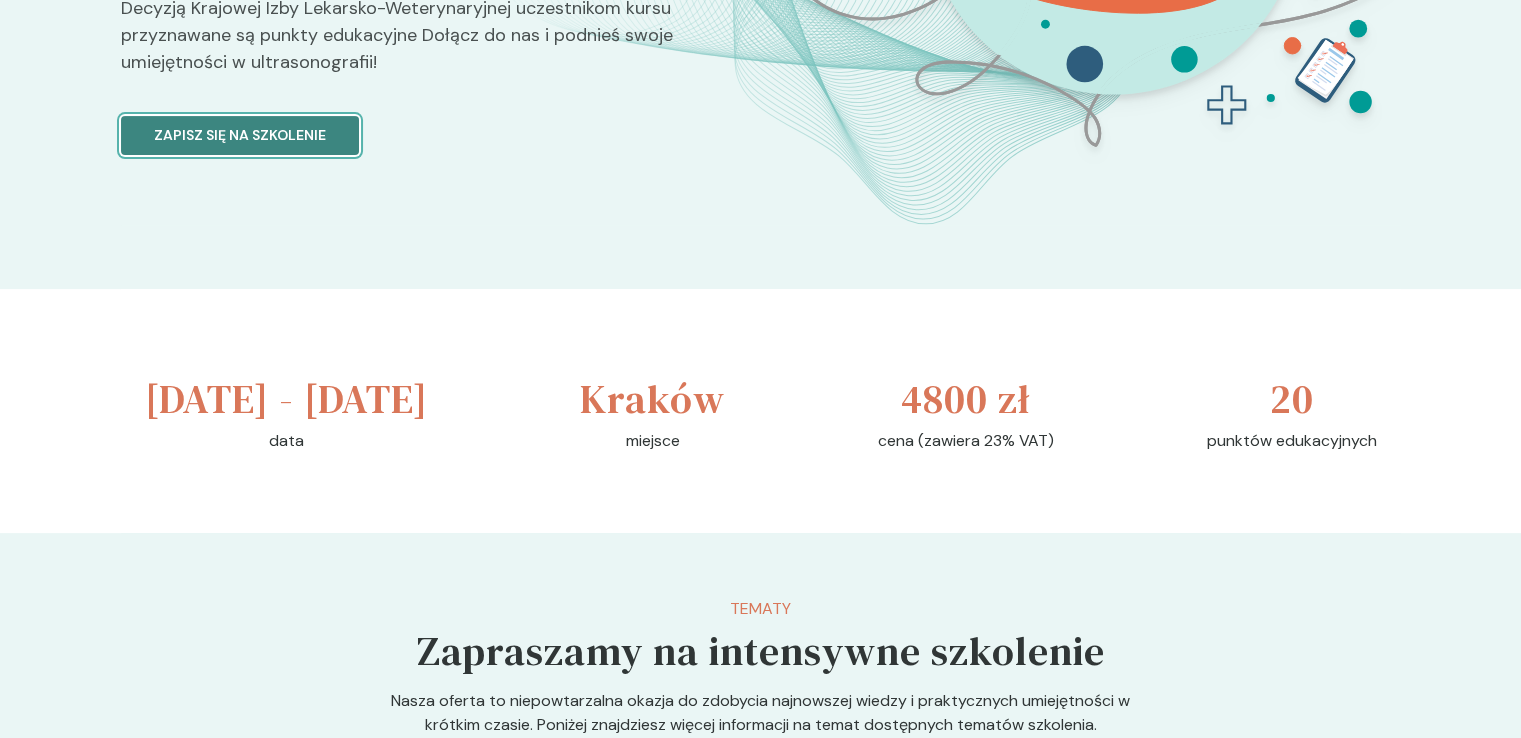 click on "Zapisz się na szkolenie" at bounding box center [240, 135] 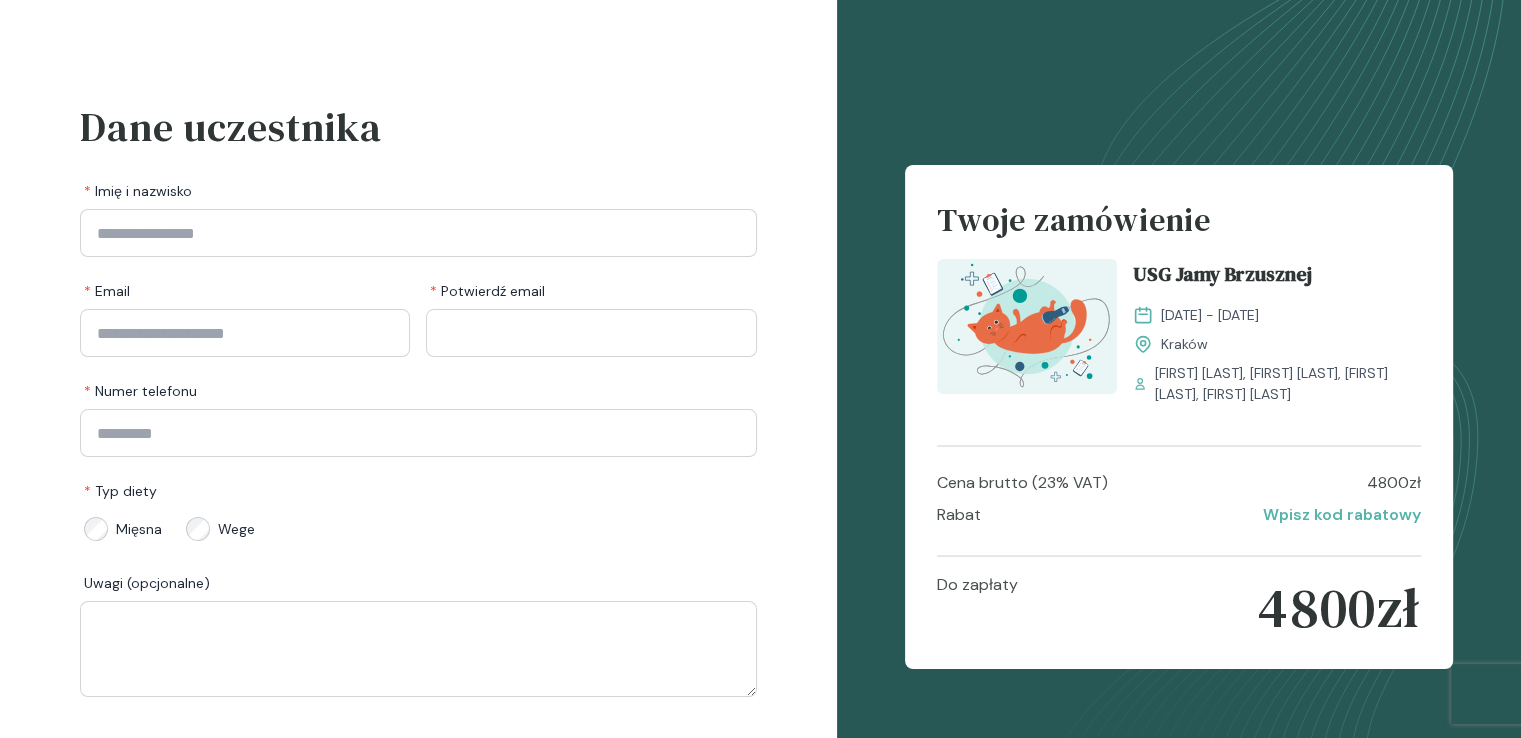 scroll, scrollTop: 0, scrollLeft: 0, axis: both 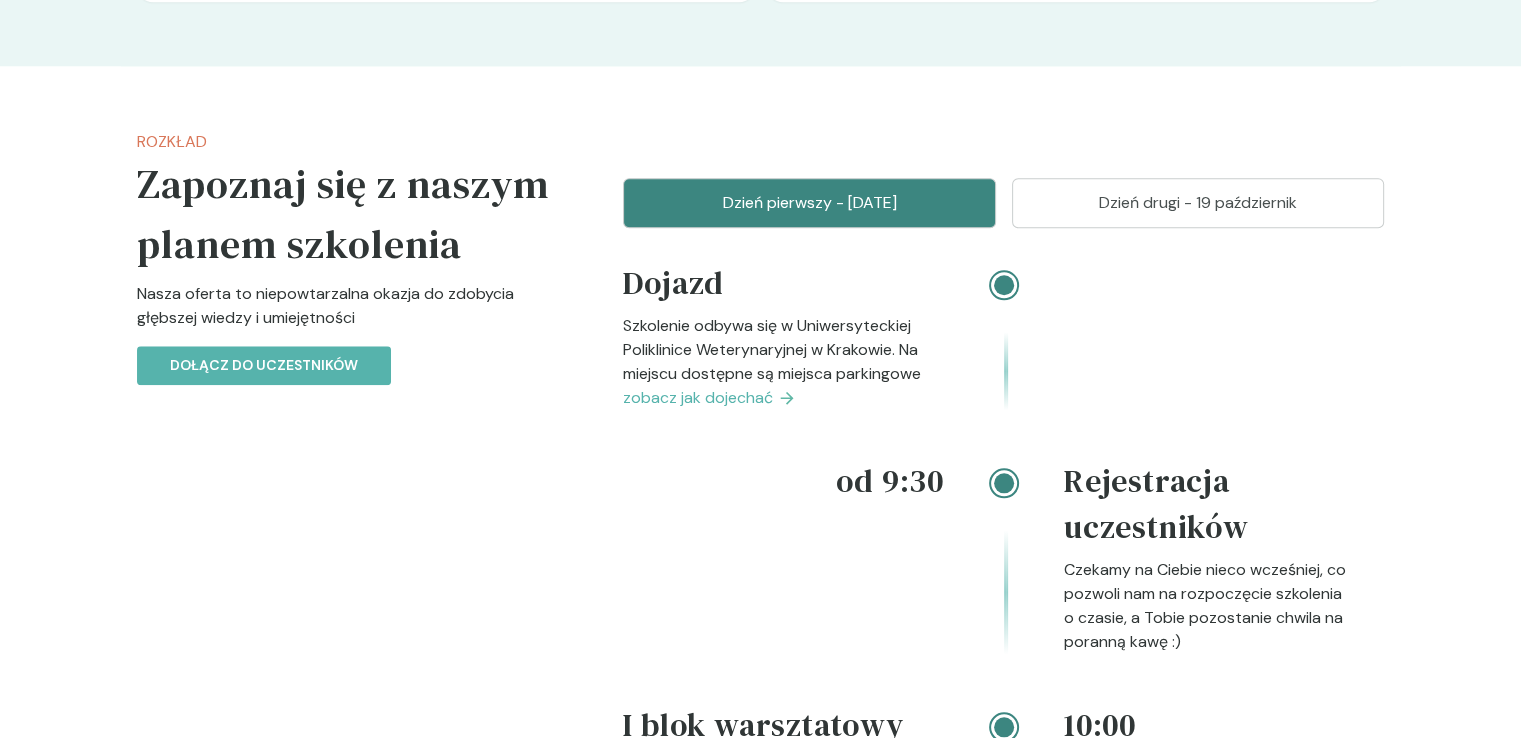 click on "zobacz jak dojechać" at bounding box center (698, 398) 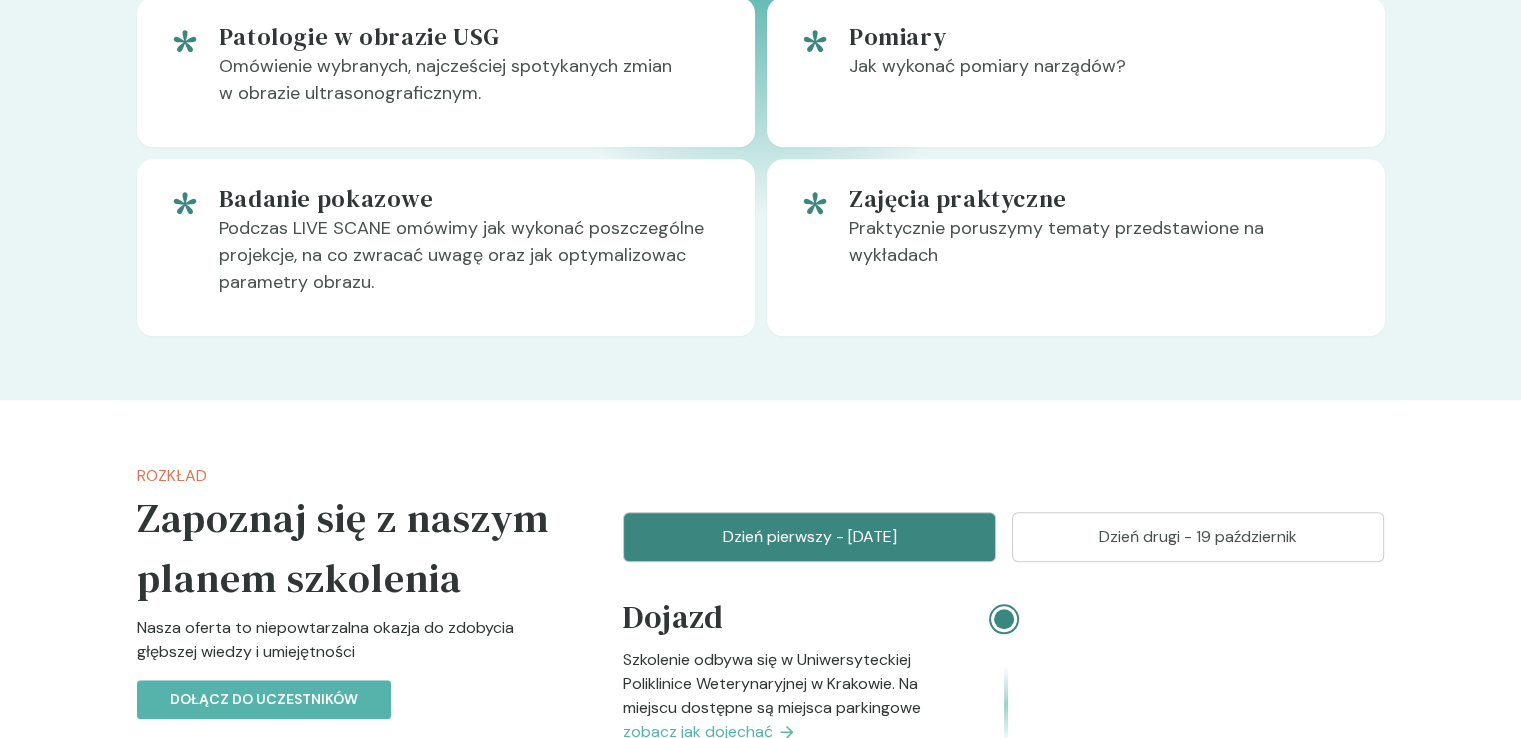 scroll, scrollTop: 1888, scrollLeft: 0, axis: vertical 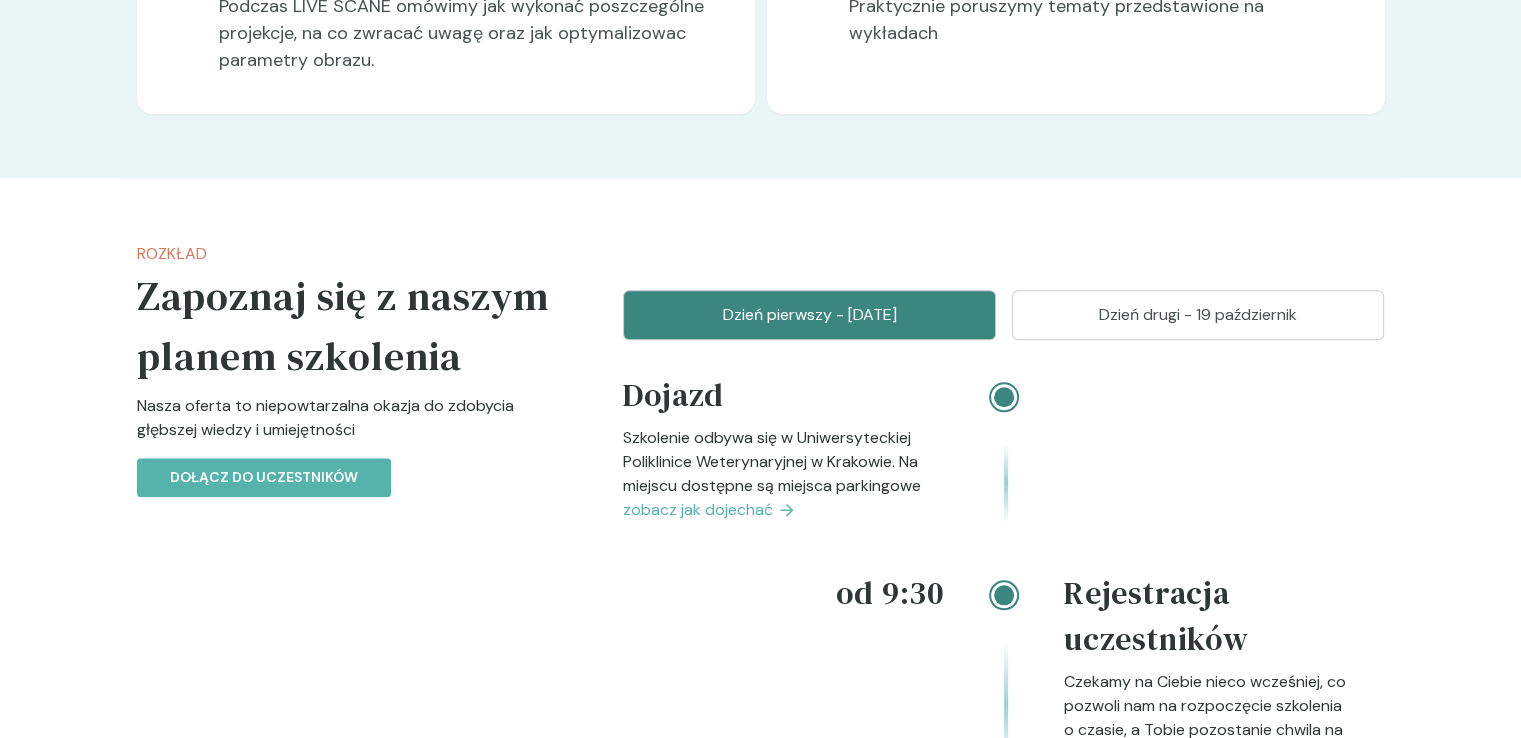 click on "Dzień drugi - 19 październik" at bounding box center [1198, 315] 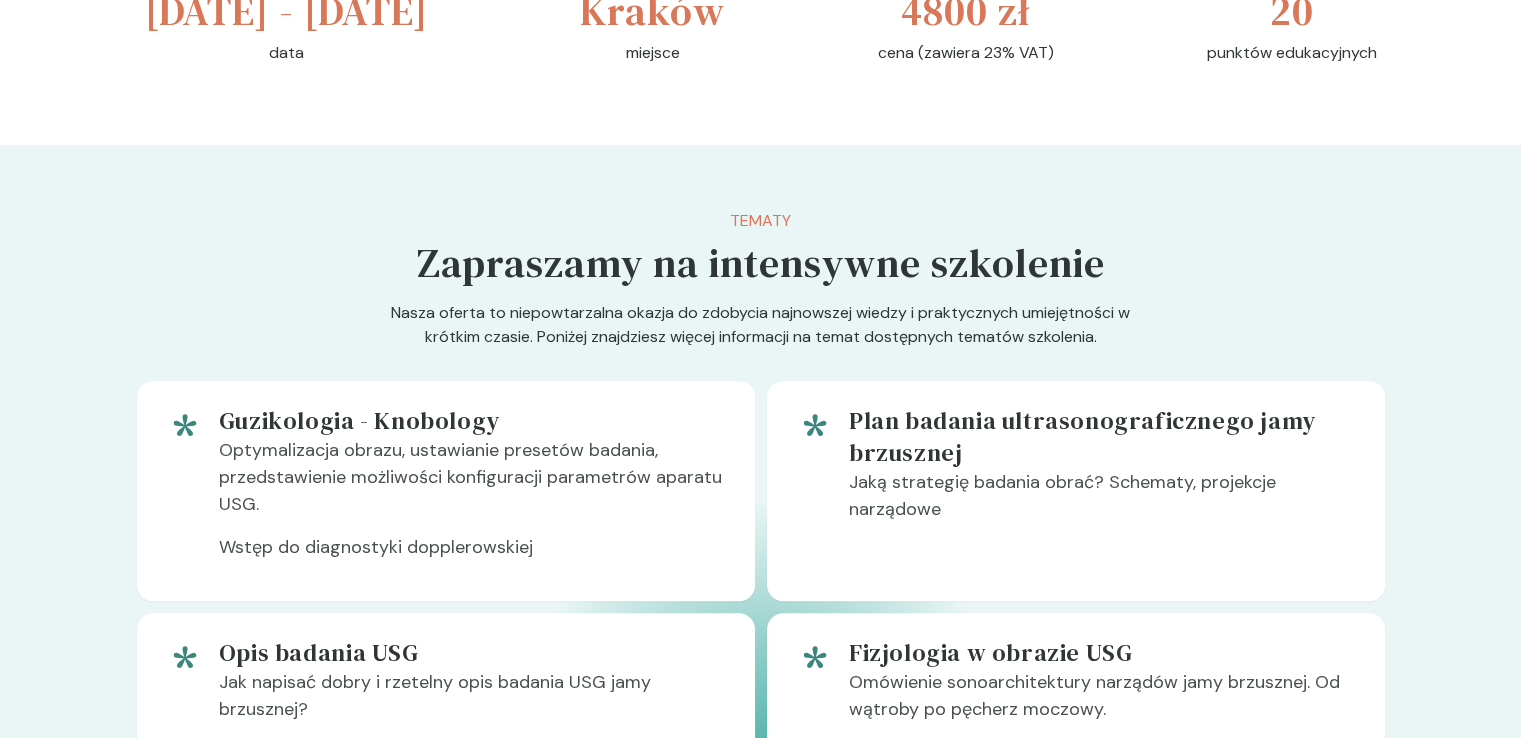 scroll, scrollTop: 2000, scrollLeft: 0, axis: vertical 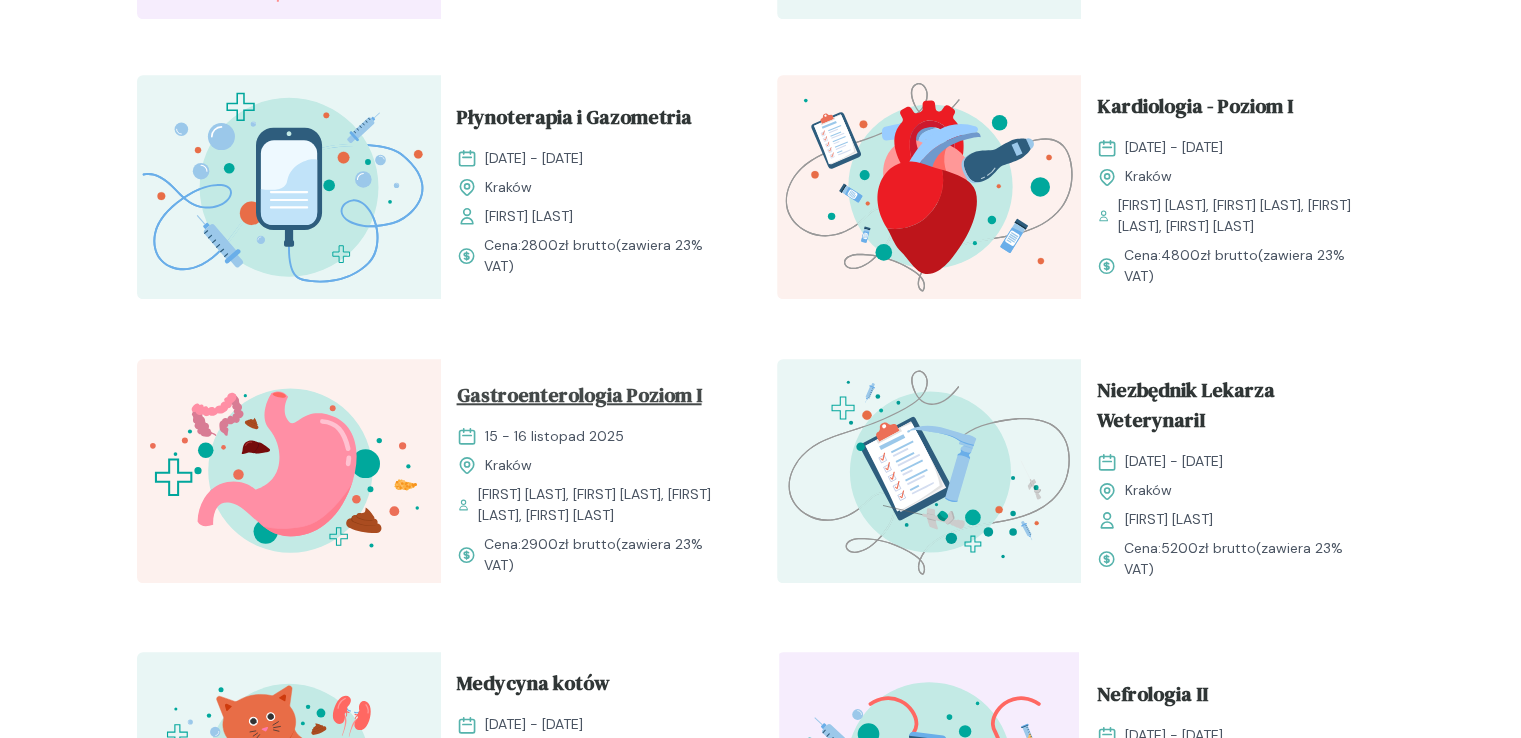click on "Gastroenterologia Poziom I" at bounding box center [579, 399] 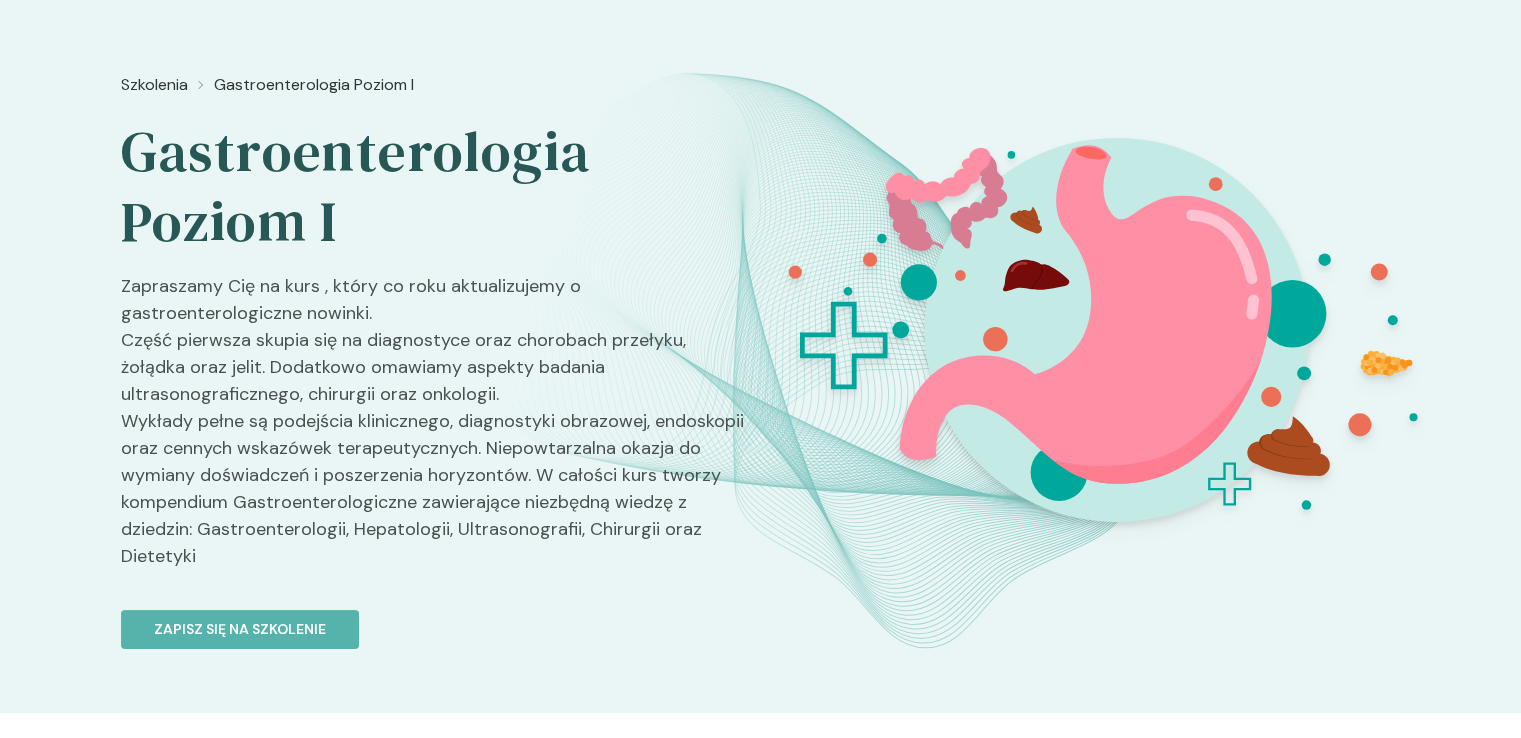 scroll, scrollTop: 0, scrollLeft: 0, axis: both 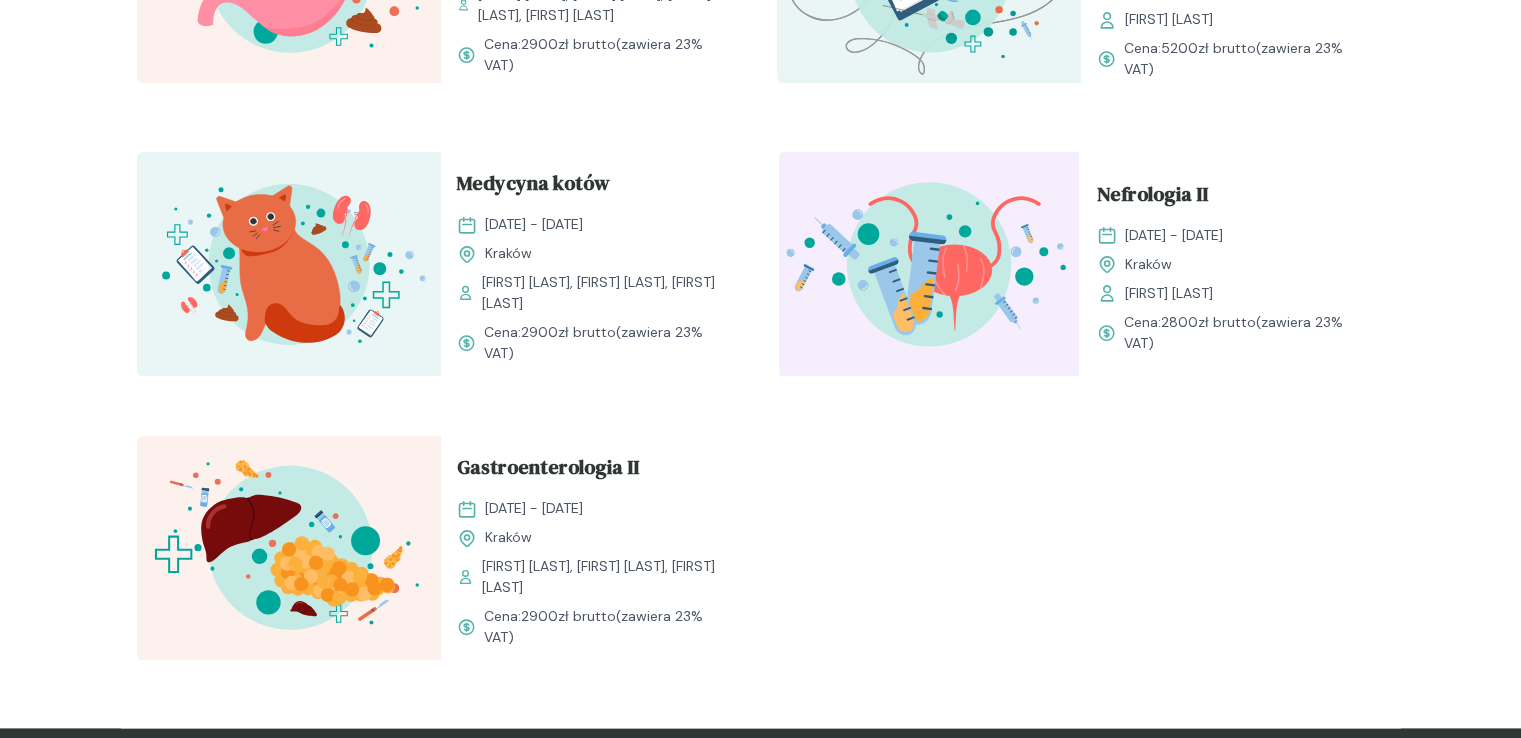 click at bounding box center [289, 548] 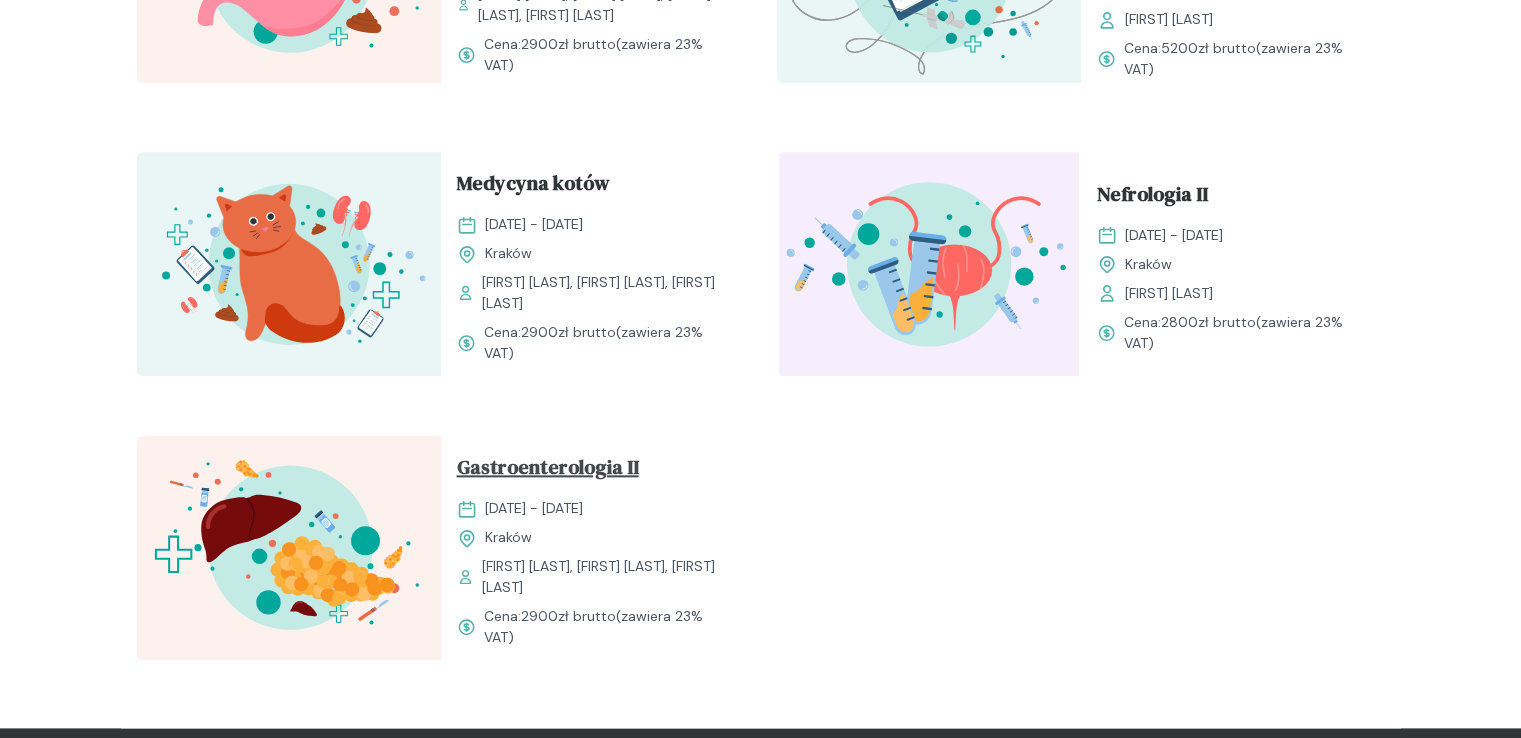 click on "Gastroenterologia II" at bounding box center [548, 471] 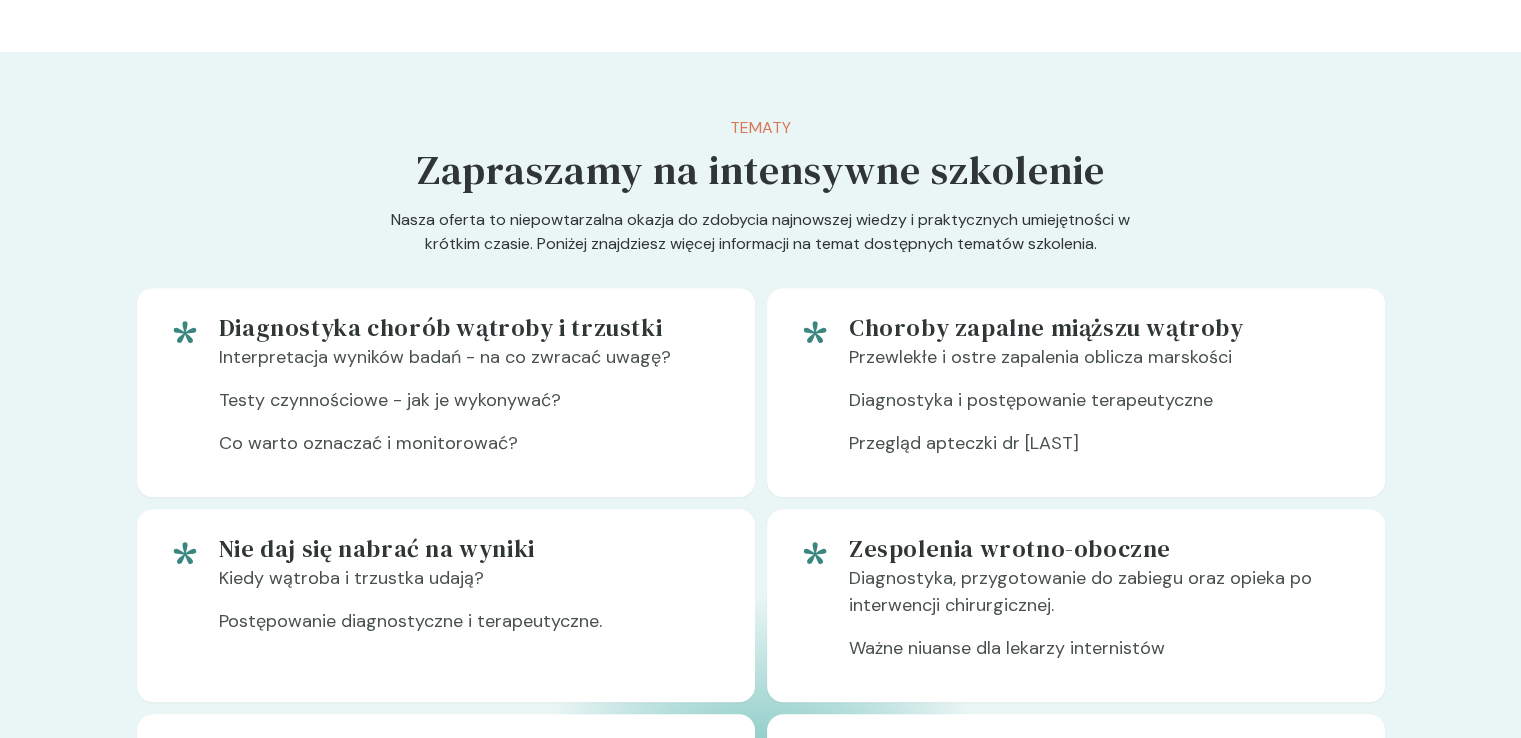 scroll, scrollTop: 1000, scrollLeft: 0, axis: vertical 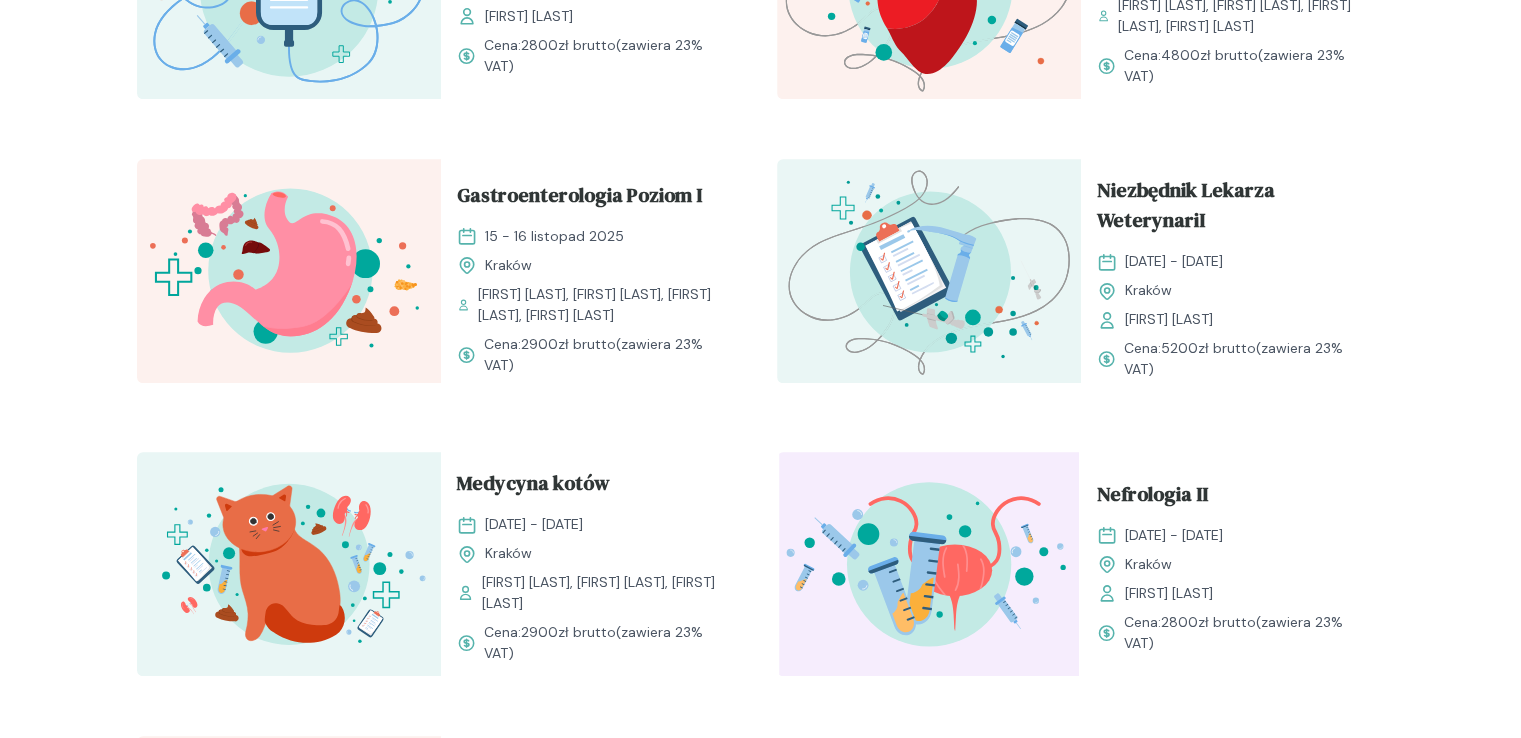click at bounding box center [289, 271] 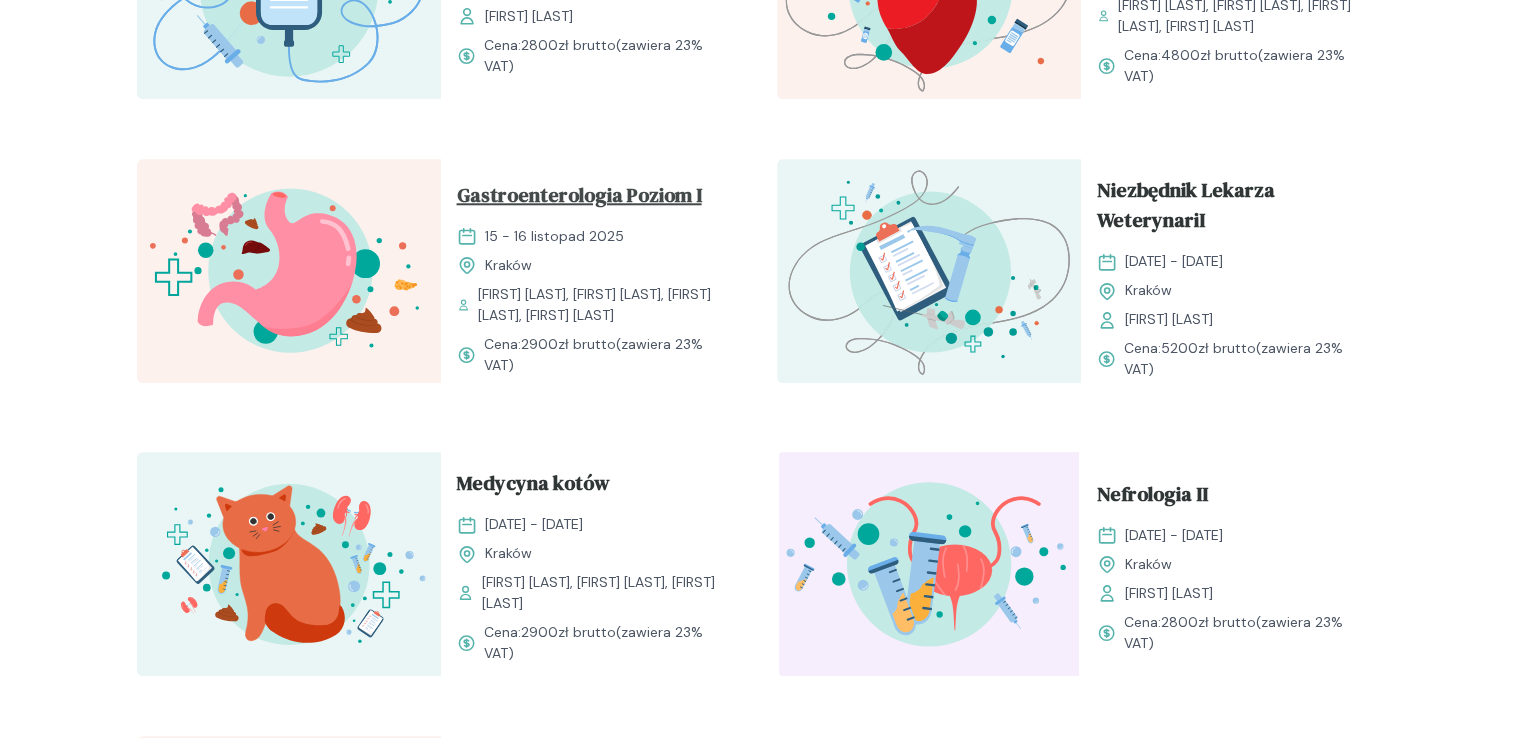 click on "Gastroenterologia Poziom I" at bounding box center [579, 199] 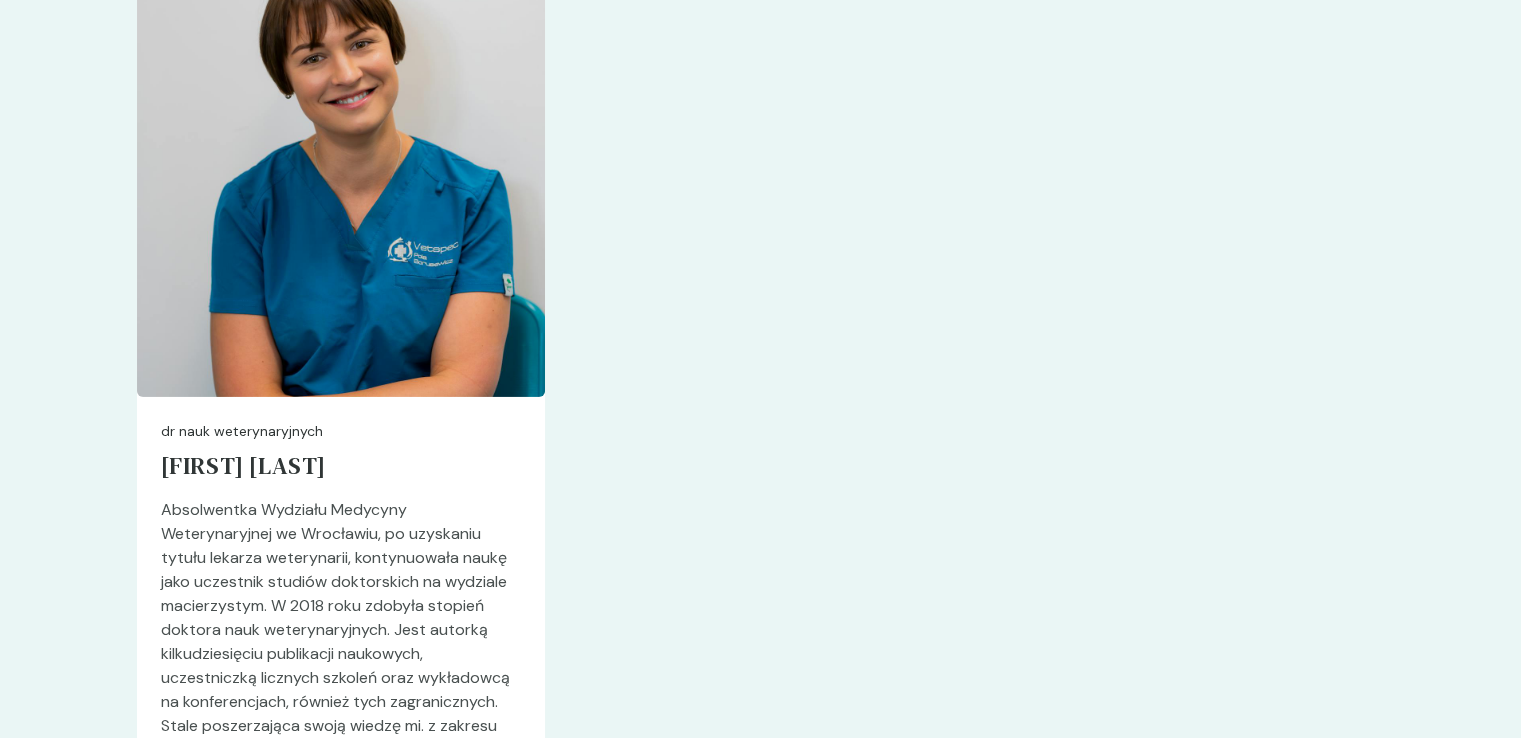 scroll, scrollTop: 6500, scrollLeft: 0, axis: vertical 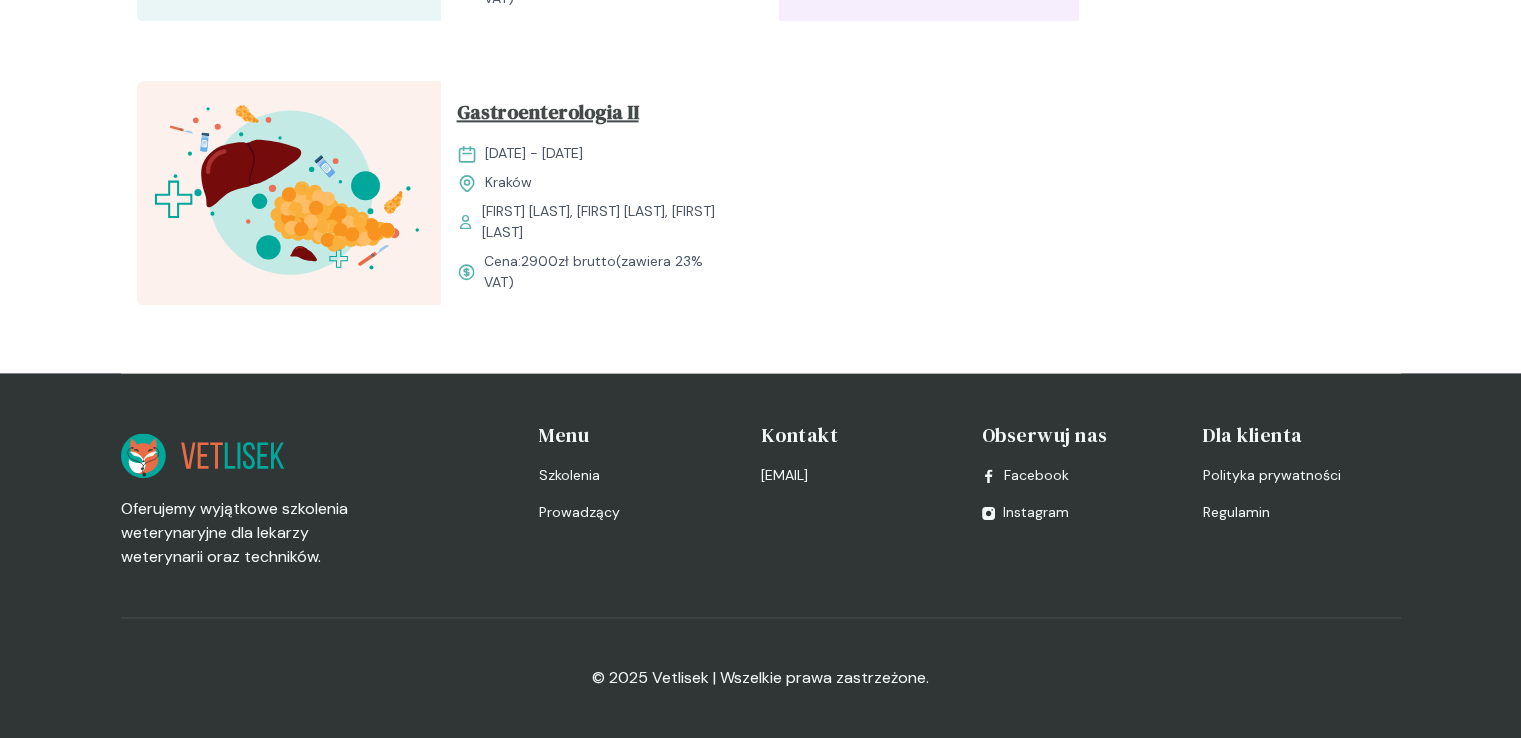 click on "Gastroenterologia II" at bounding box center [548, 116] 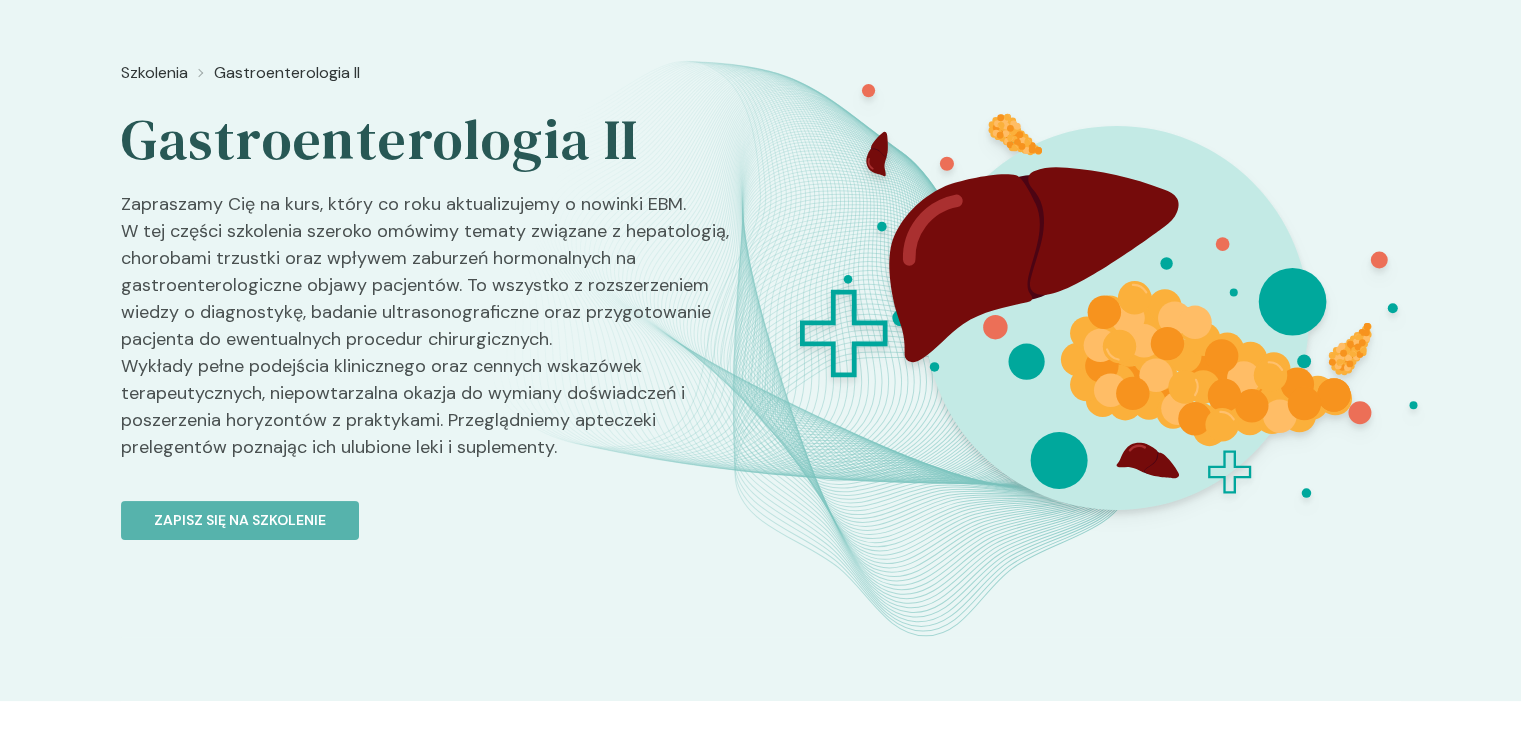 scroll, scrollTop: 0, scrollLeft: 0, axis: both 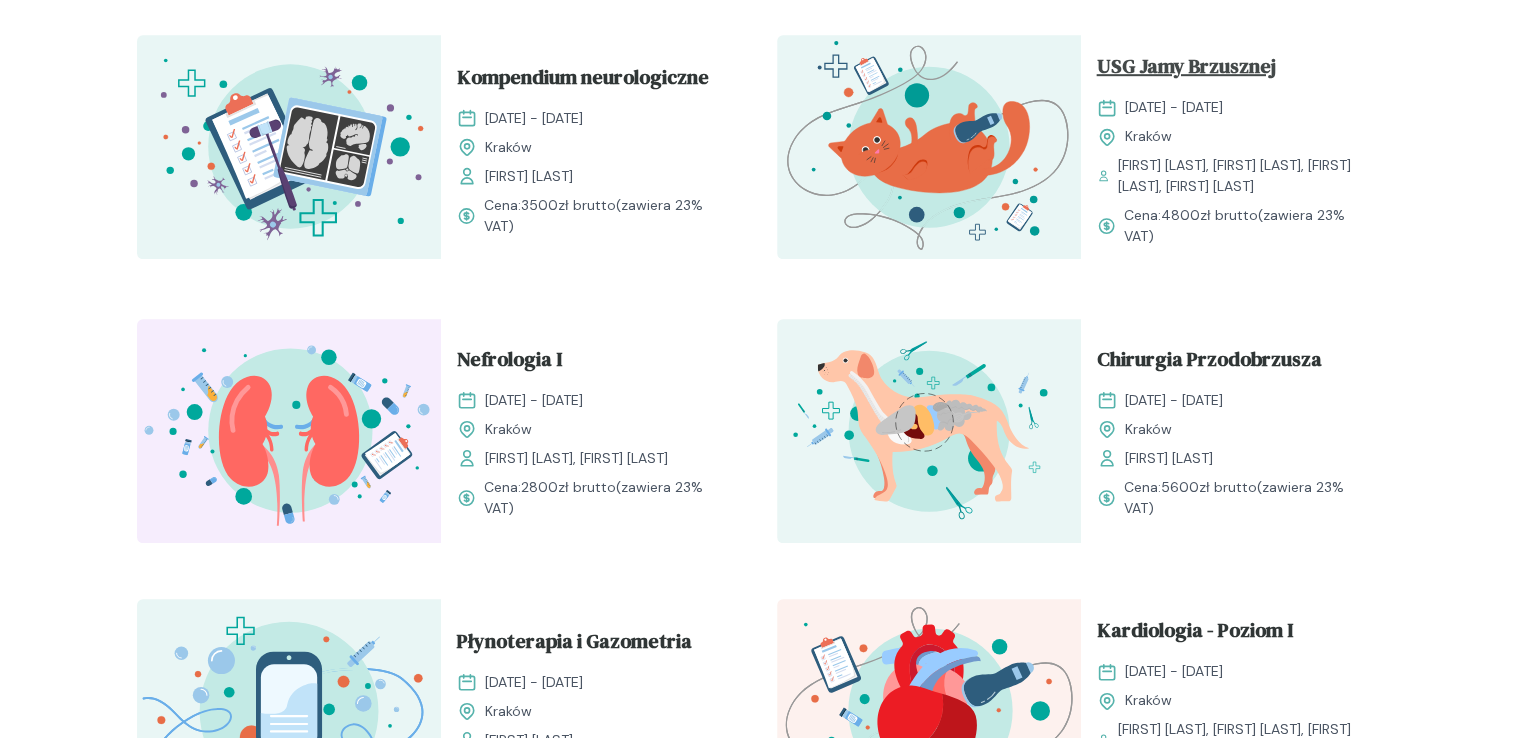 click on "USG Jamy Brzusznej" at bounding box center [1186, 70] 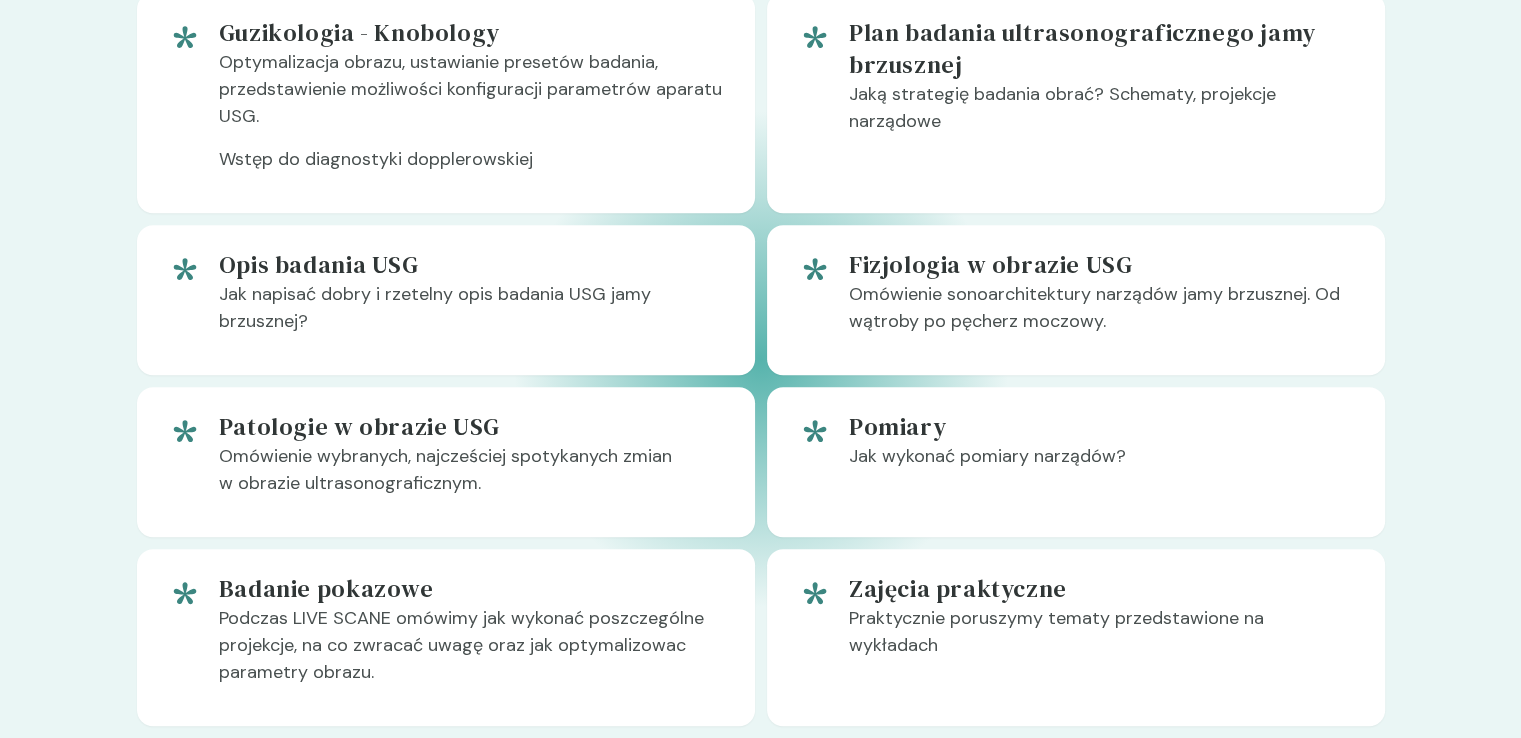 scroll, scrollTop: 0, scrollLeft: 0, axis: both 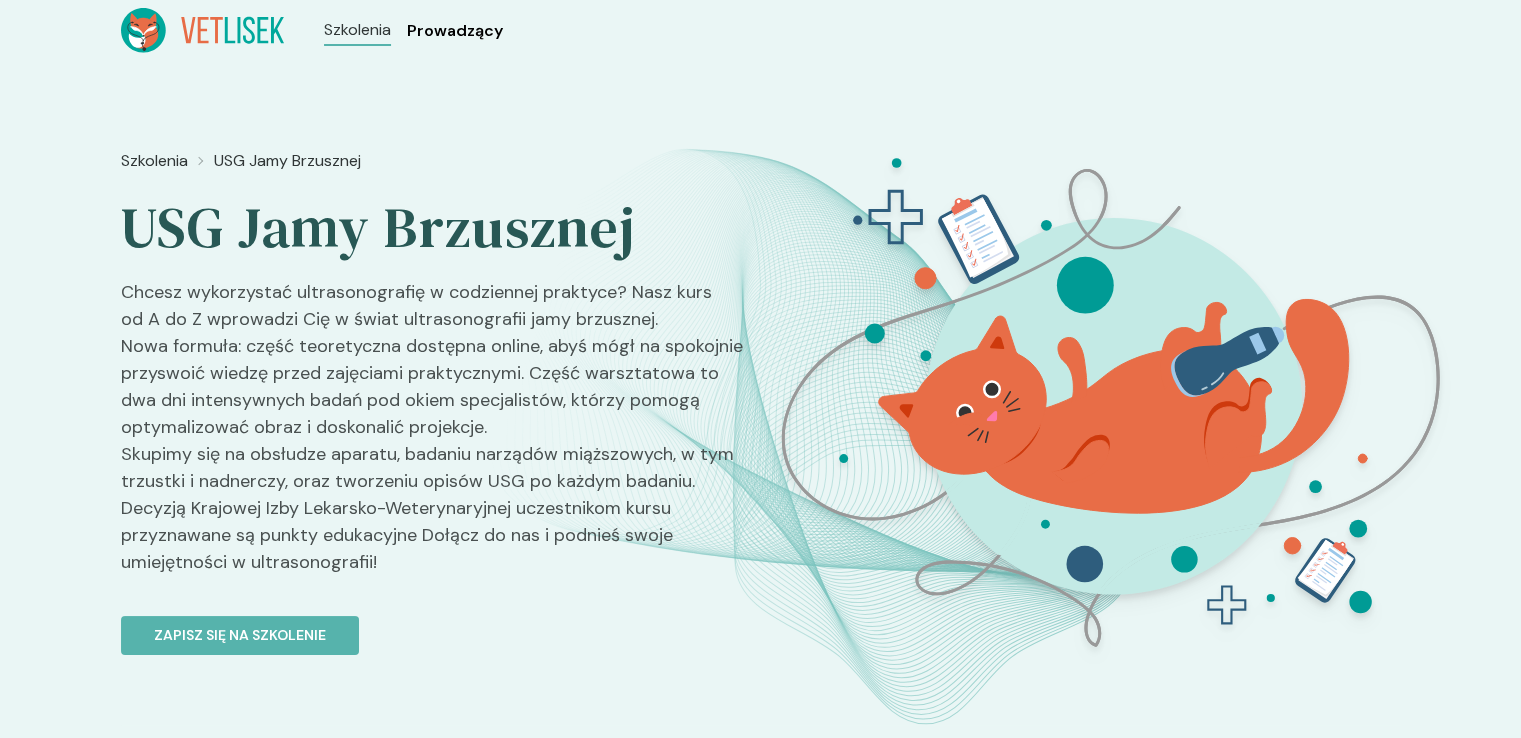 click on "Prowadzący" at bounding box center [455, 31] 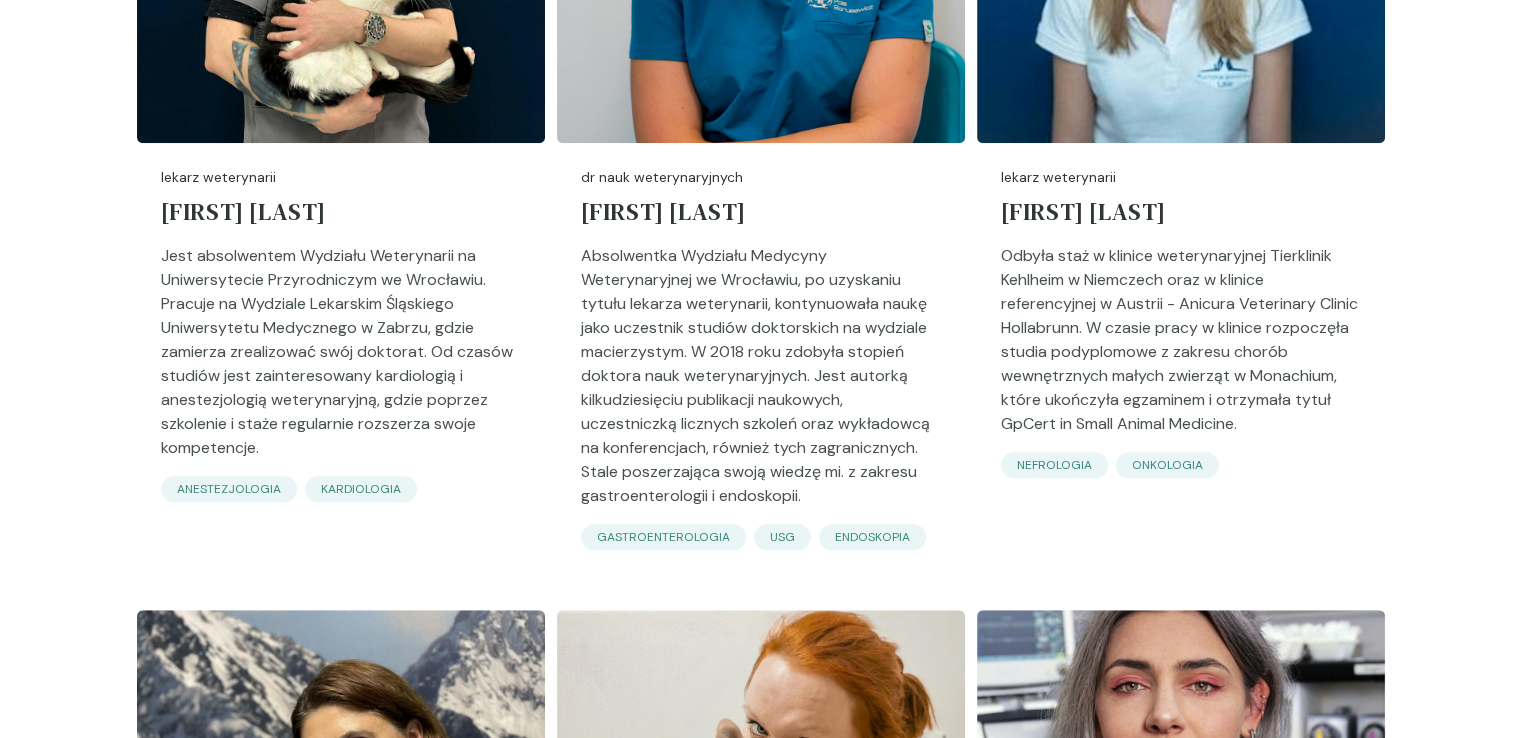 scroll, scrollTop: 0, scrollLeft: 0, axis: both 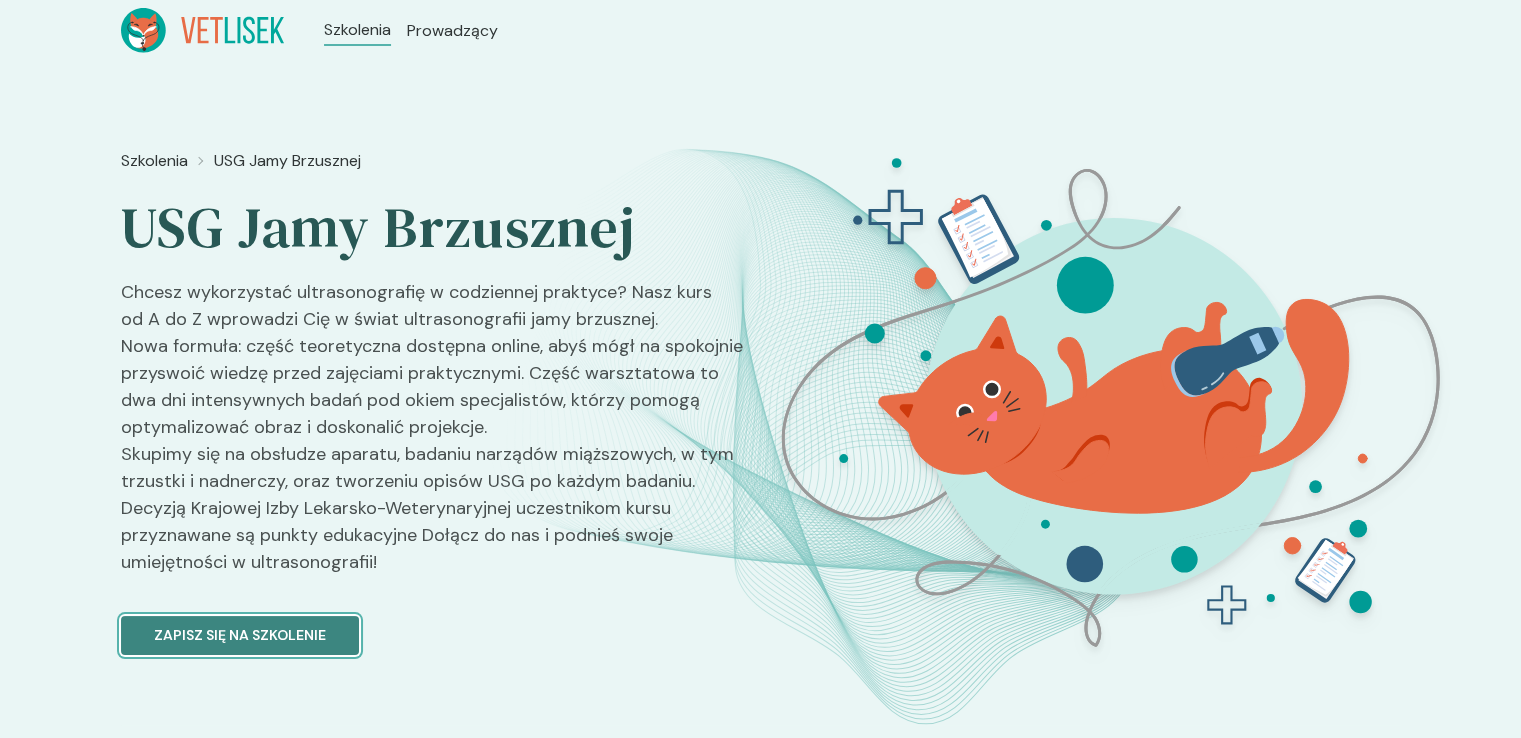 click on "Zapisz się na szkolenie" at bounding box center [240, 635] 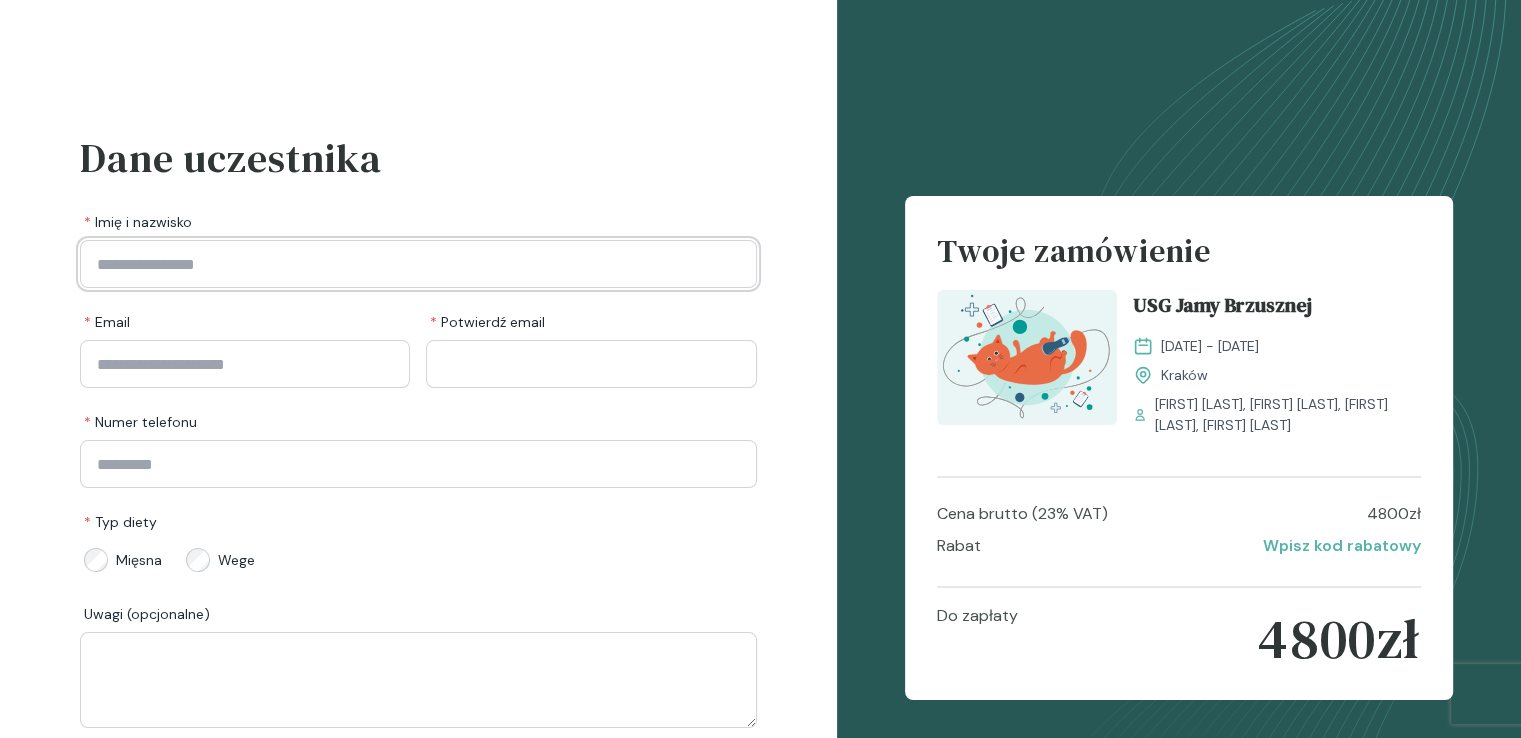 click at bounding box center (418, 264) 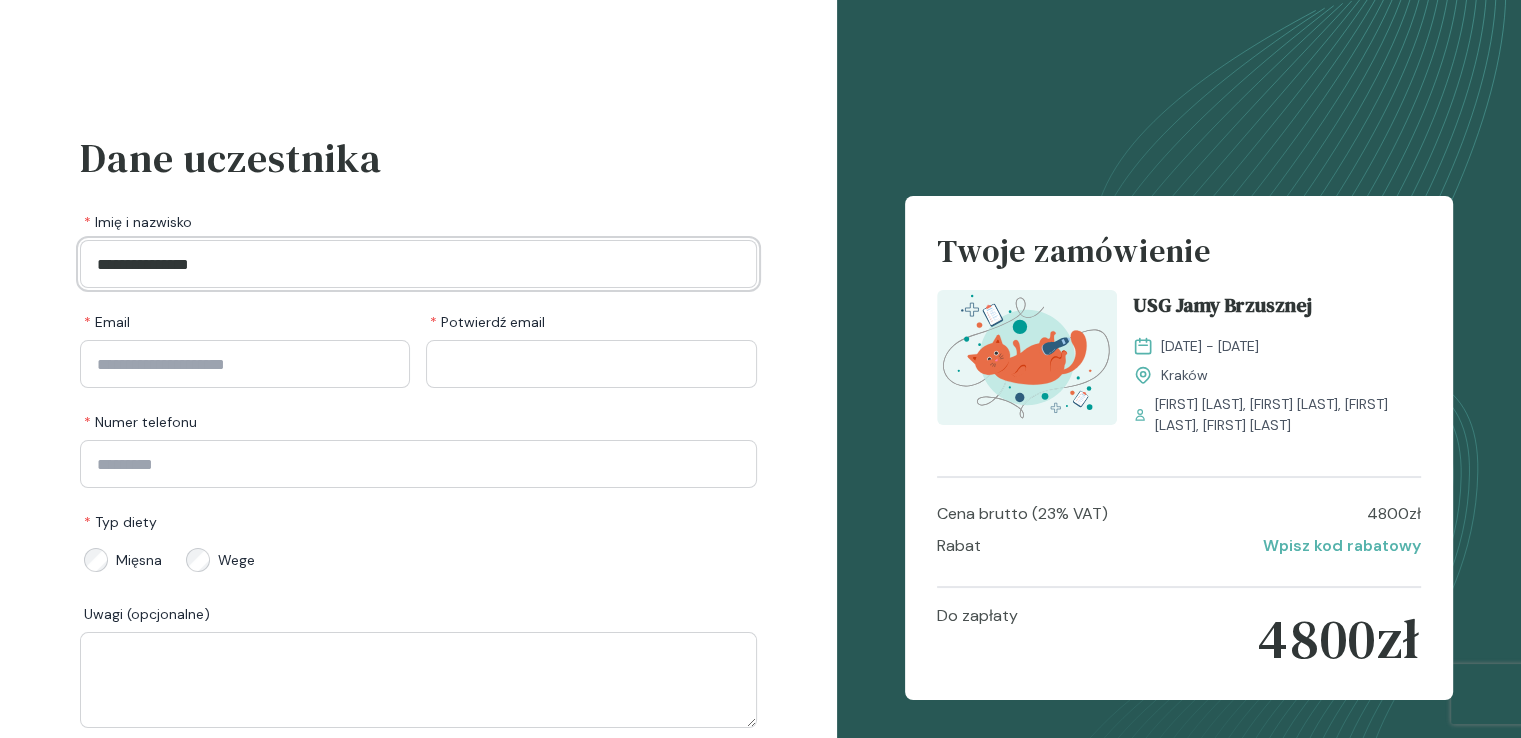 type on "**********" 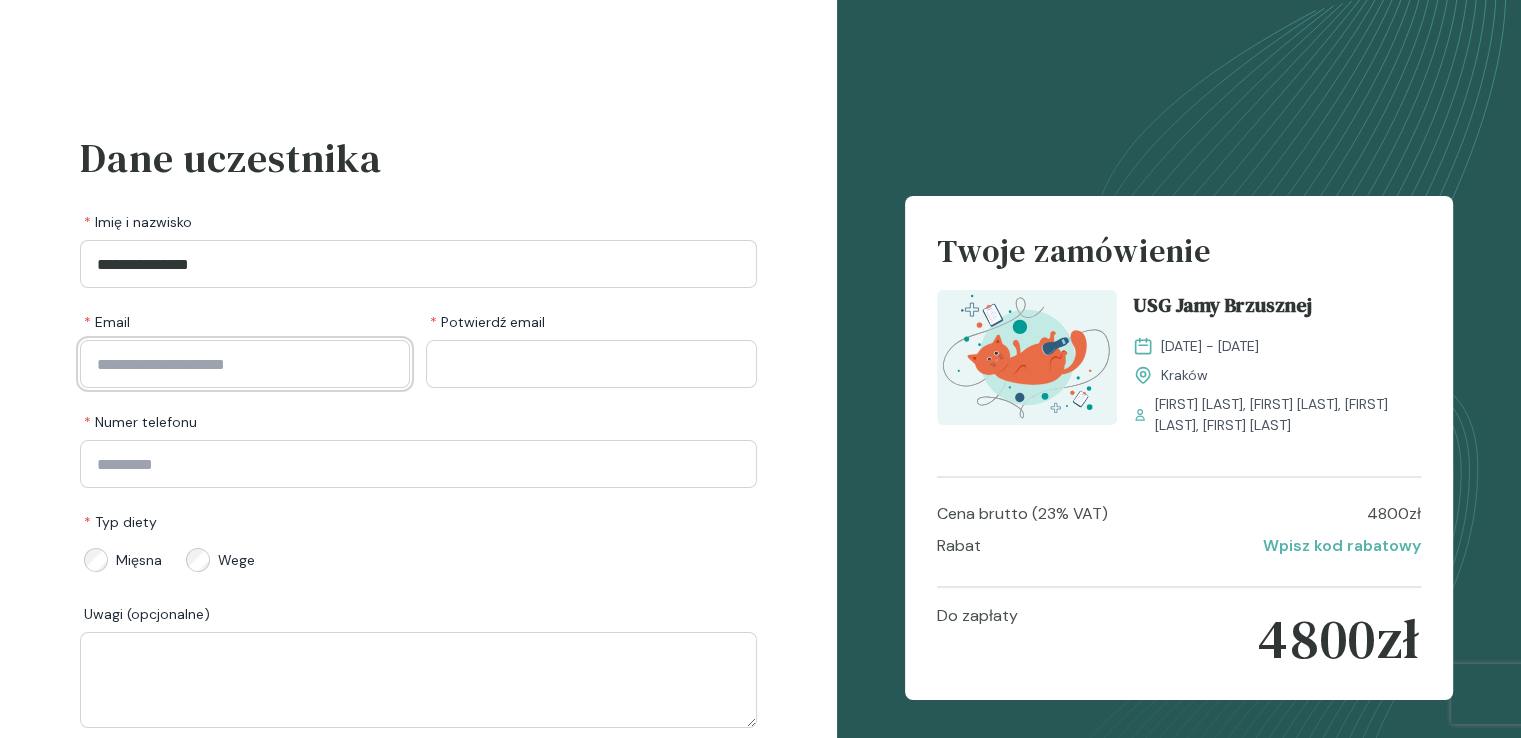 click at bounding box center [245, 364] 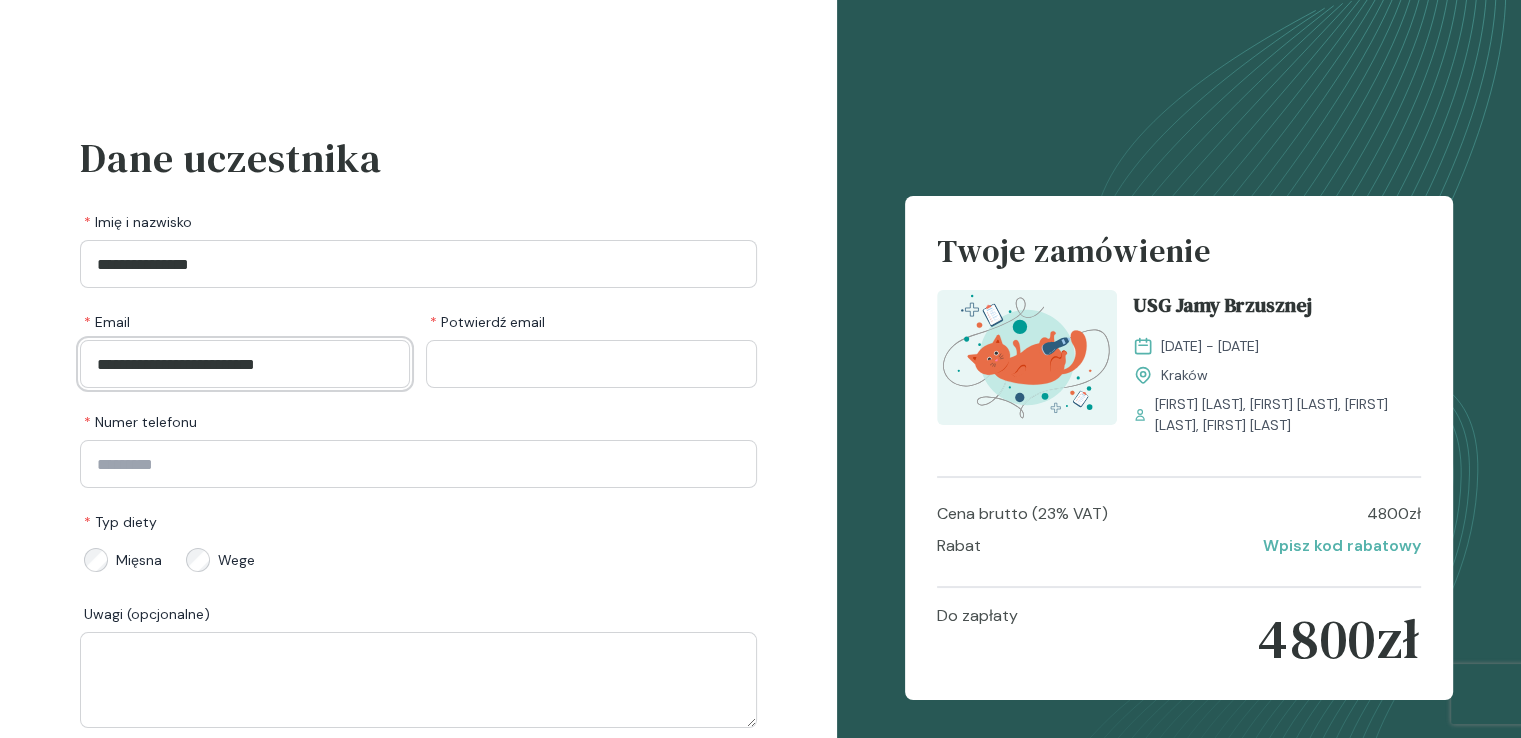 type on "**********" 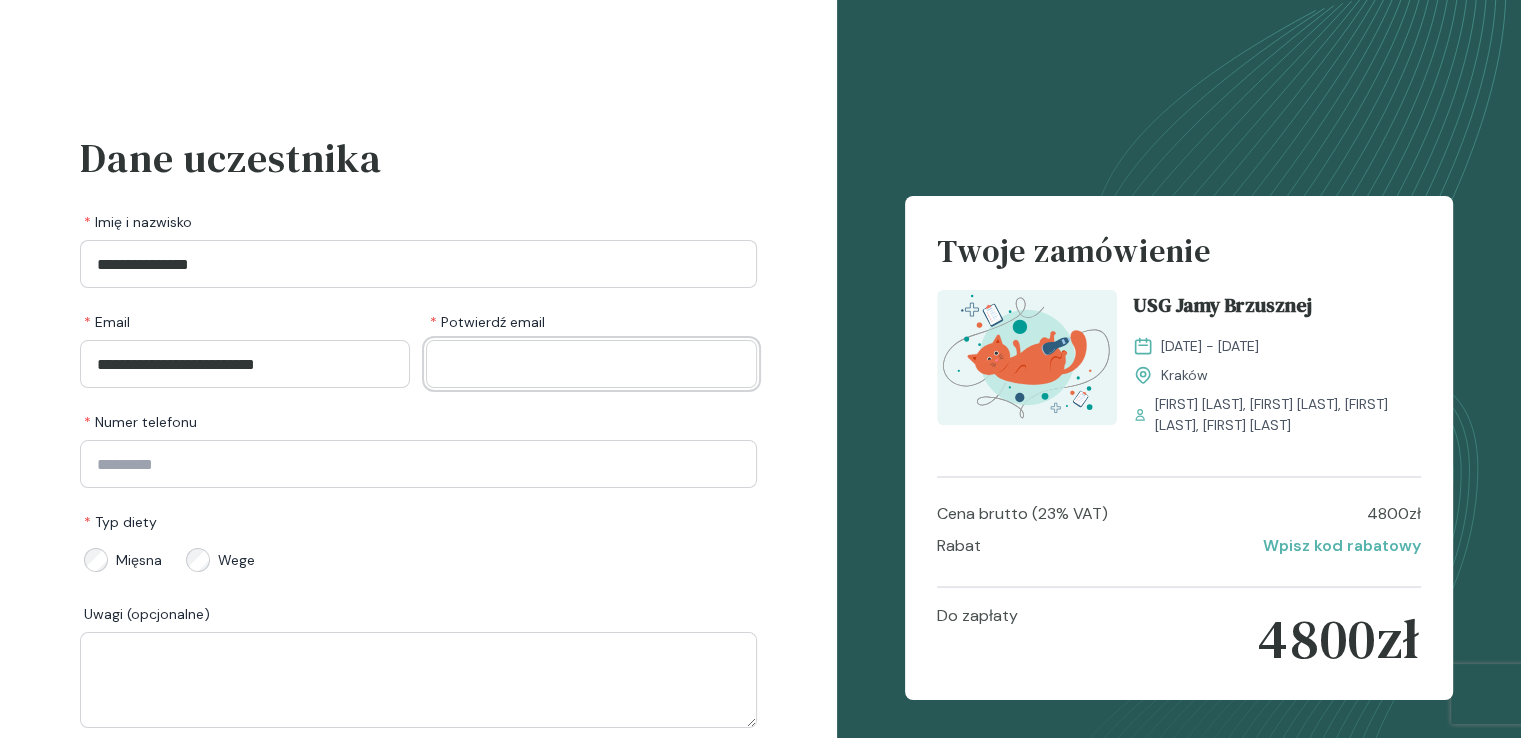 click at bounding box center (591, 364) 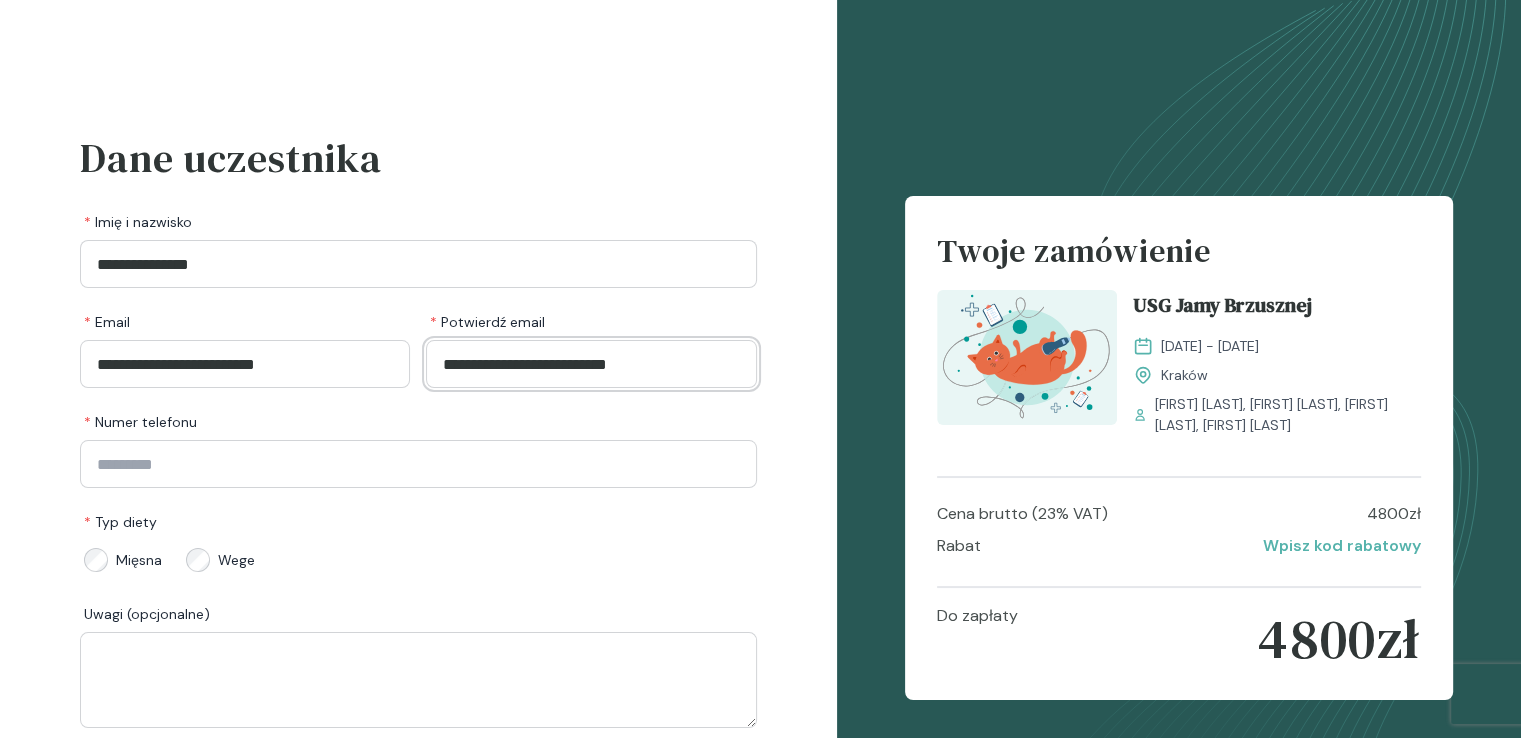 type on "**********" 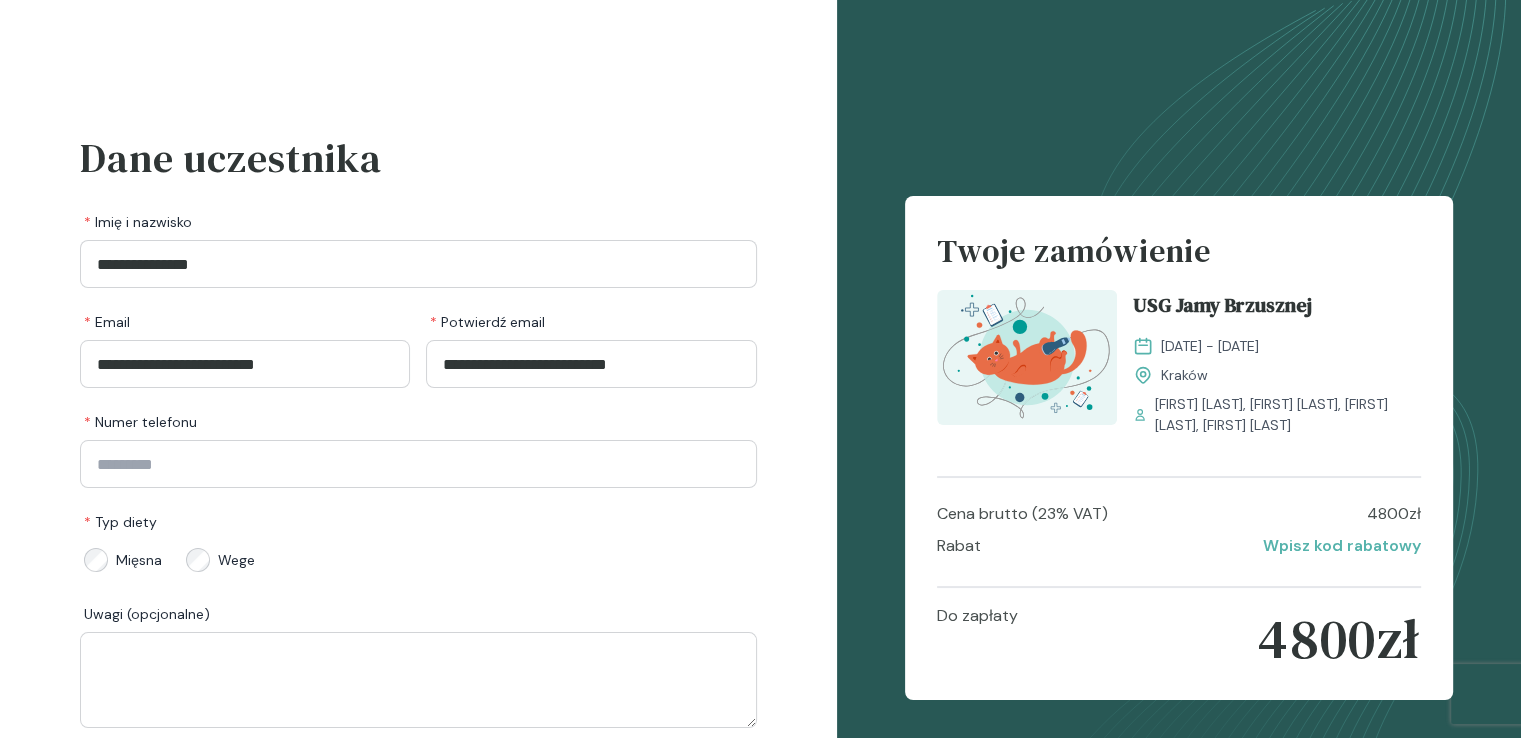 drag, startPoint x: 392, startPoint y: 435, endPoint x: 392, endPoint y: 452, distance: 17 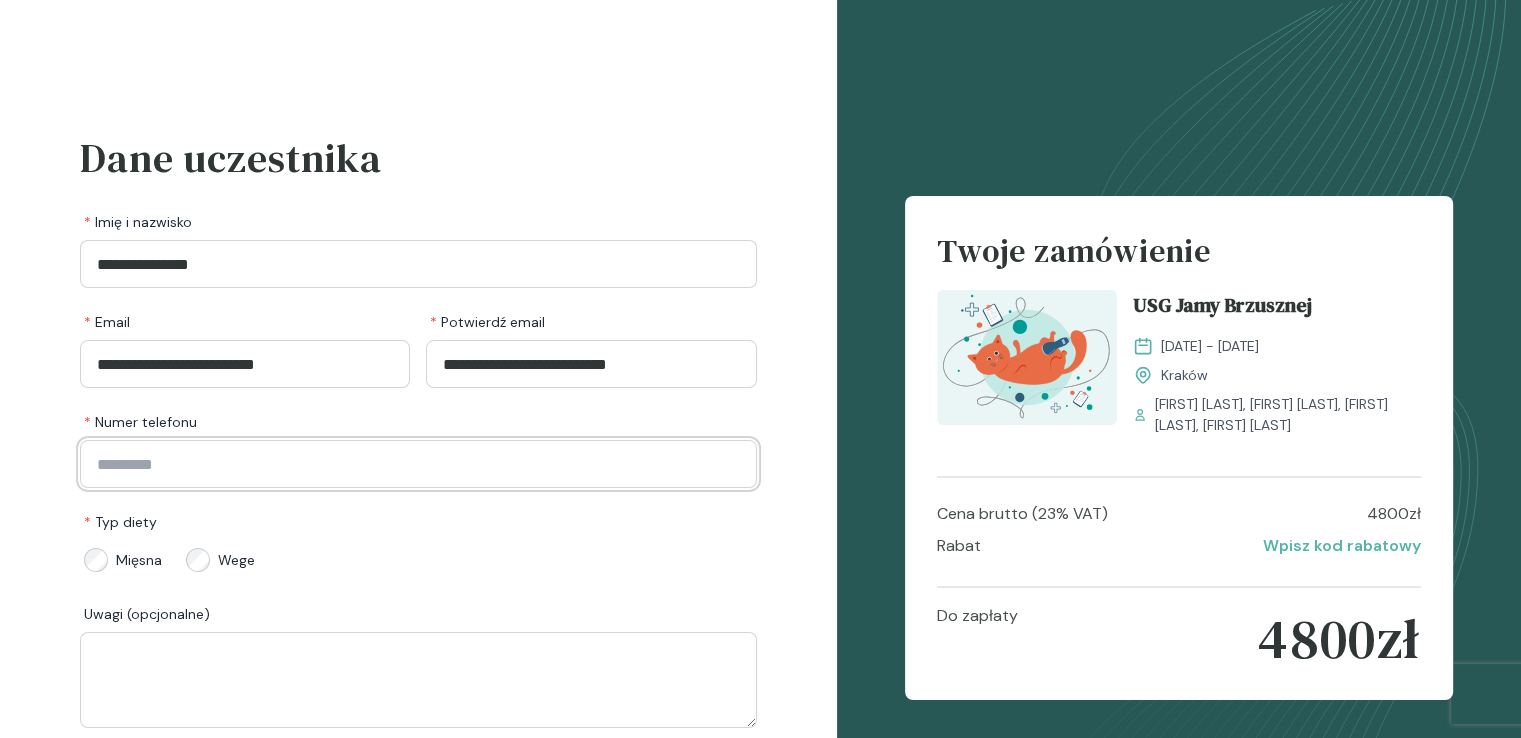 click at bounding box center (418, 464) 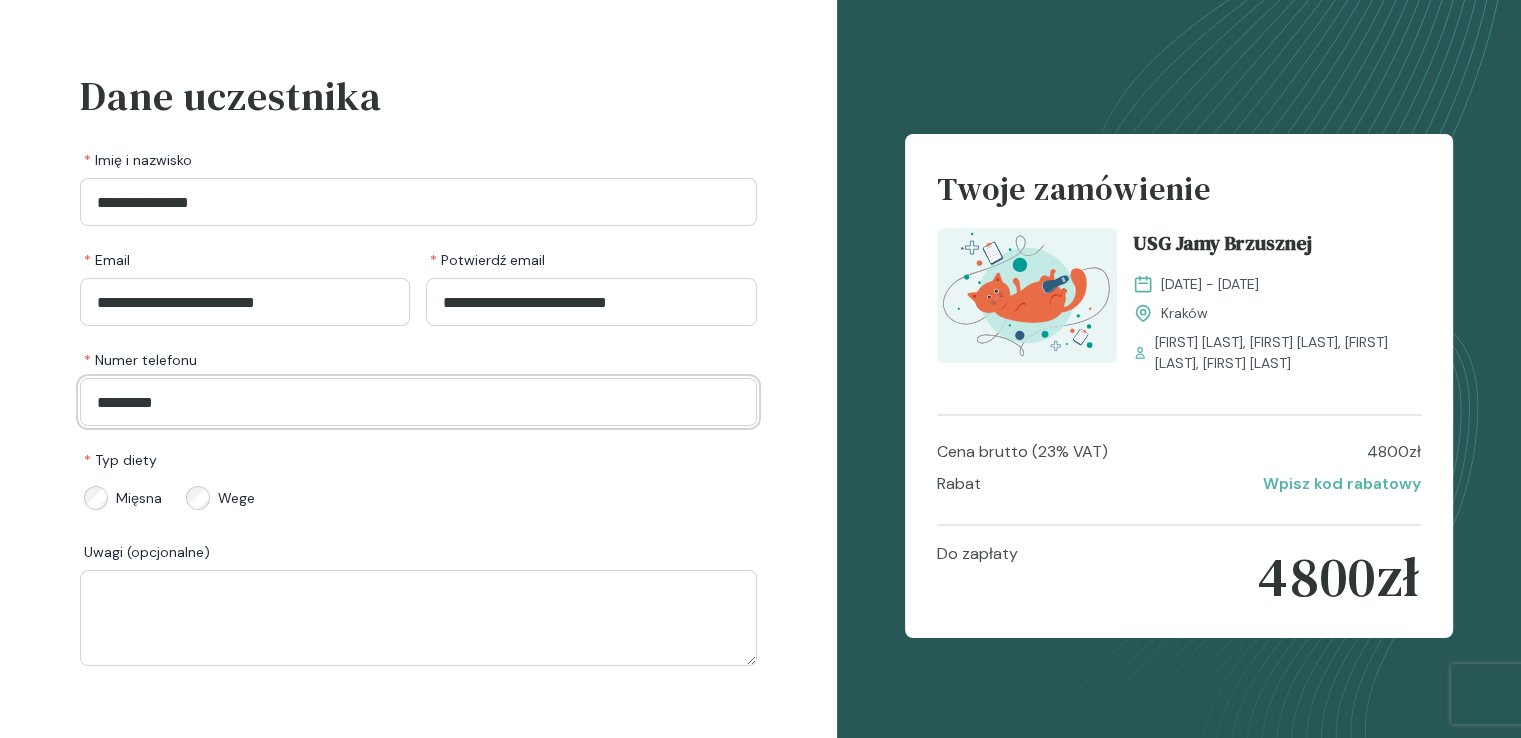 scroll, scrollTop: 156, scrollLeft: 0, axis: vertical 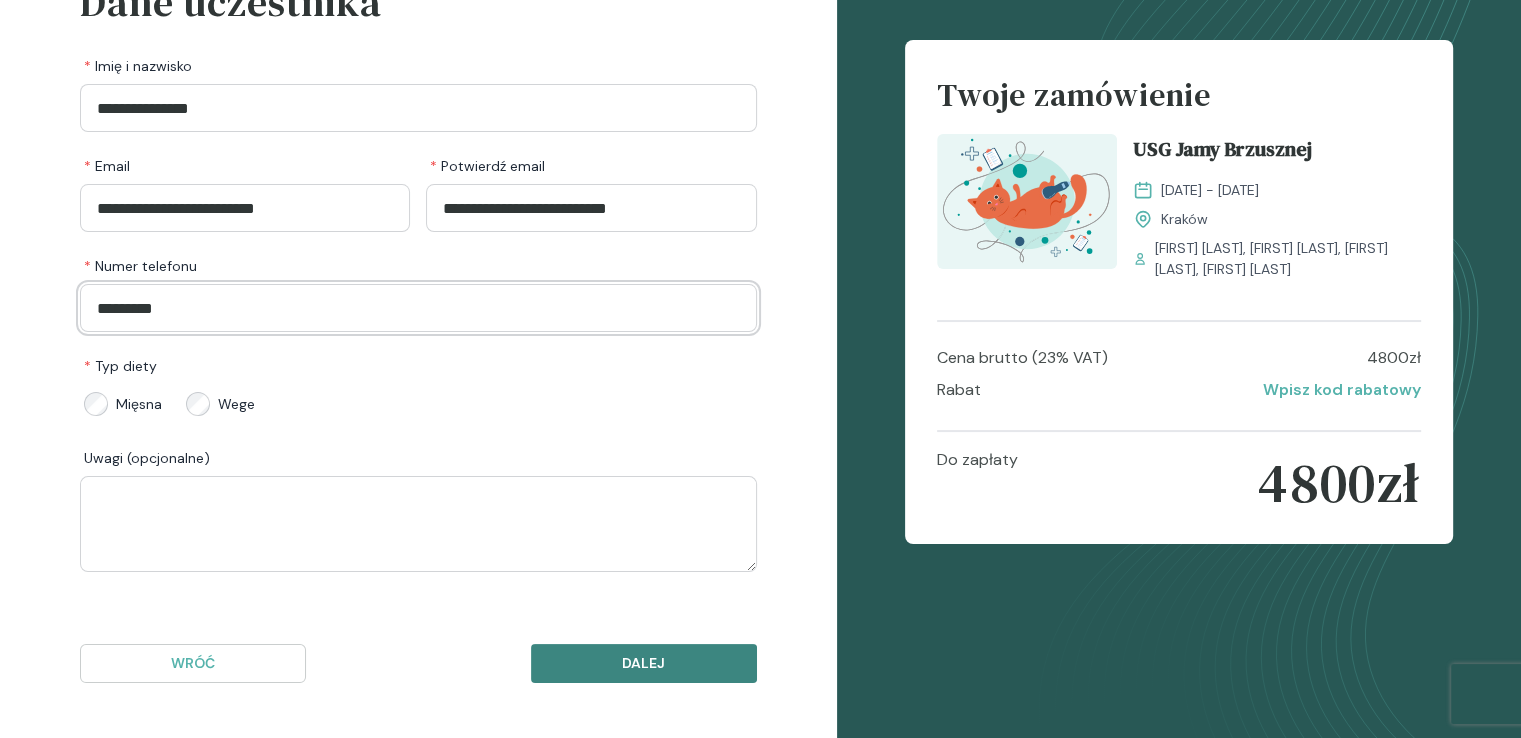 type on "*********" 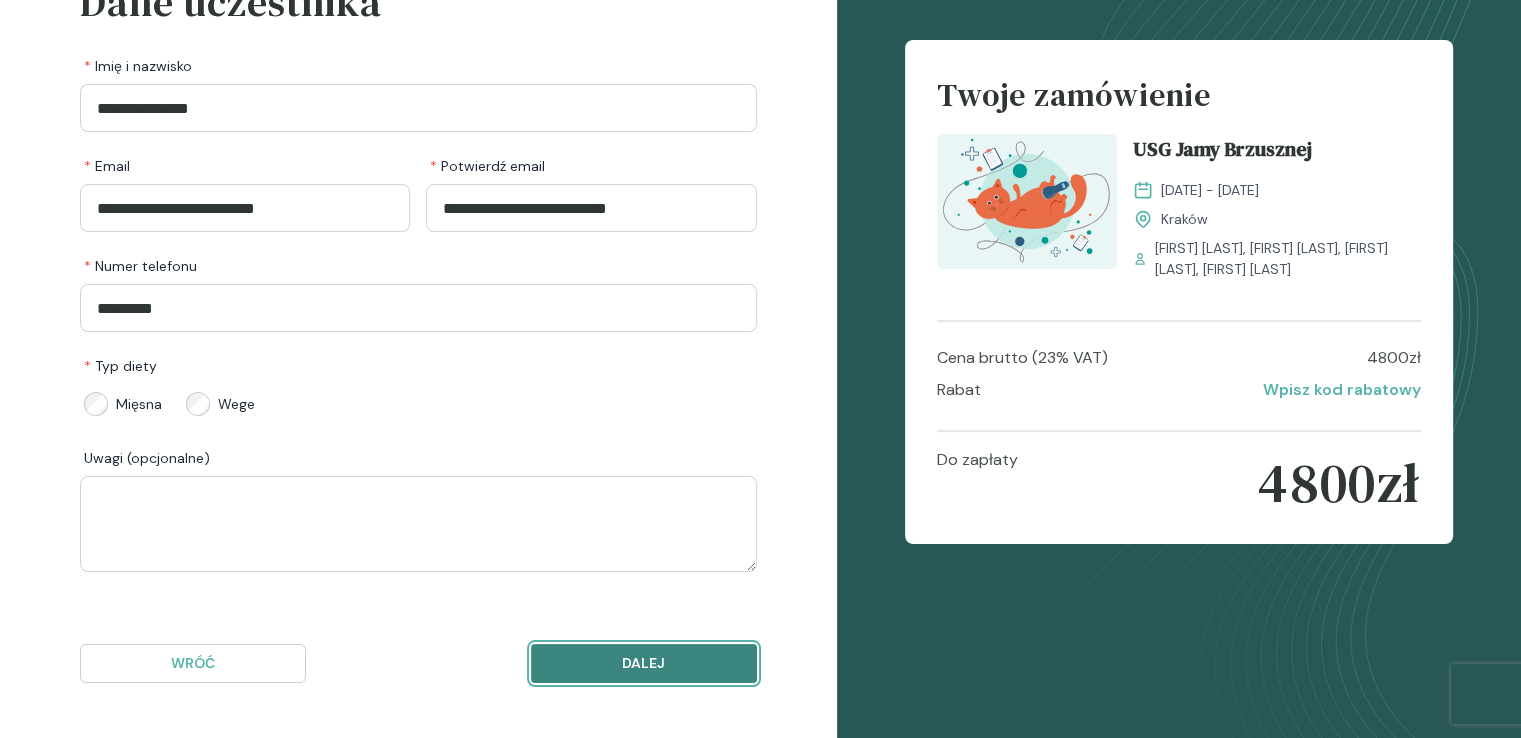 click on "Dalej" at bounding box center (644, 663) 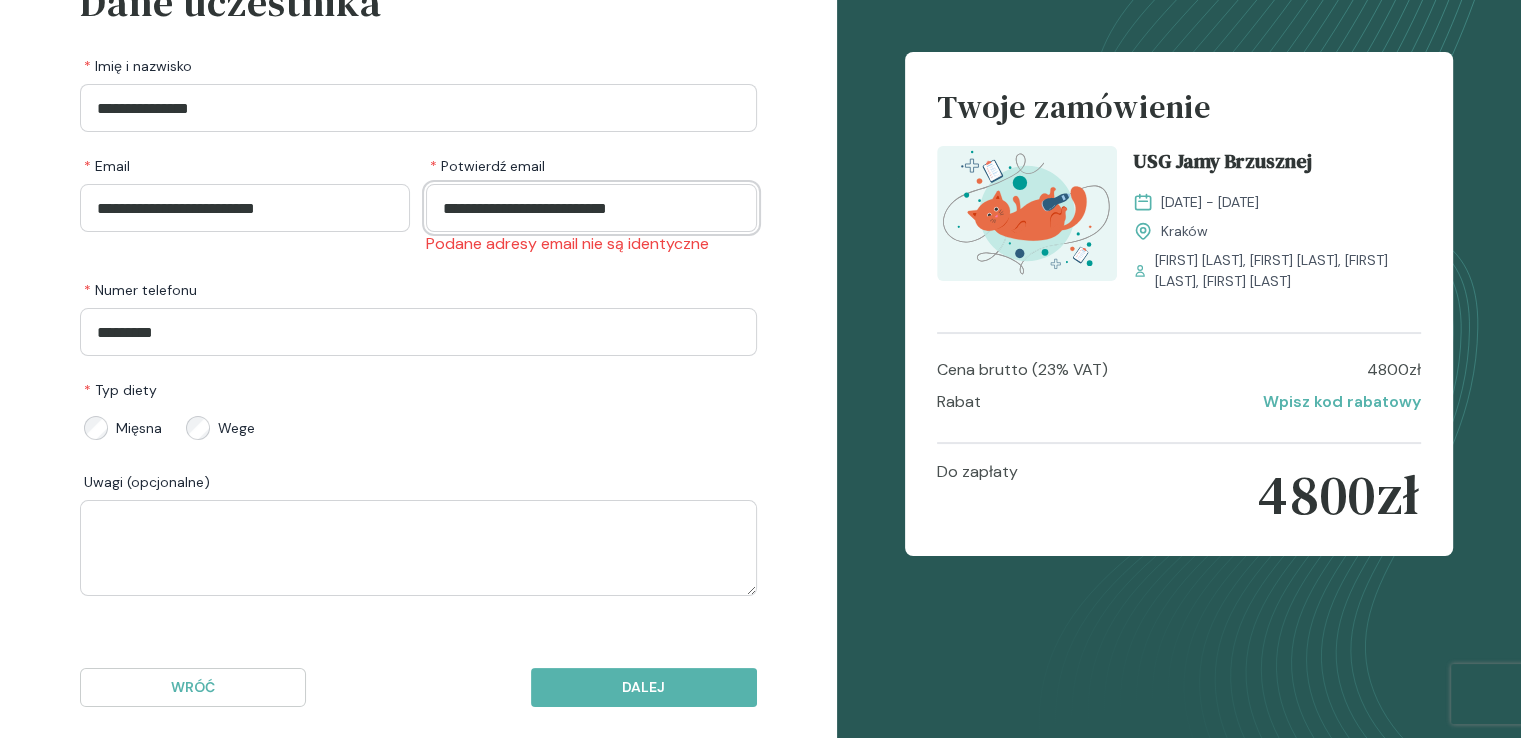 drag, startPoint x: 700, startPoint y: 199, endPoint x: 320, endPoint y: 254, distance: 383.95963 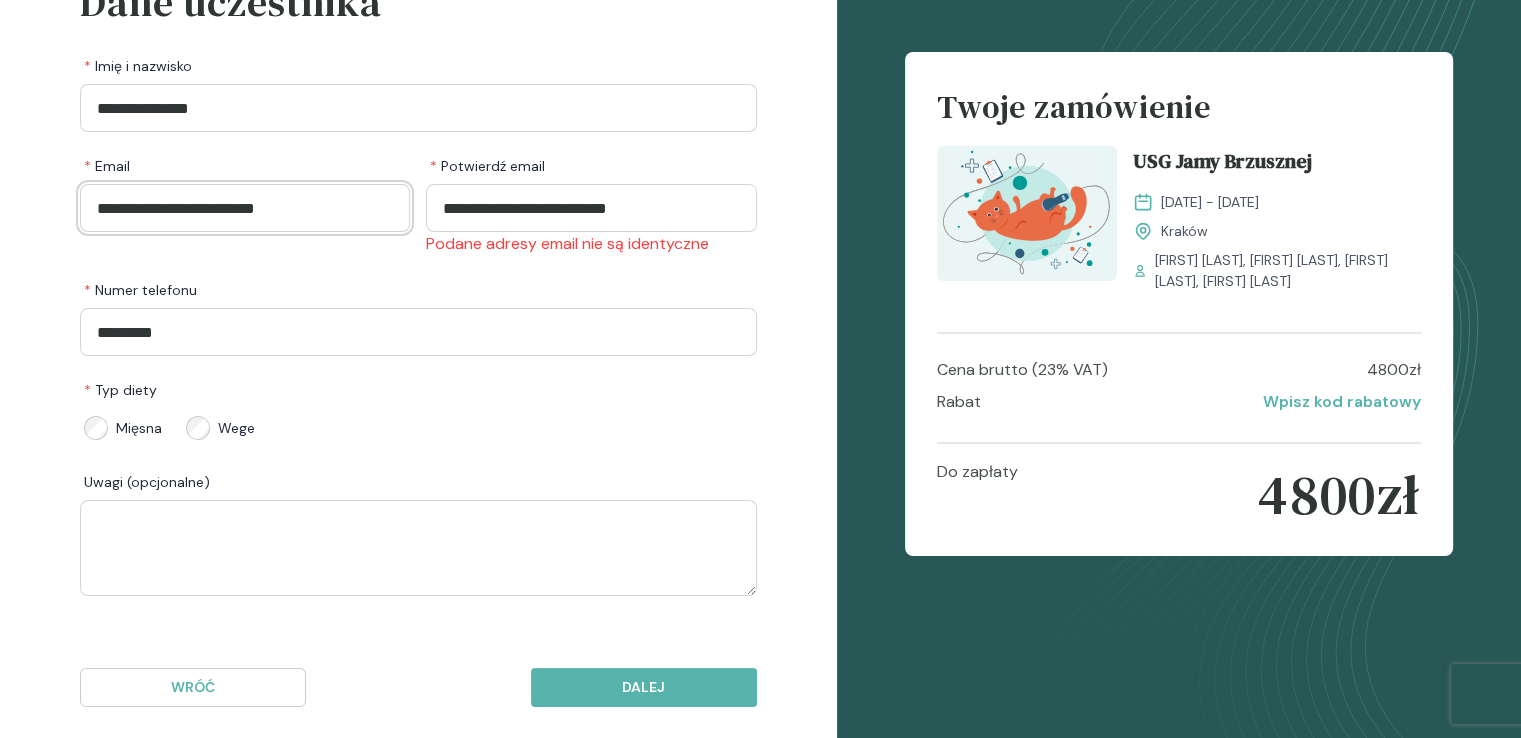 click on "**********" at bounding box center [245, 208] 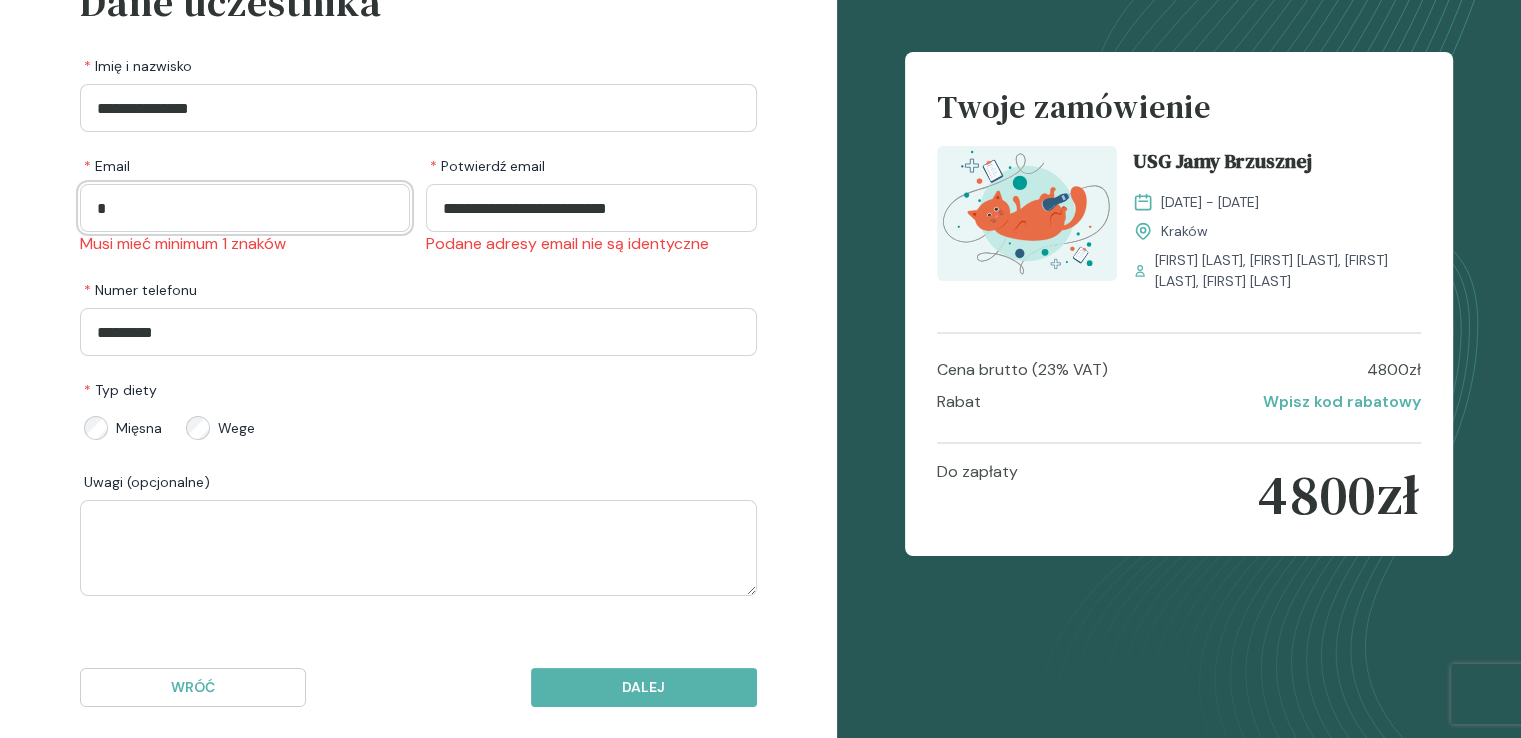 type 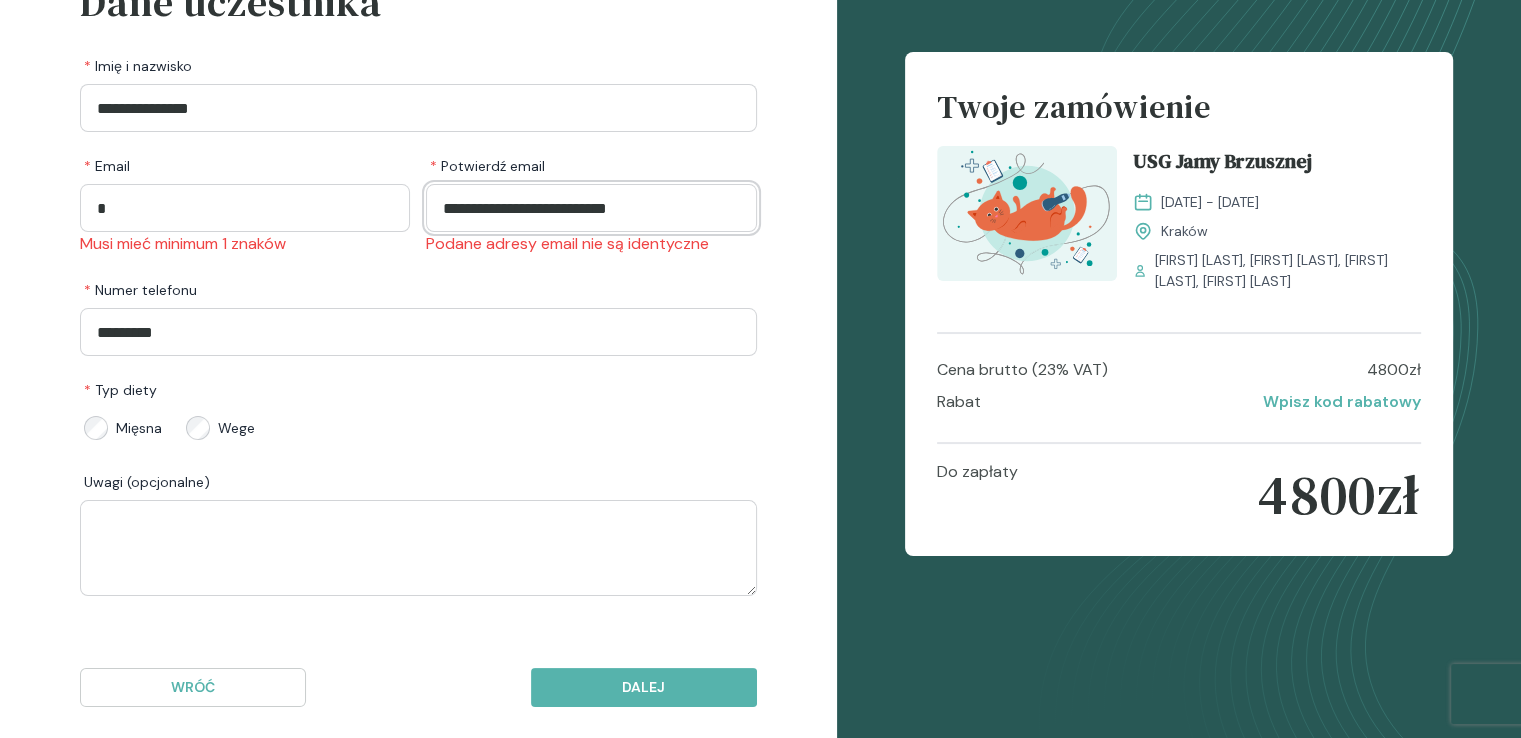 drag, startPoint x: 689, startPoint y: 205, endPoint x: 360, endPoint y: 218, distance: 329.25674 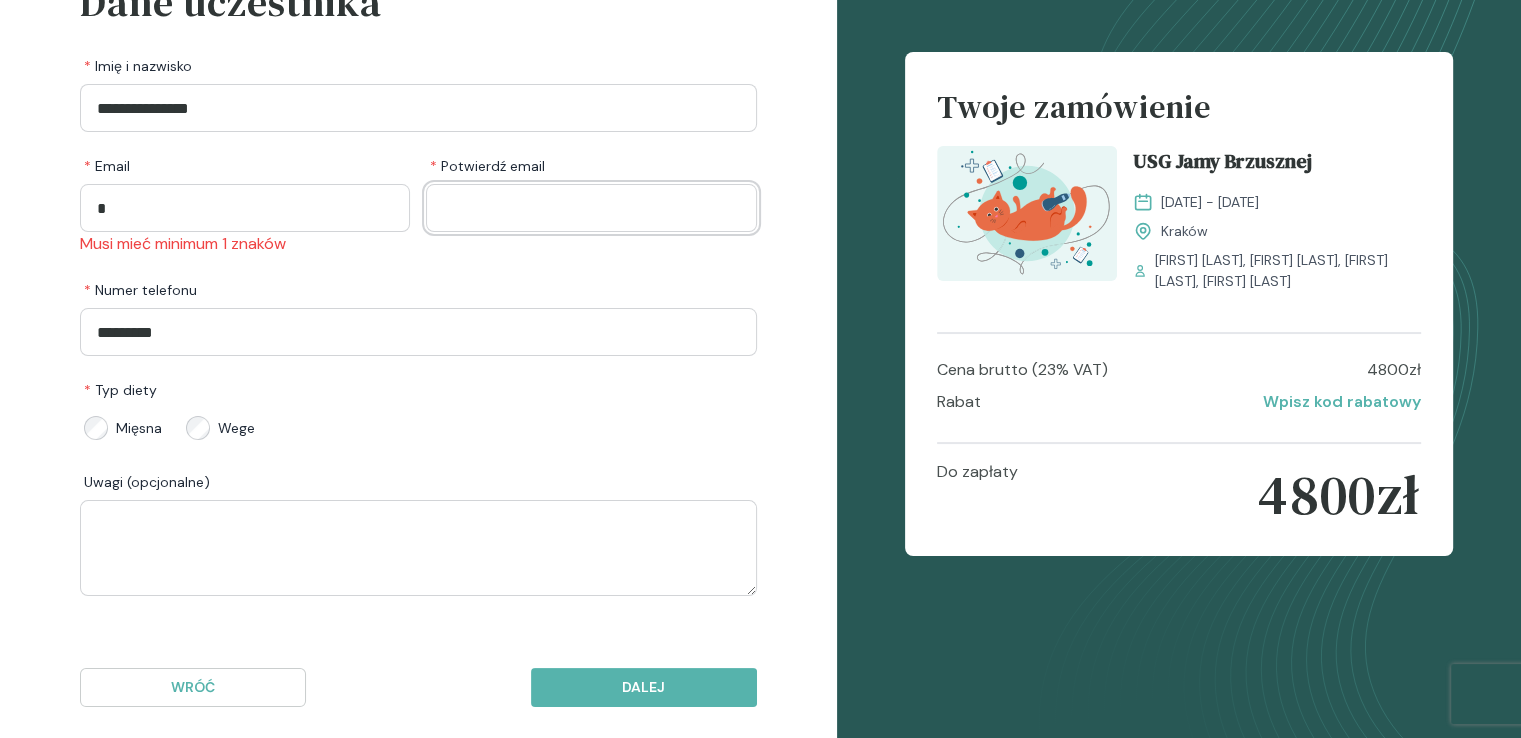 type 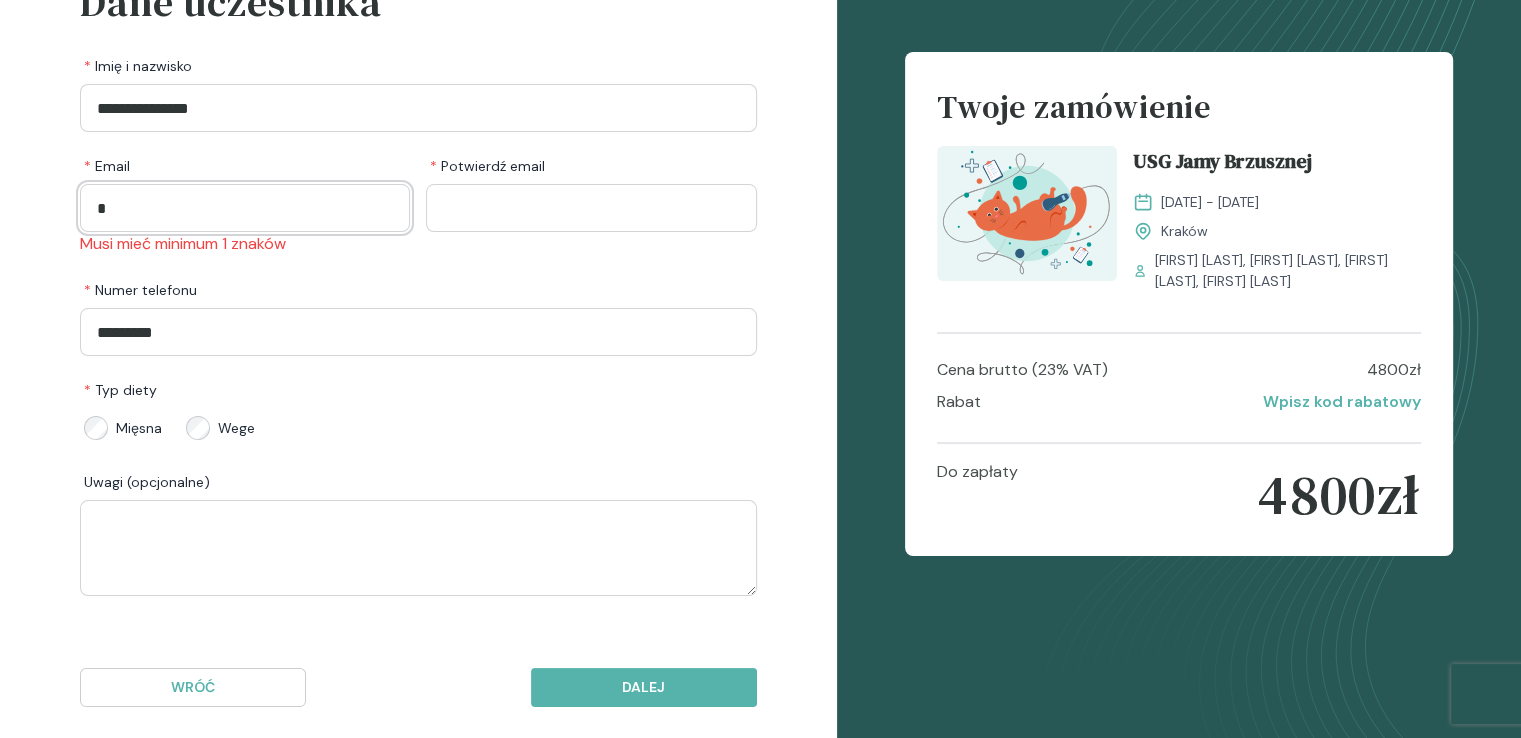 click at bounding box center [245, 208] 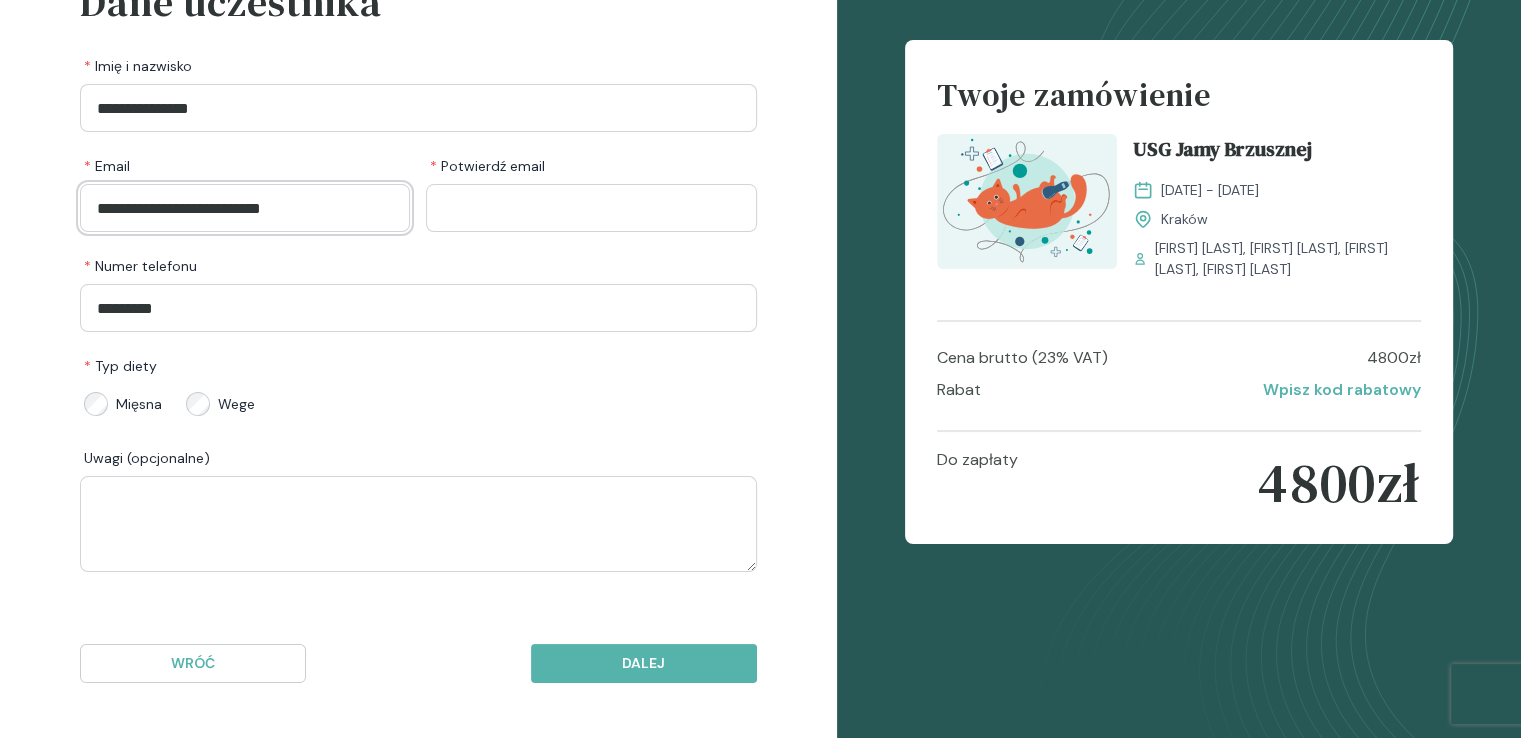 type on "**********" 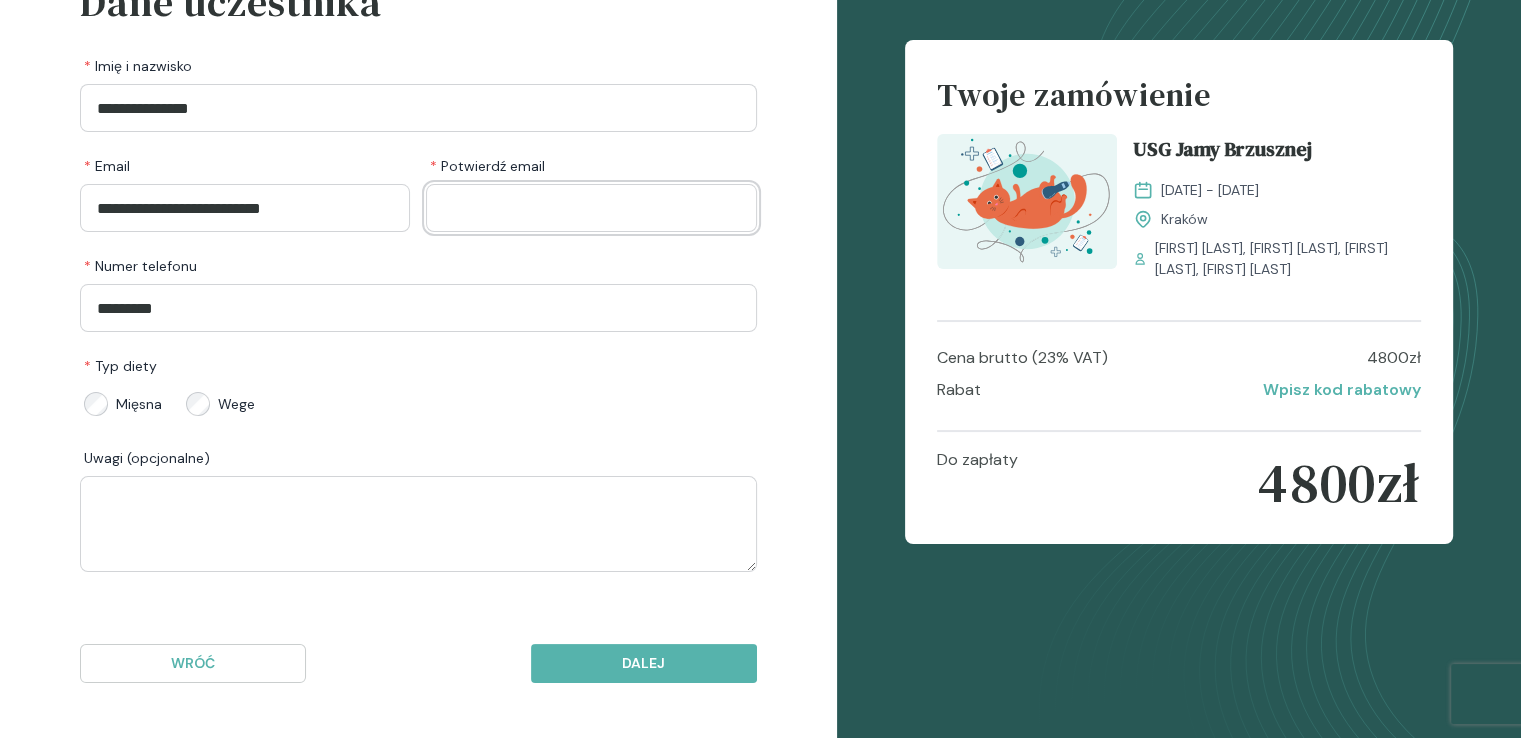 click at bounding box center [591, 208] 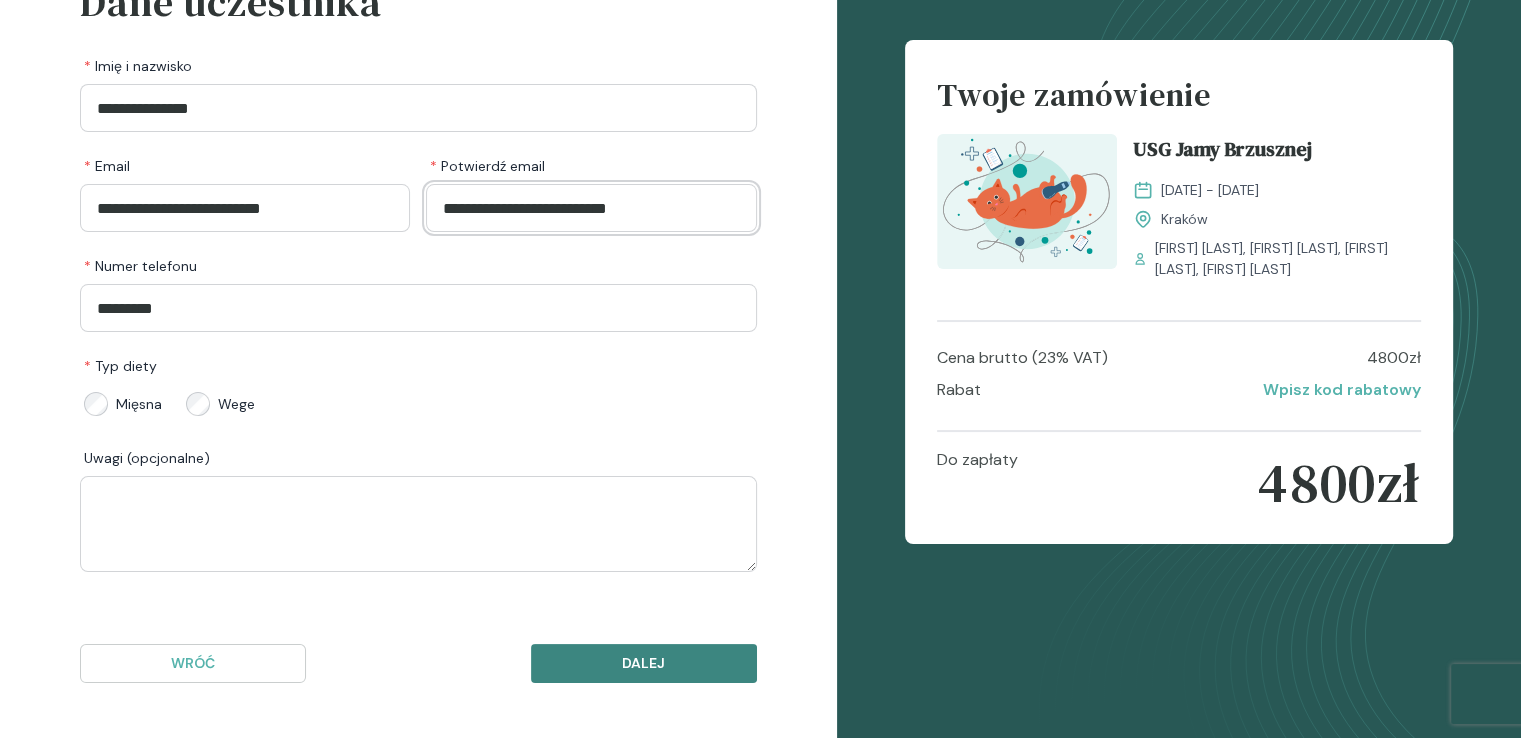type on "**********" 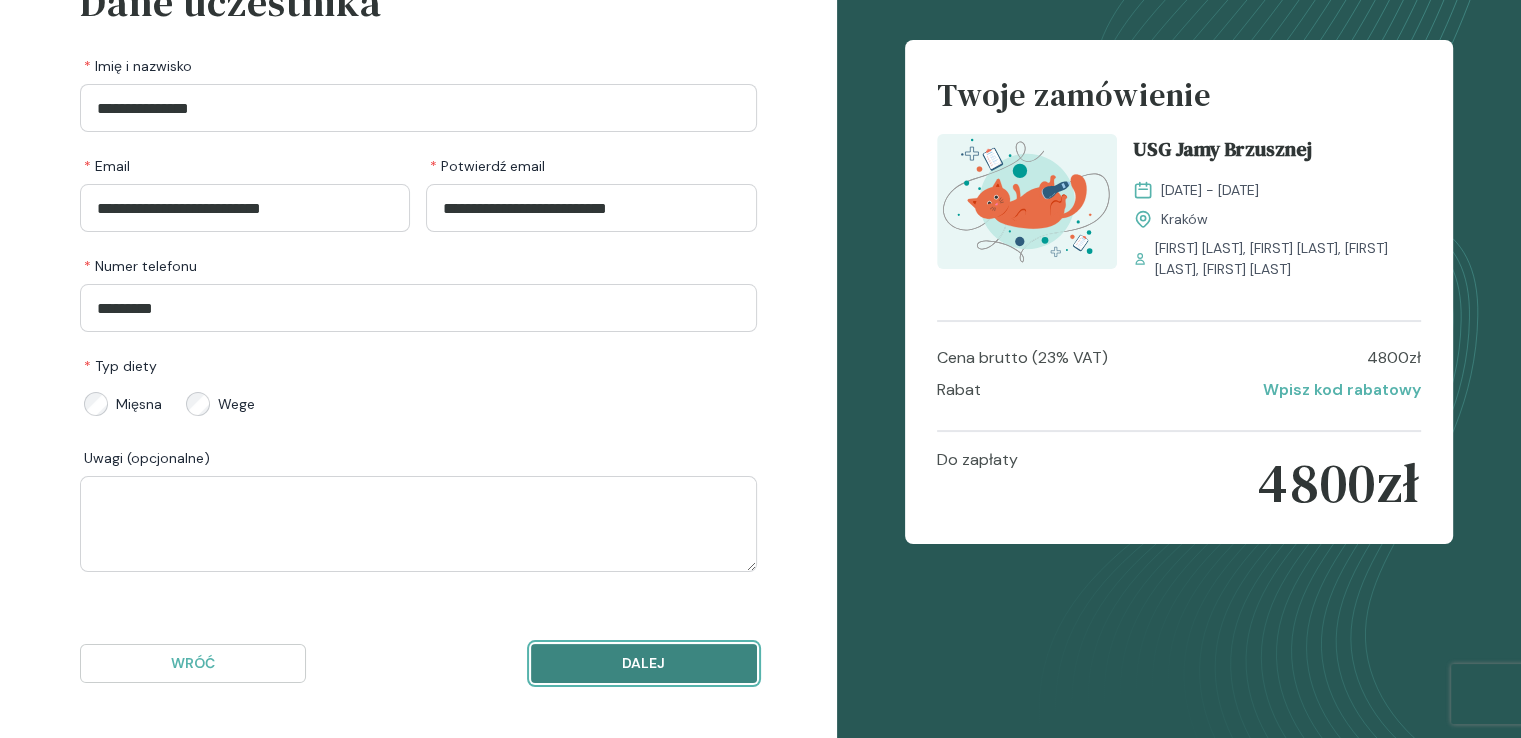 click on "Dalej" at bounding box center (644, 663) 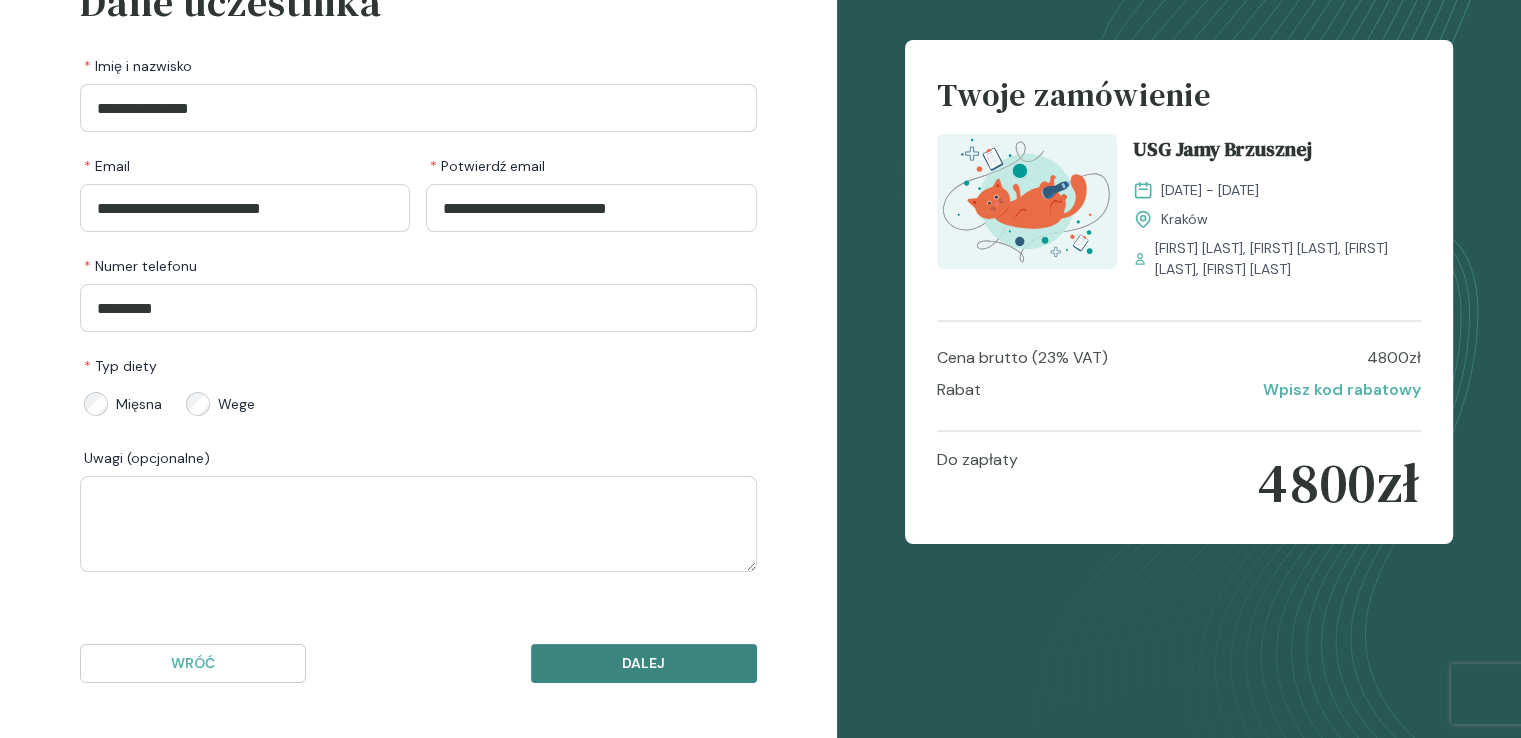 scroll, scrollTop: 106, scrollLeft: 0, axis: vertical 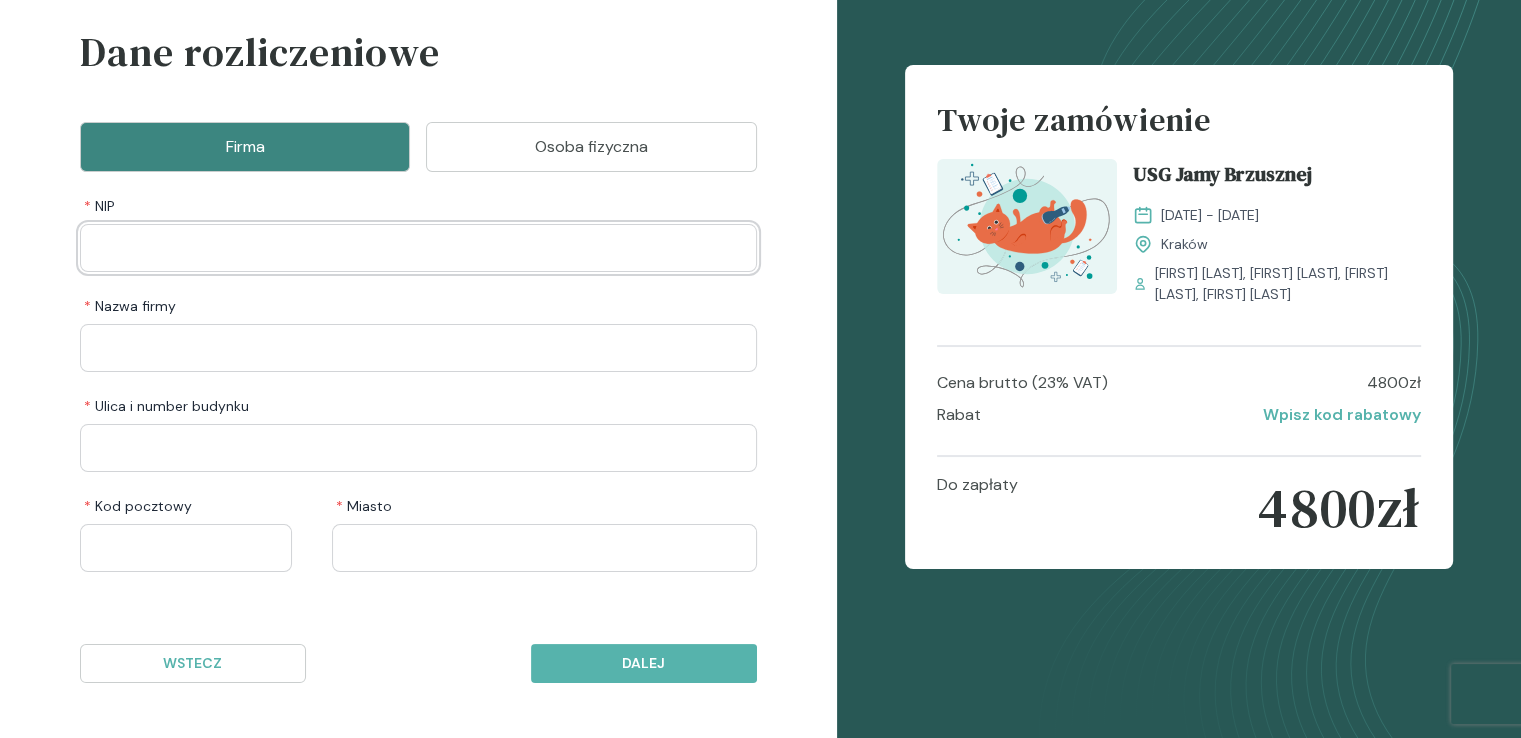 click at bounding box center (418, 248) 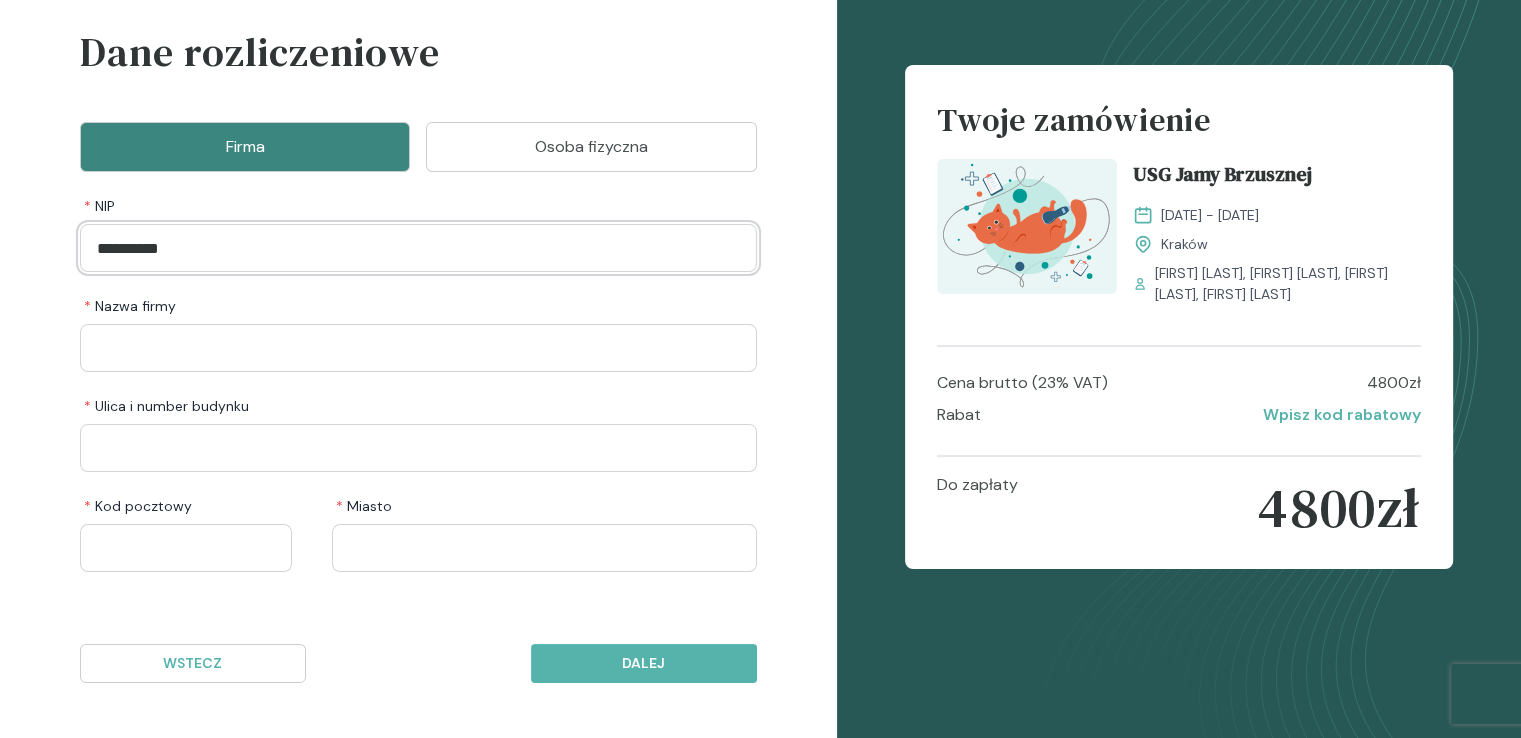 type on "**********" 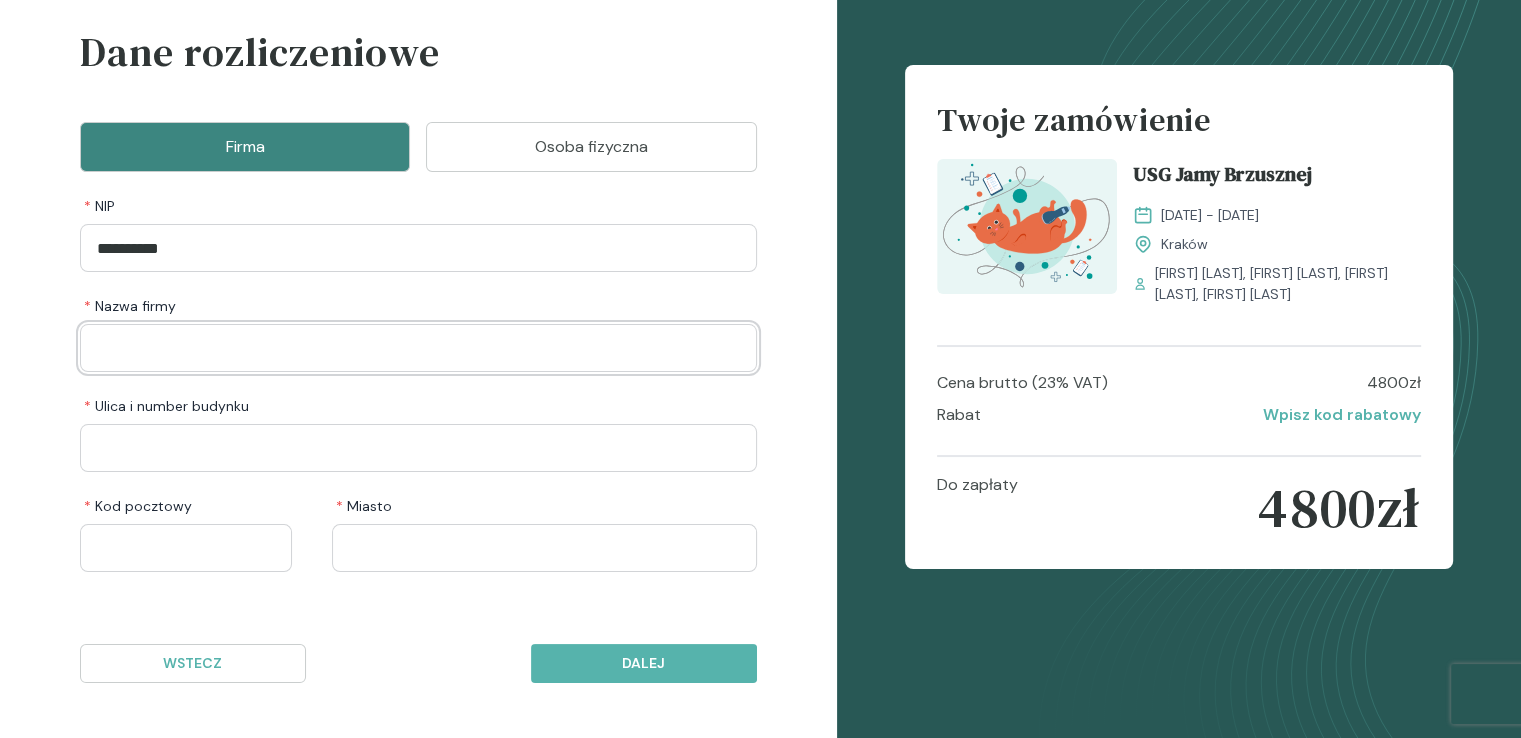 click at bounding box center [418, 348] 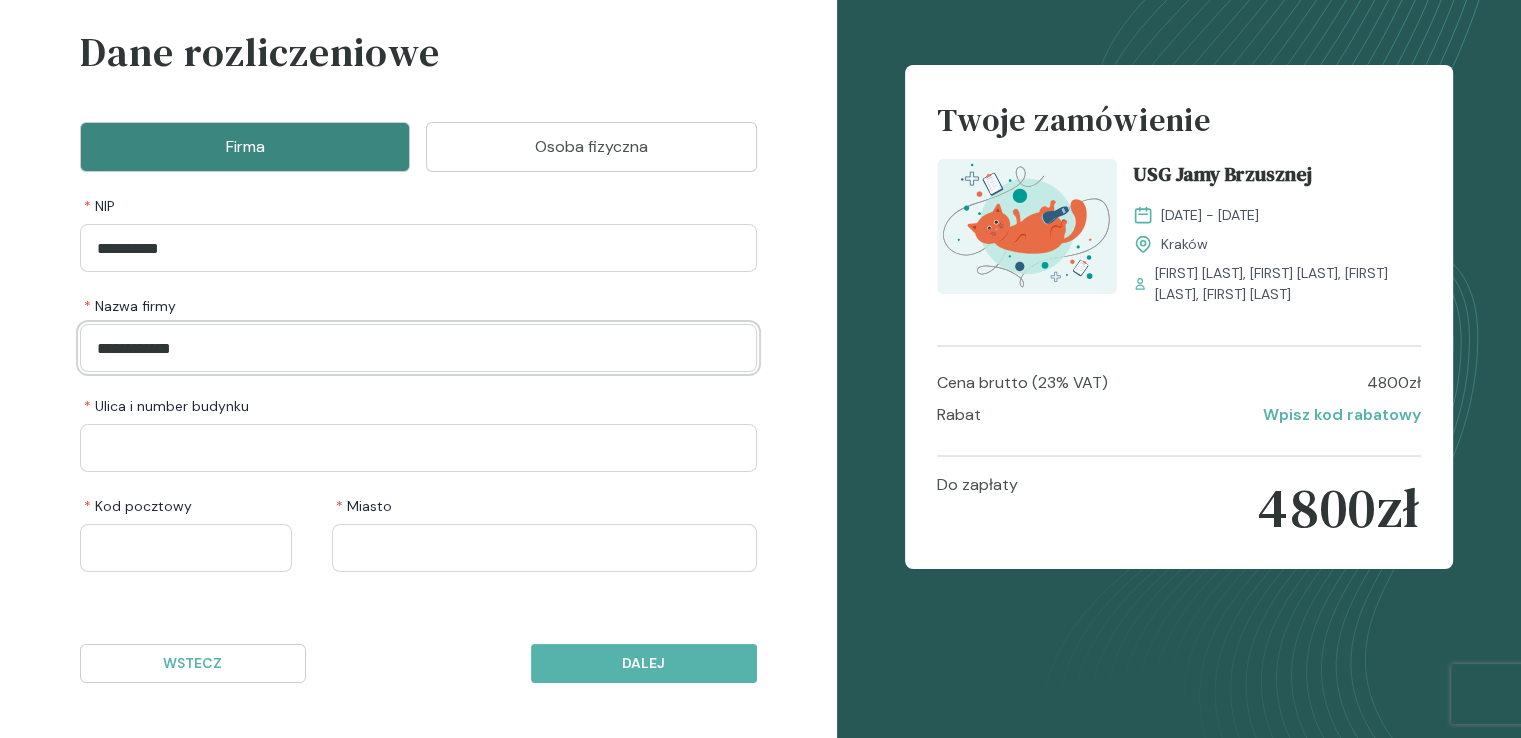 type on "**********" 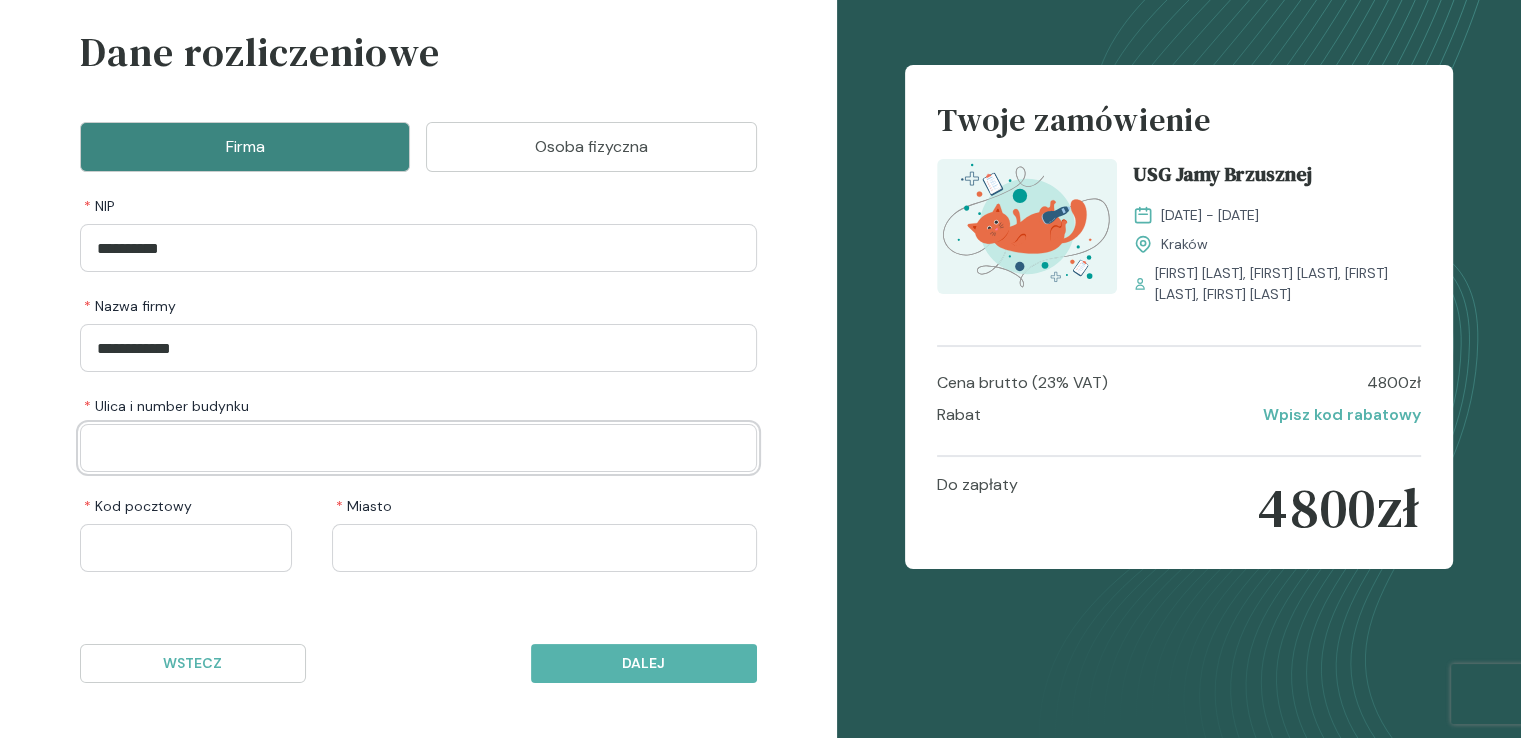 click at bounding box center [418, 448] 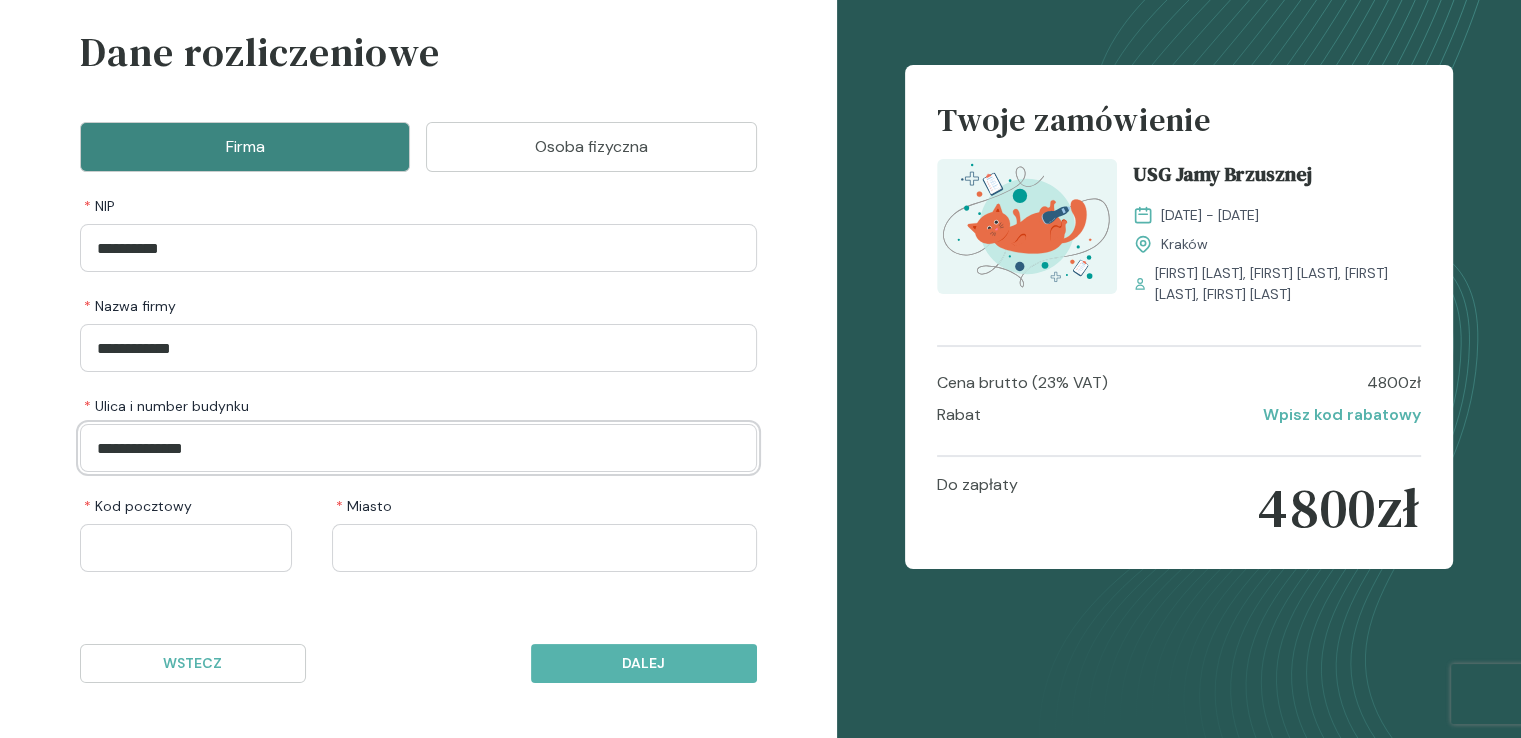 type on "**********" 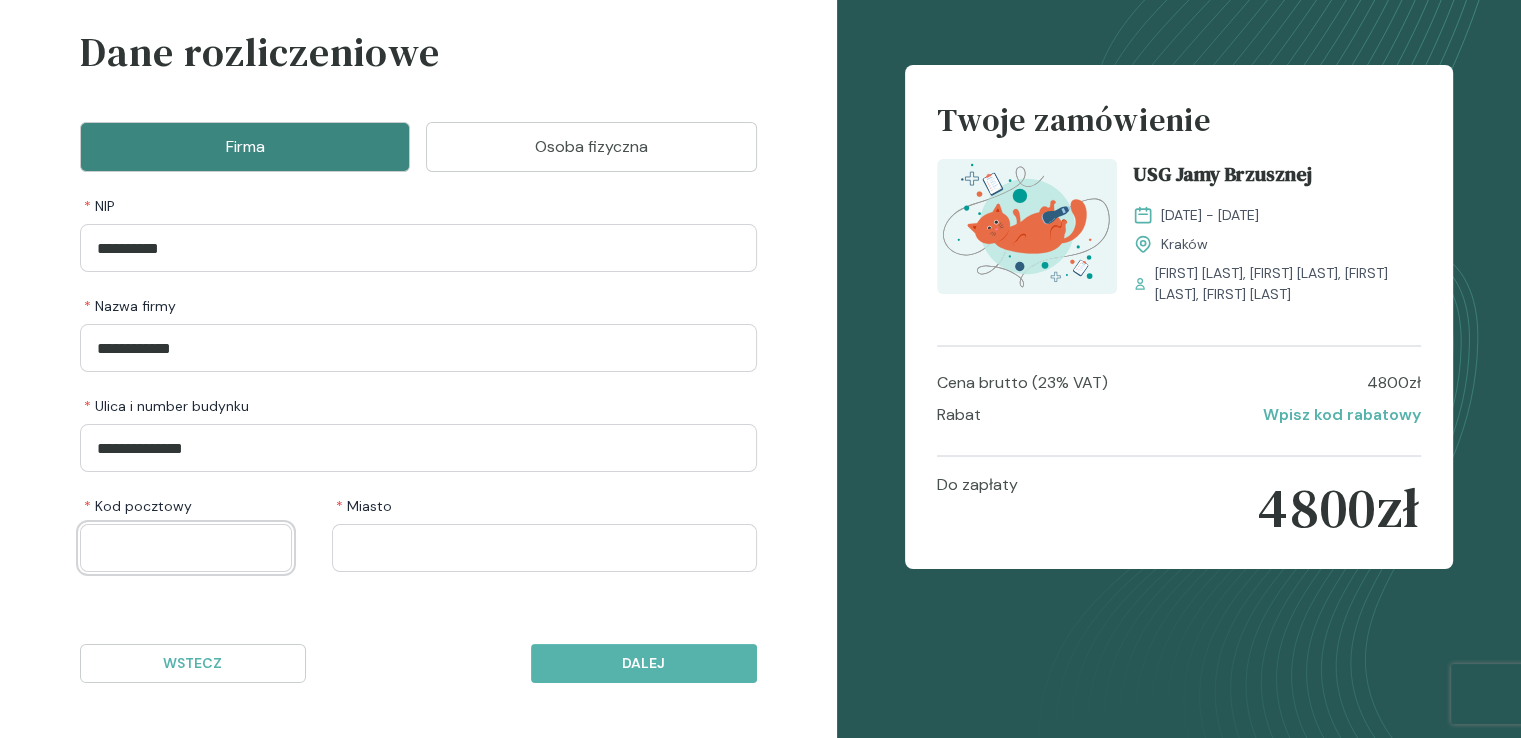 click at bounding box center (186, 548) 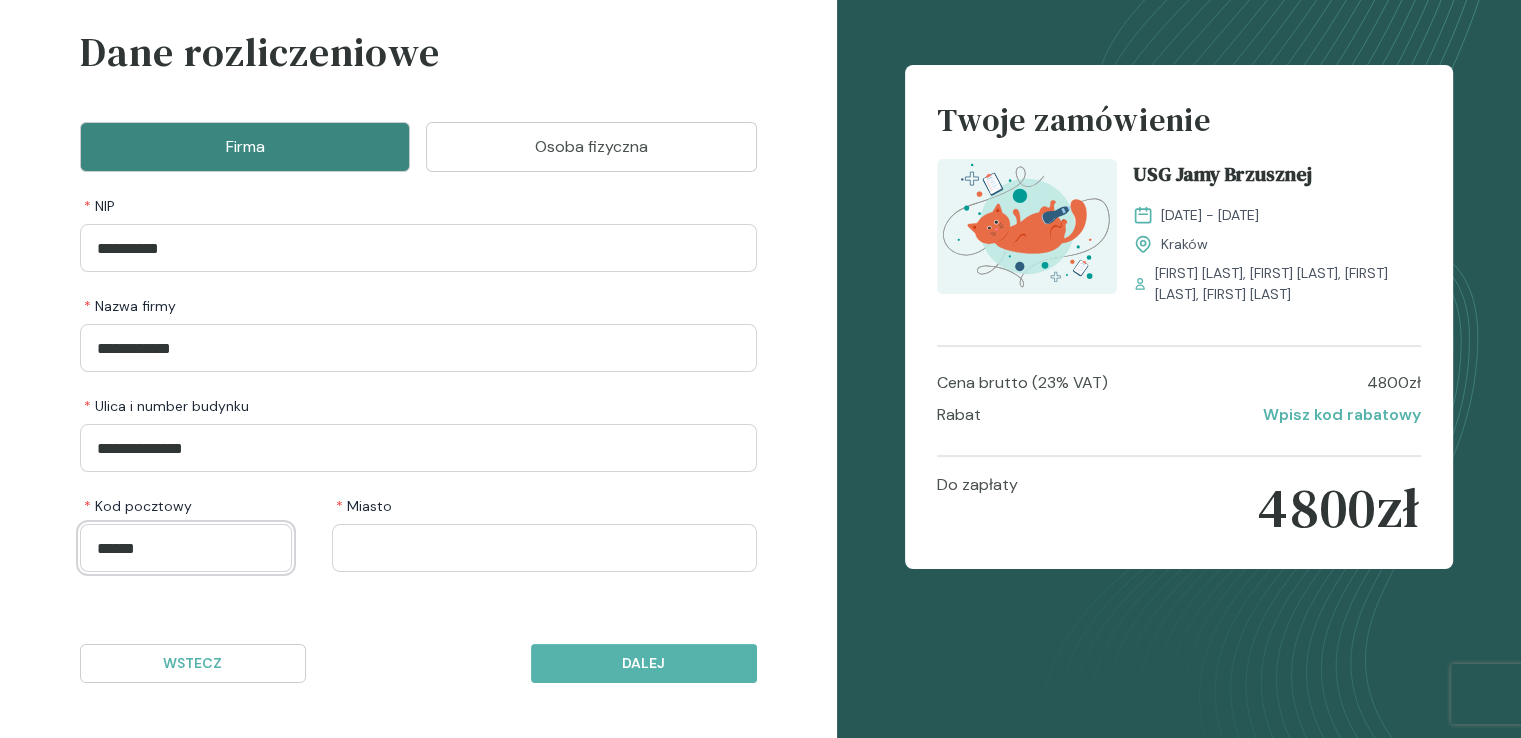 type on "******" 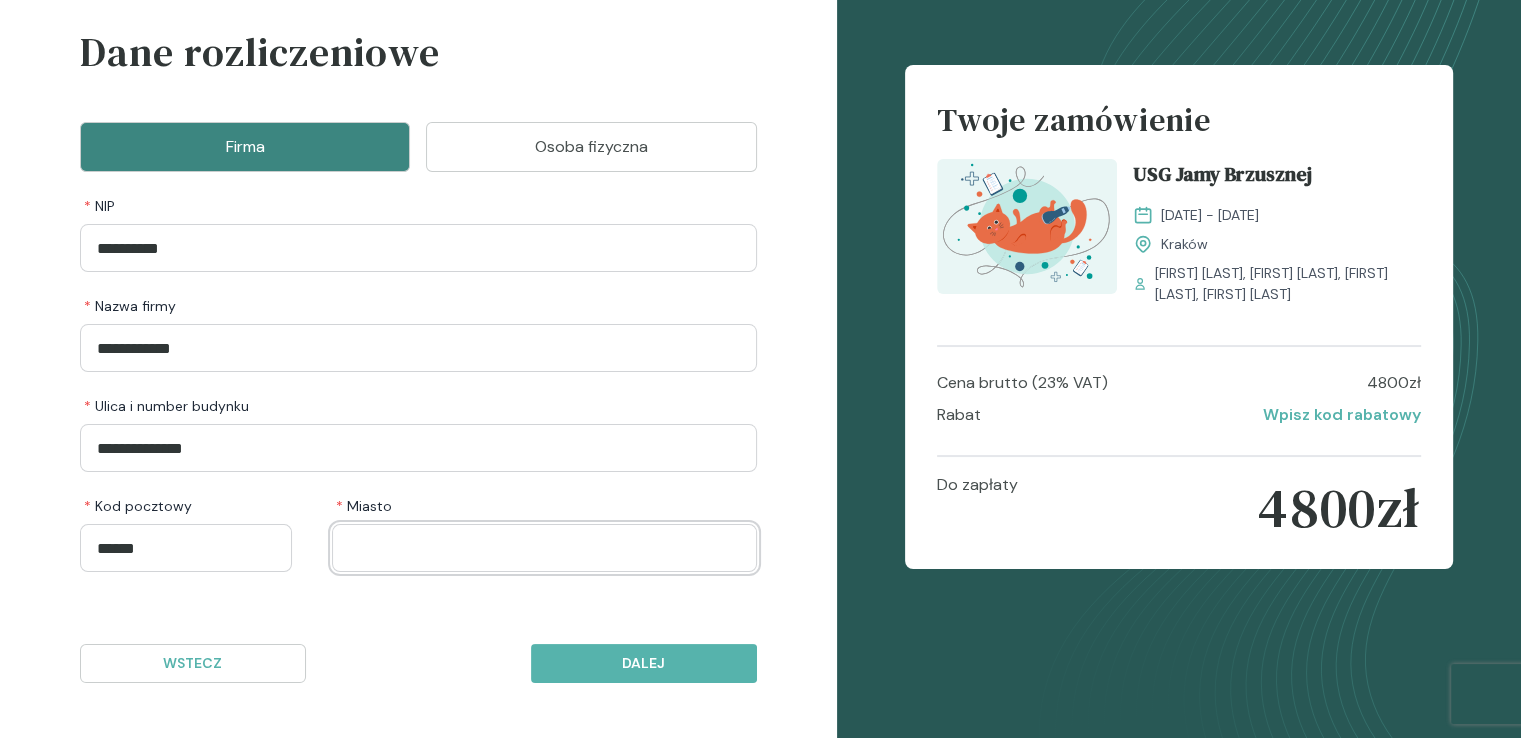 click at bounding box center [544, 548] 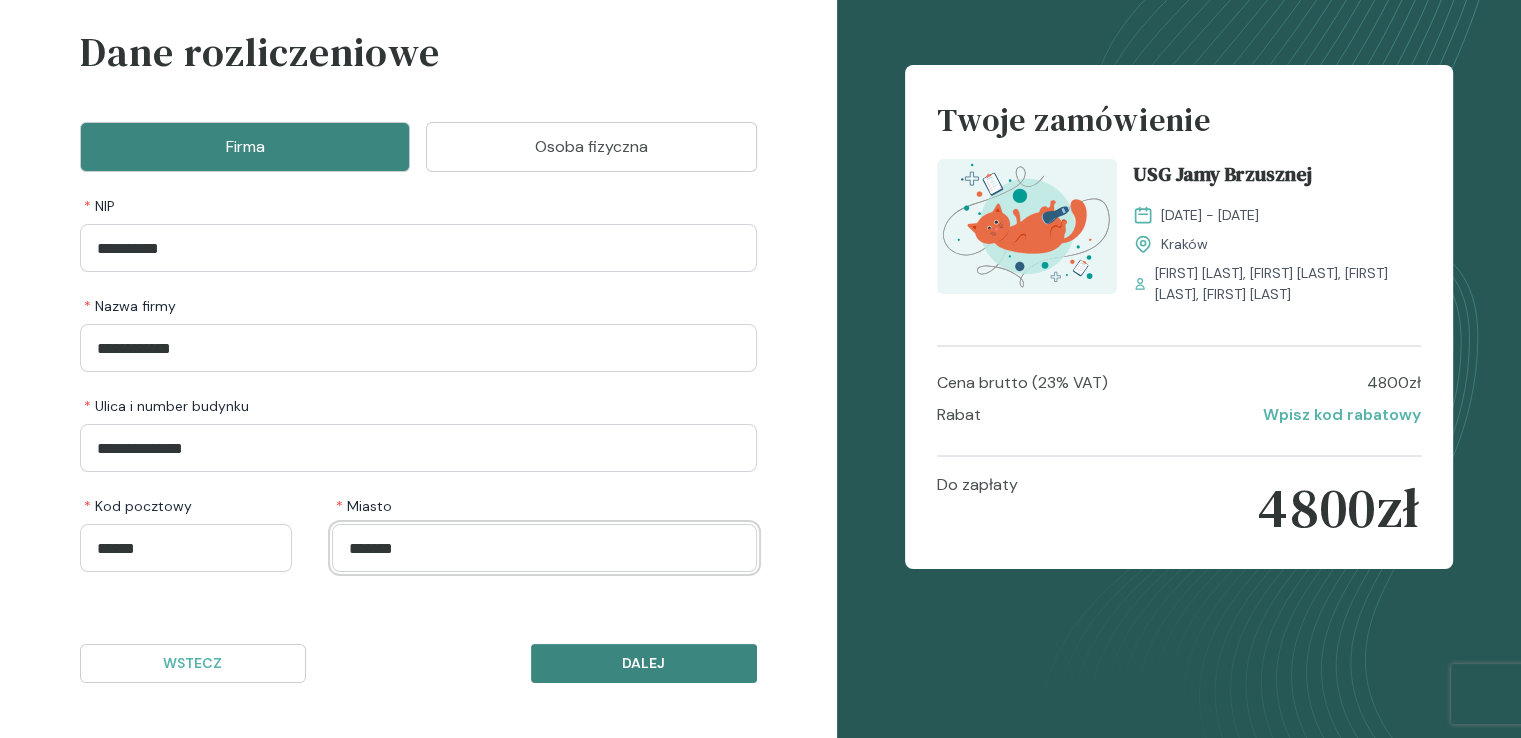 type on "*******" 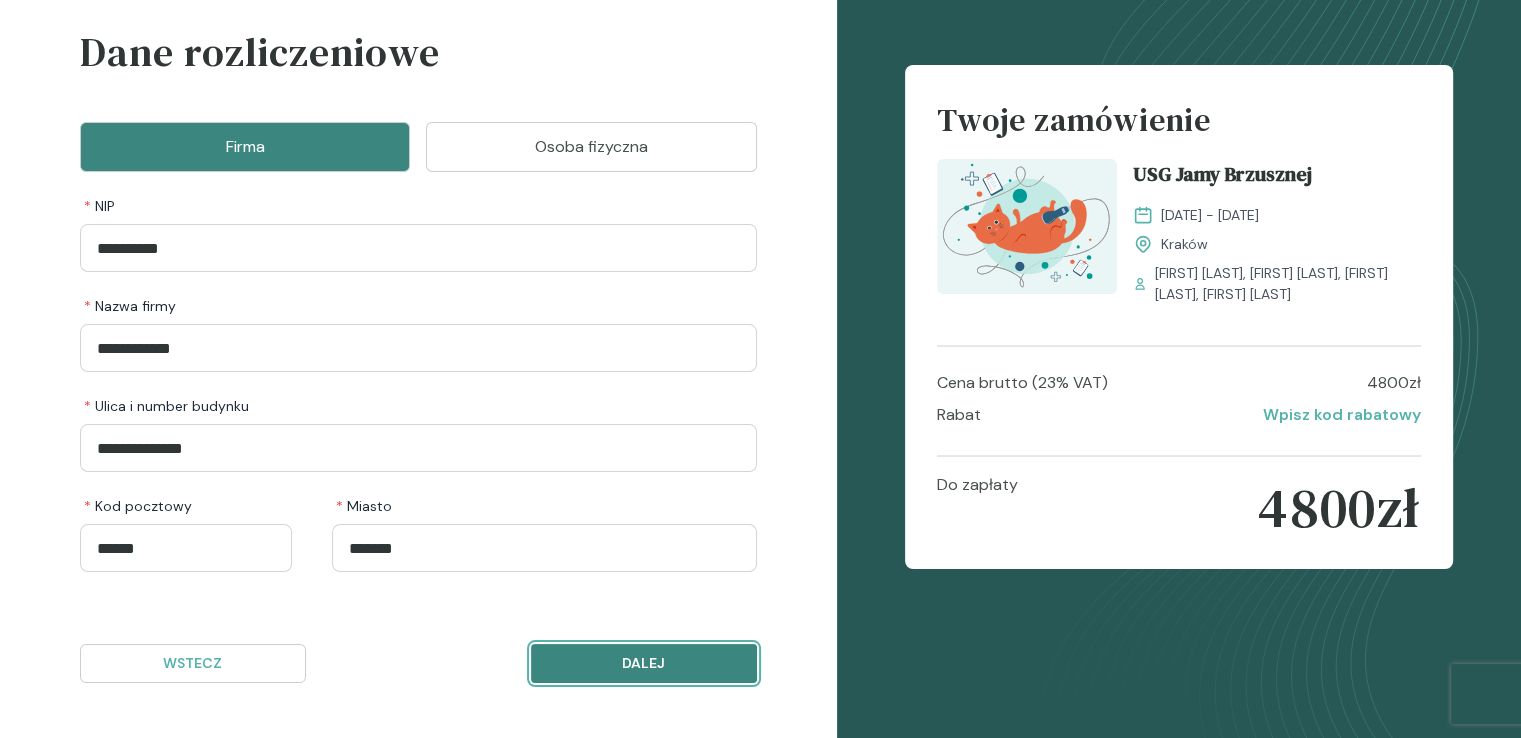 click on "Dalej" at bounding box center [644, 663] 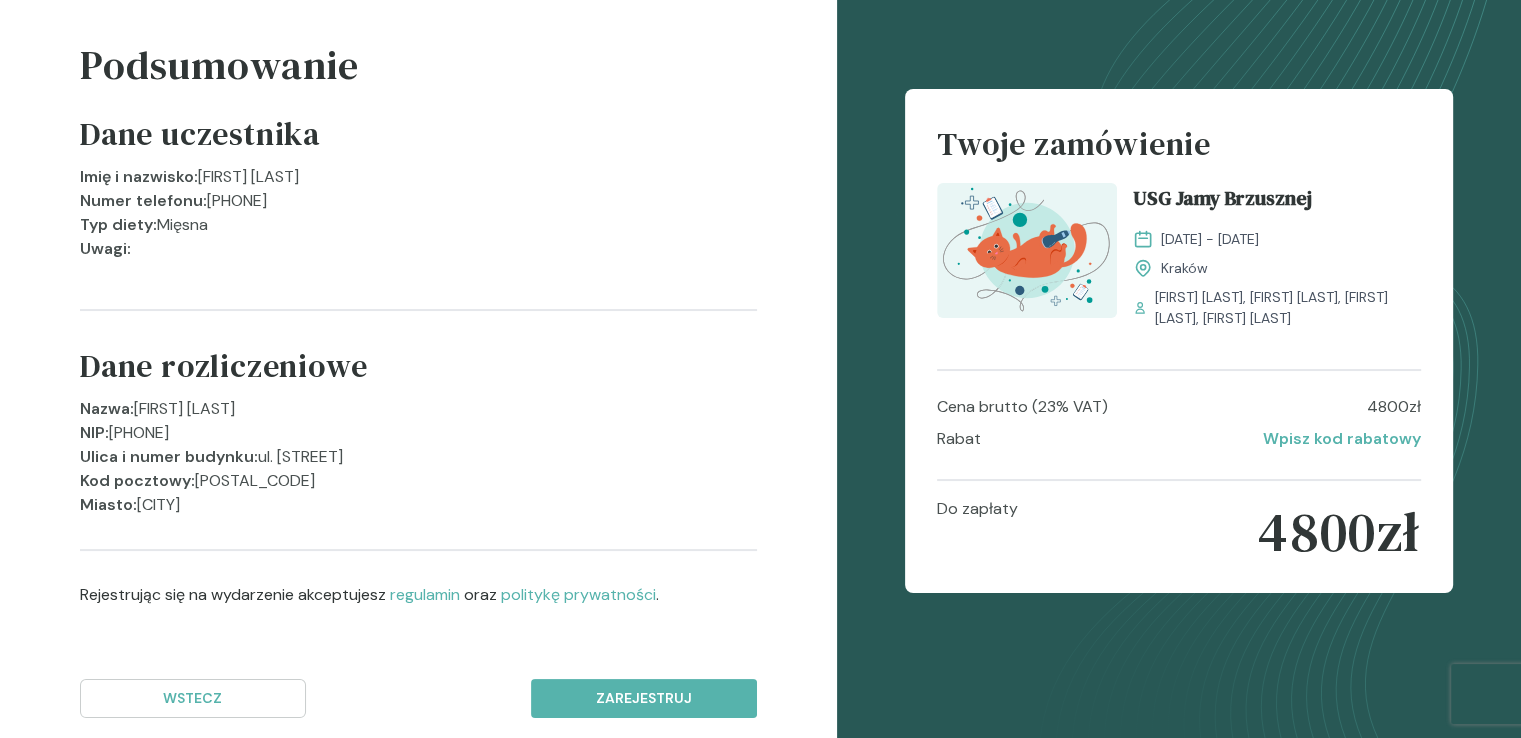 scroll, scrollTop: 128, scrollLeft: 0, axis: vertical 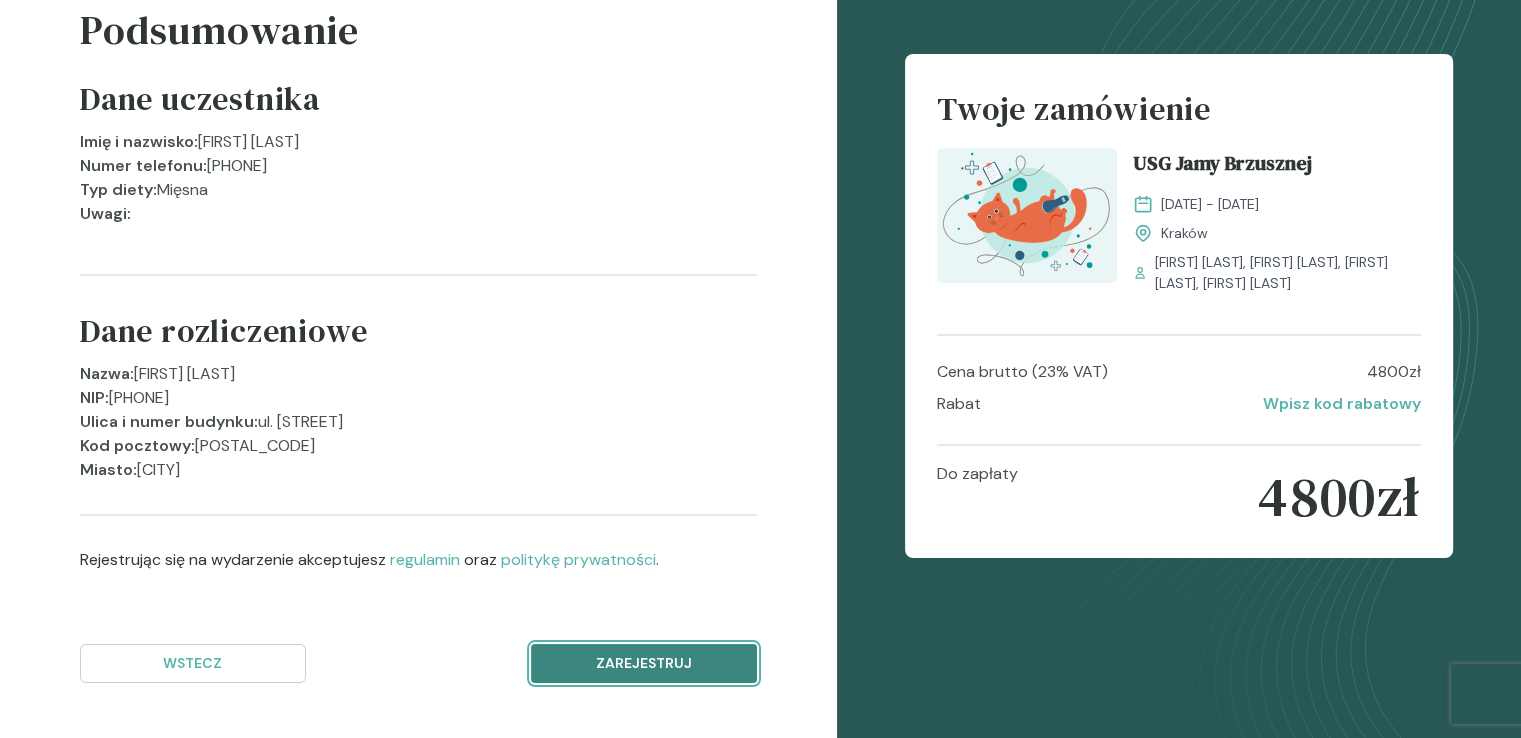 click on "Zarejestruj" at bounding box center (644, 663) 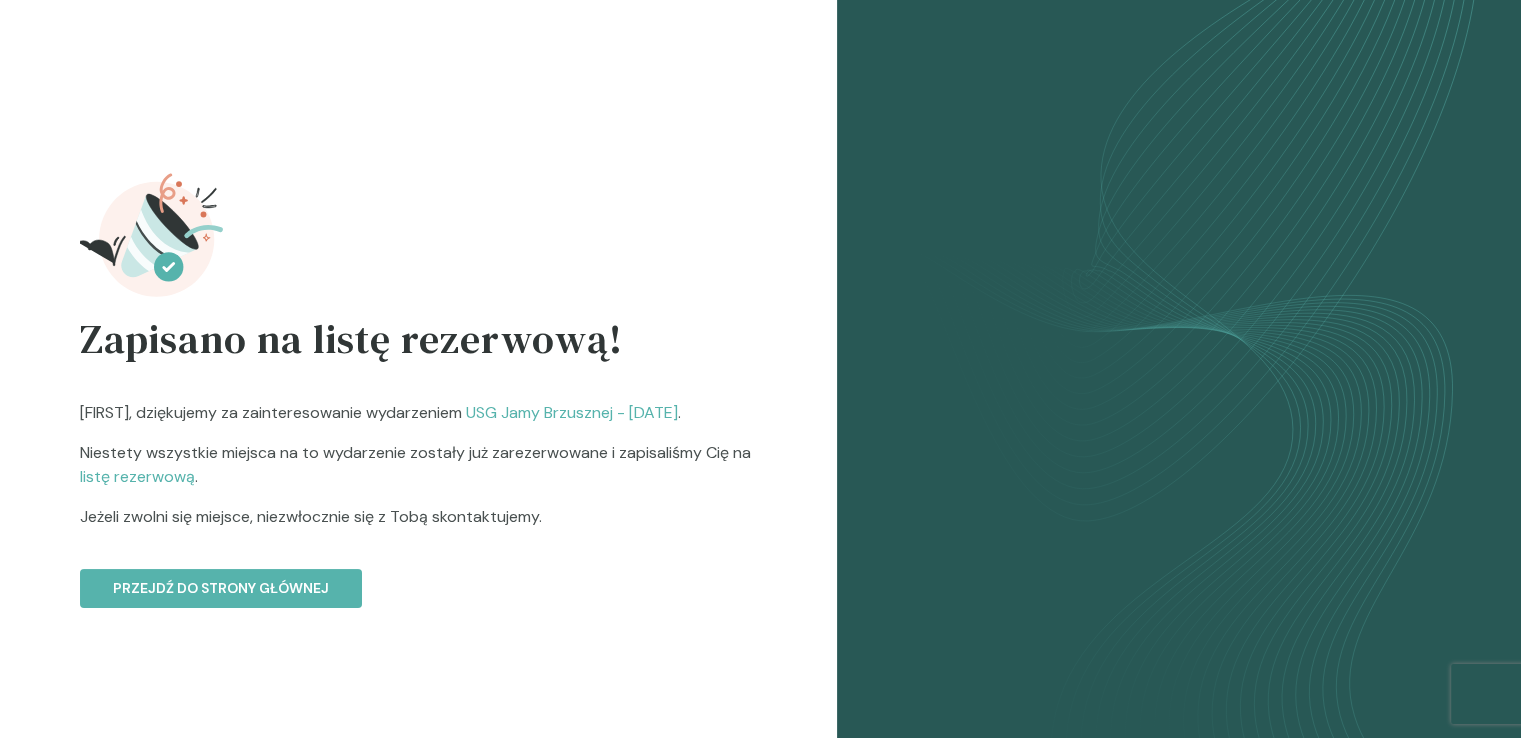 scroll, scrollTop: 0, scrollLeft: 0, axis: both 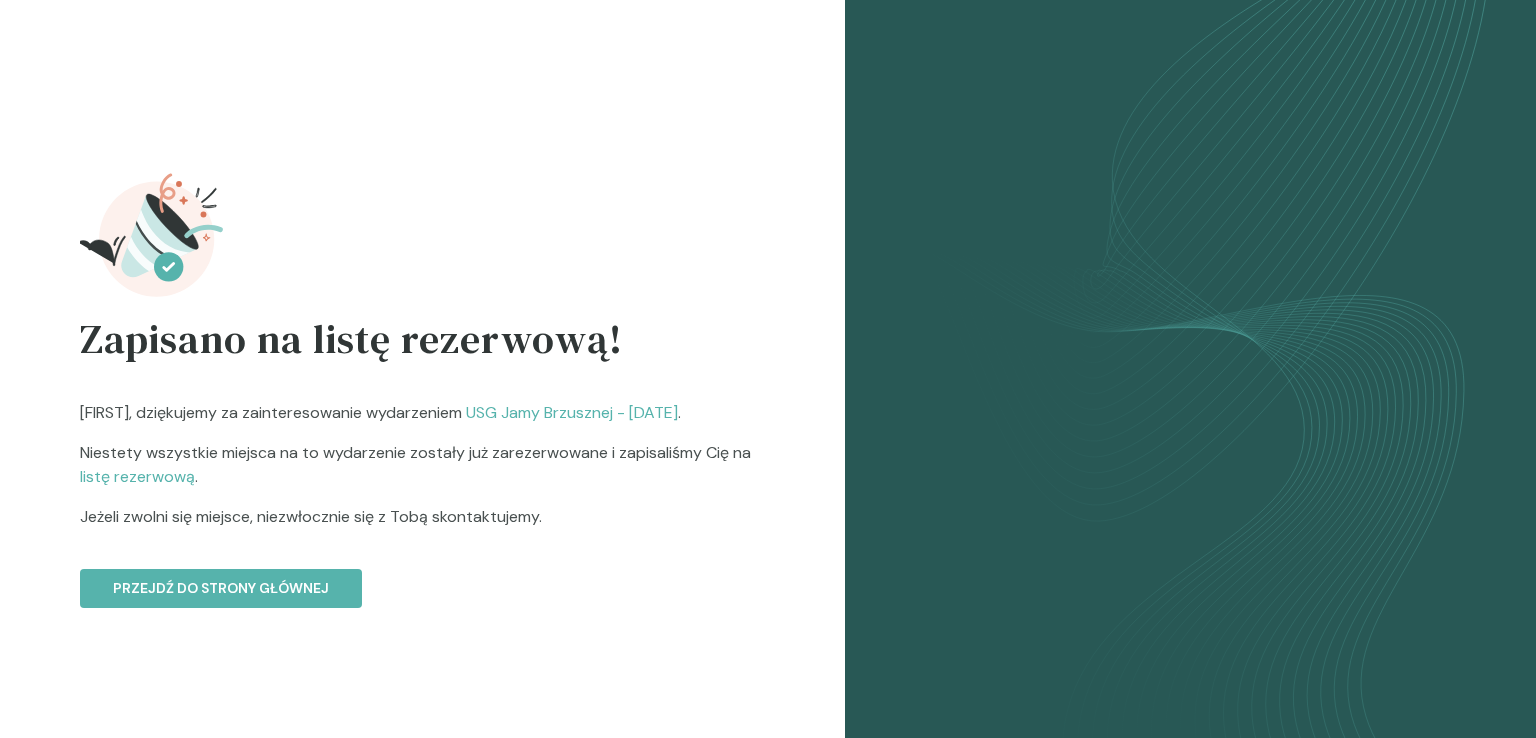 click on "listę rezerwową" at bounding box center (137, 476) 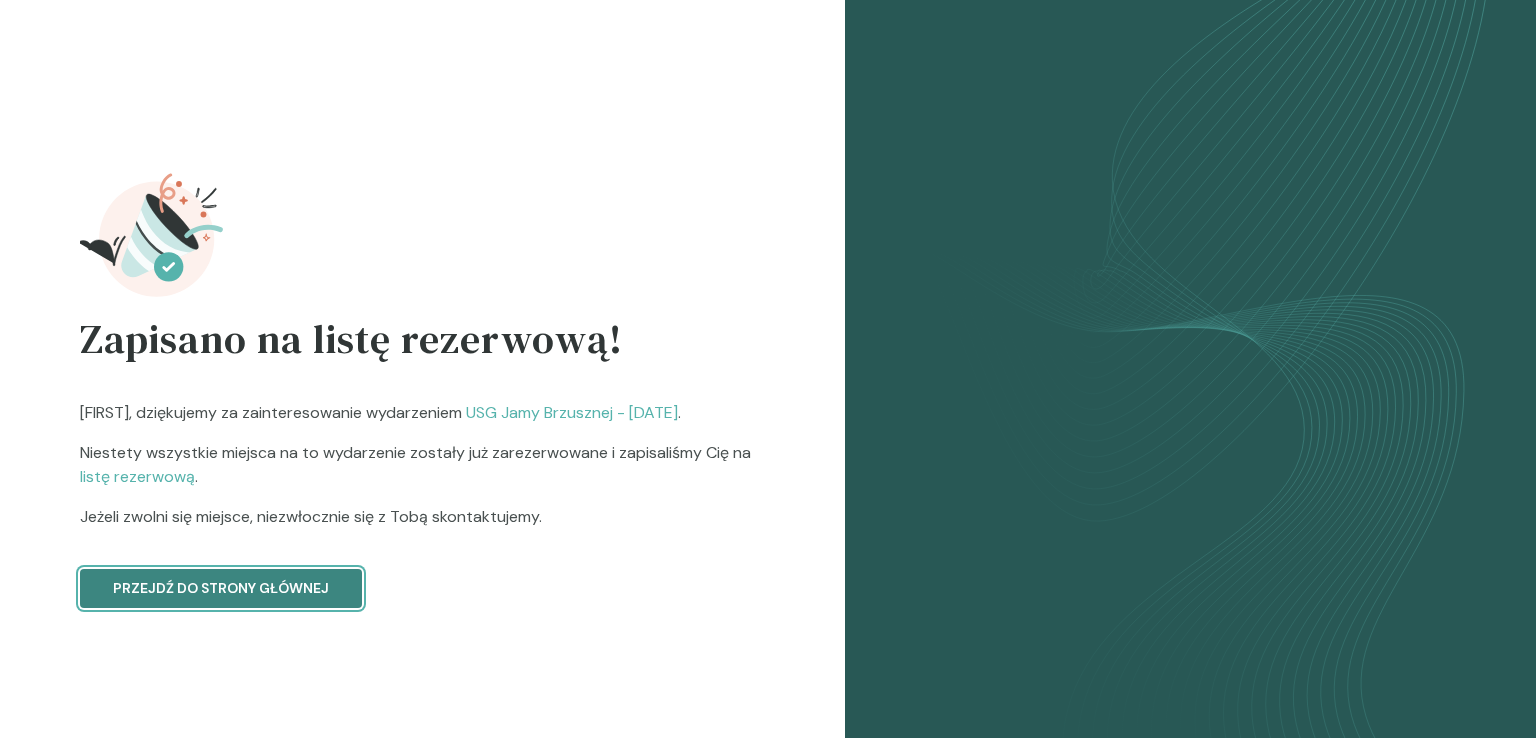 click on "Przejdź do strony głównej" at bounding box center [221, 588] 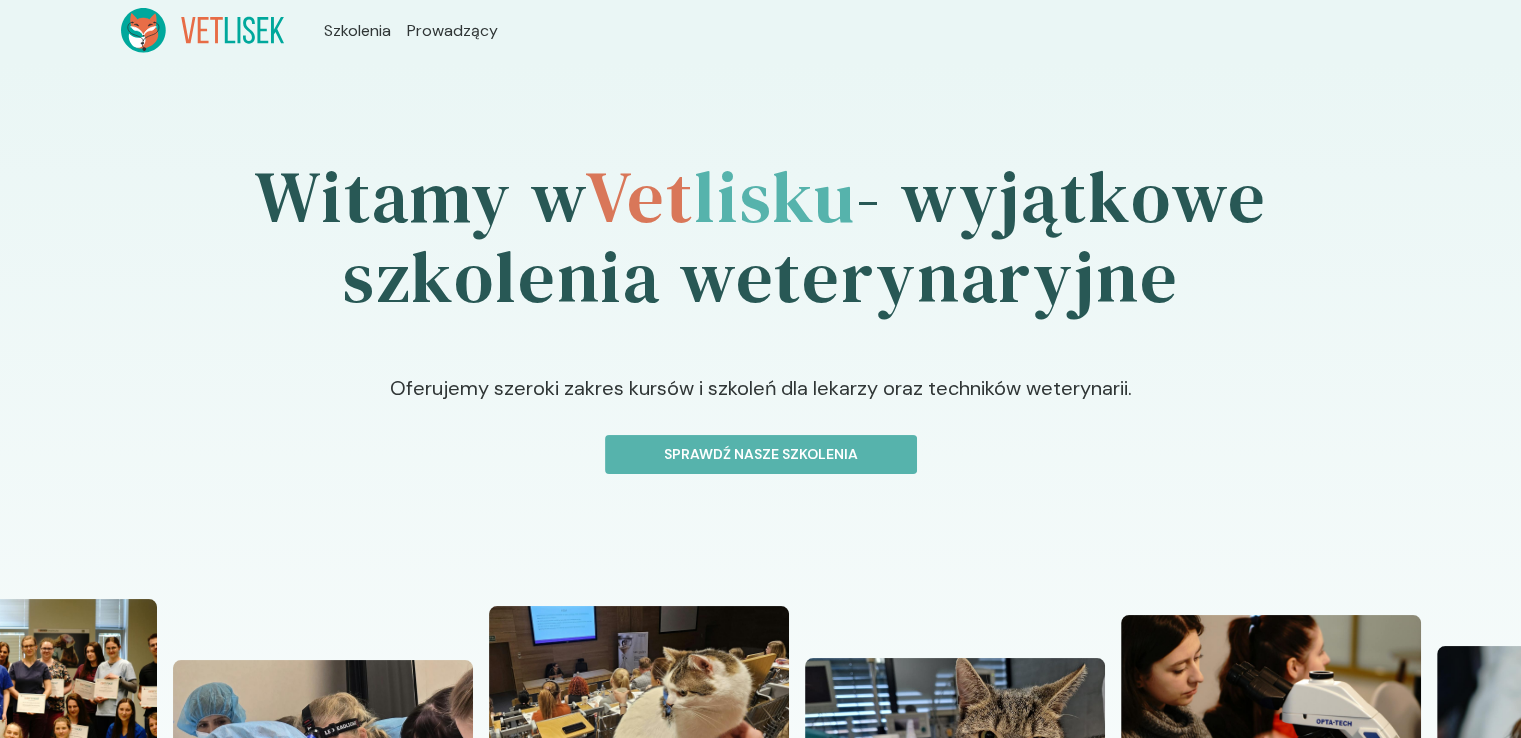 scroll, scrollTop: 0, scrollLeft: 0, axis: both 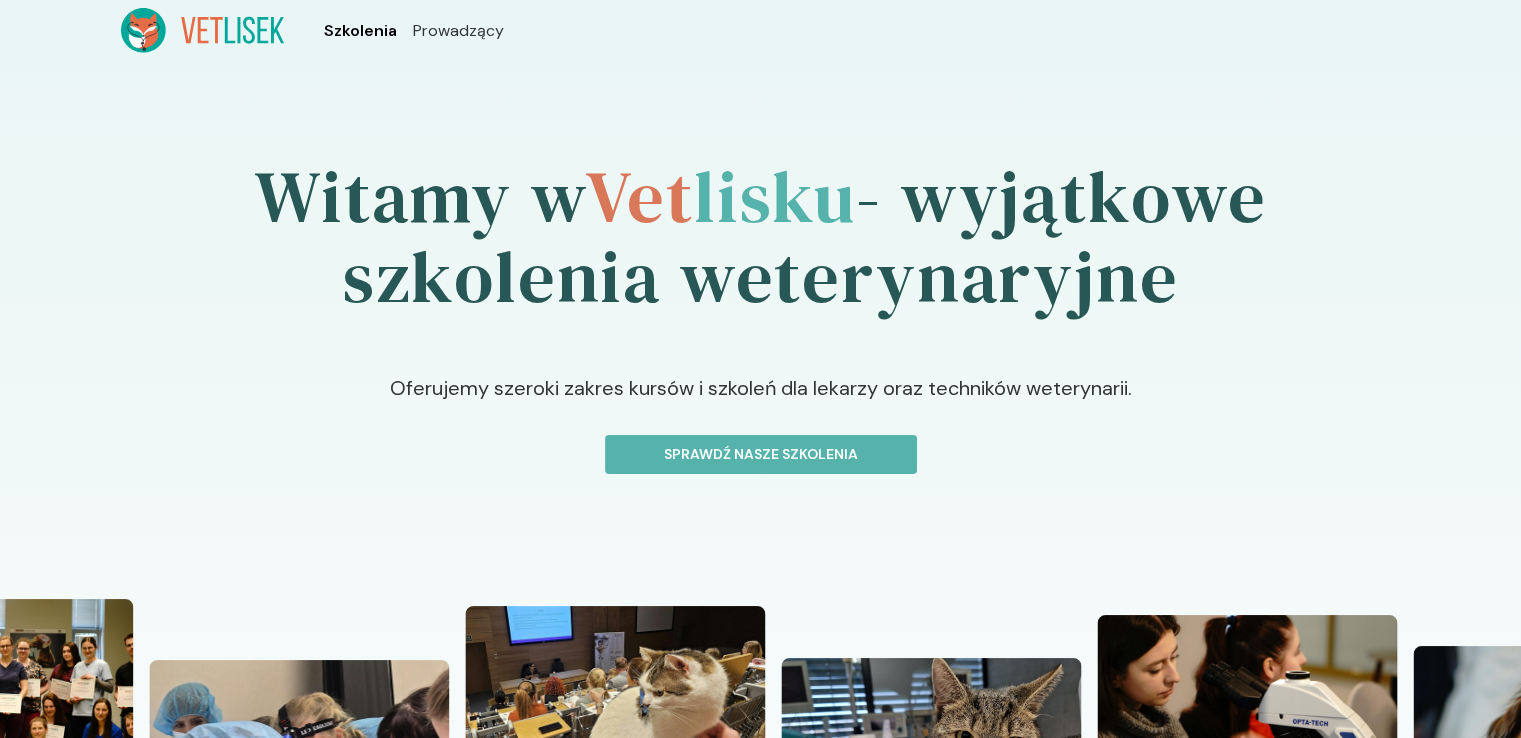 click on "Szkolenia" at bounding box center (360, 31) 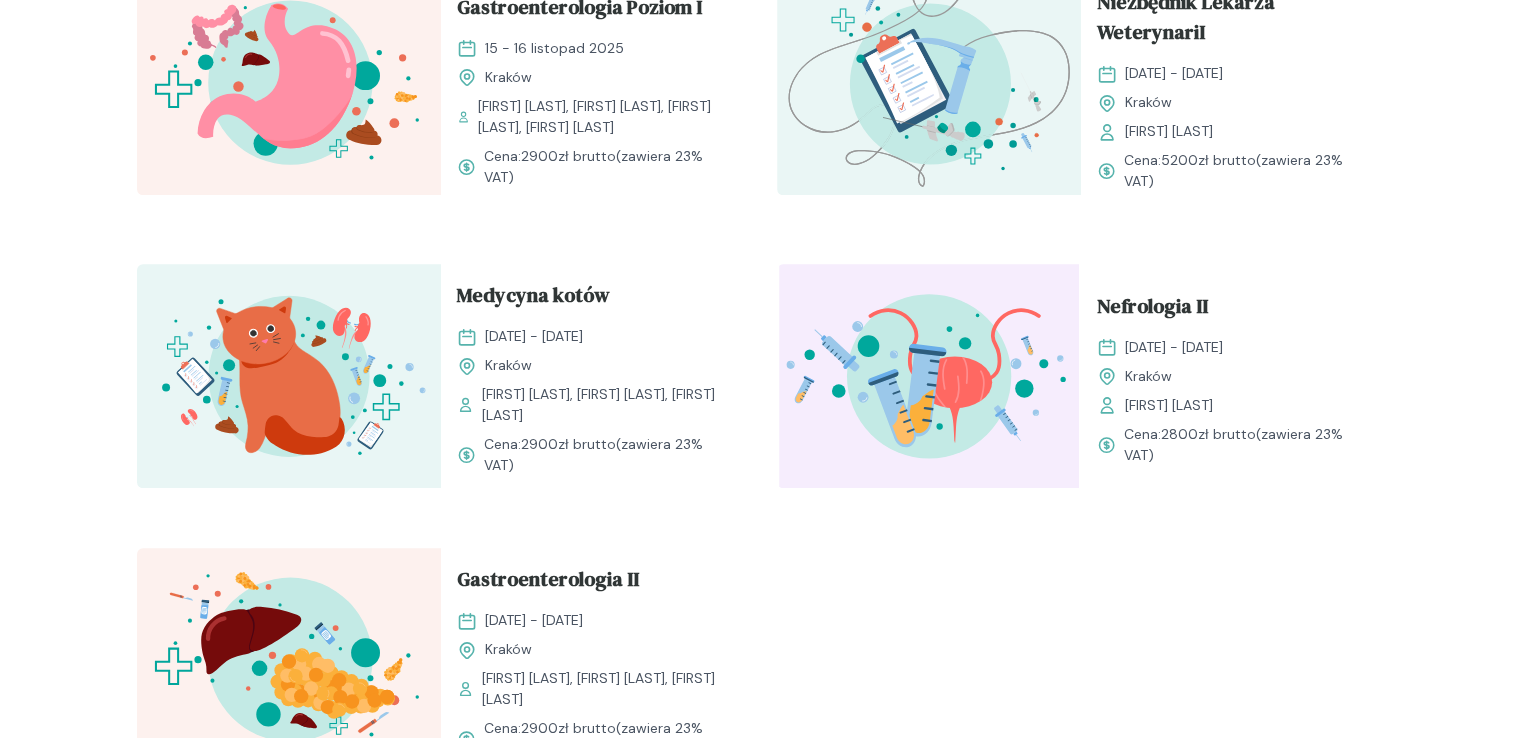 scroll, scrollTop: 2200, scrollLeft: 0, axis: vertical 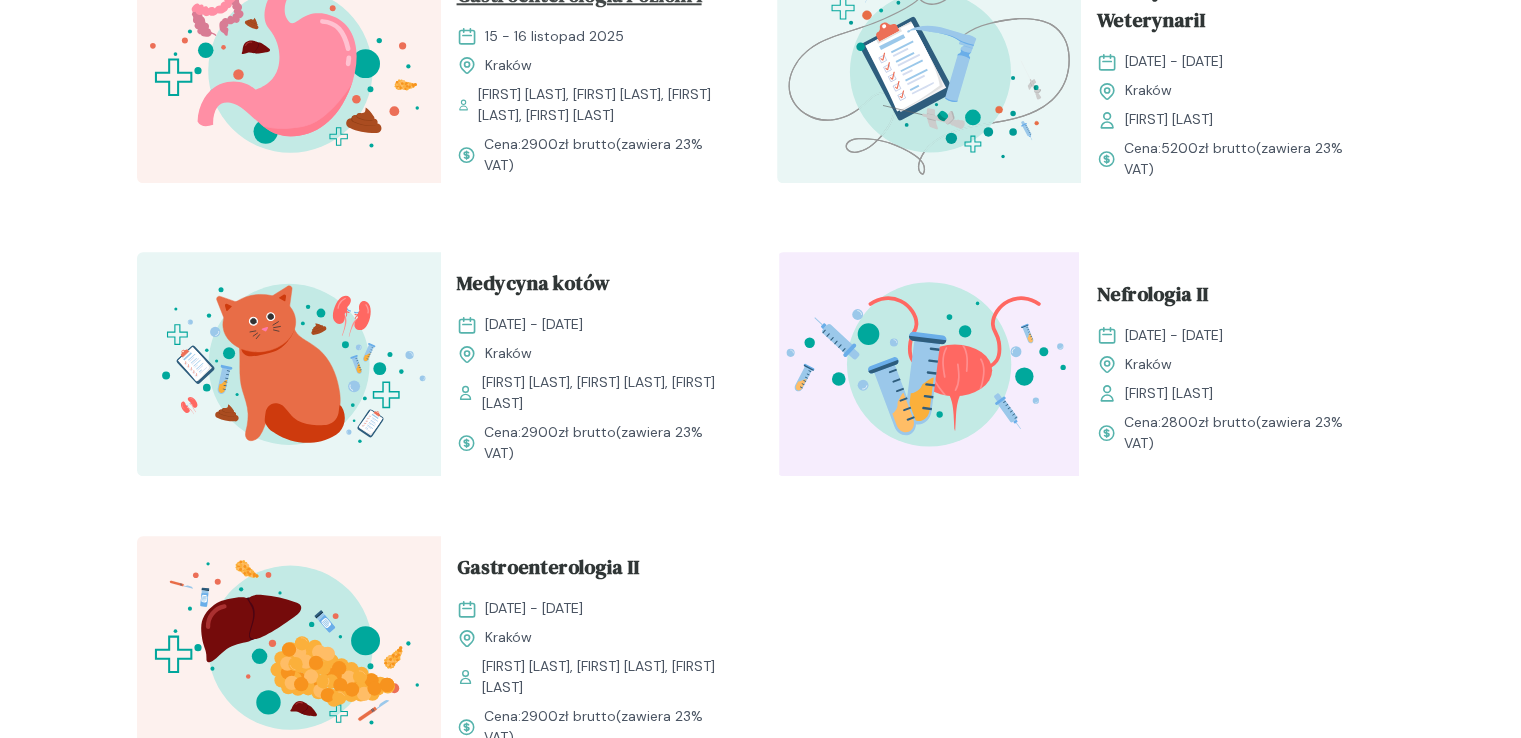 click on "Gastroenterologia Poziom I" at bounding box center [579, -1] 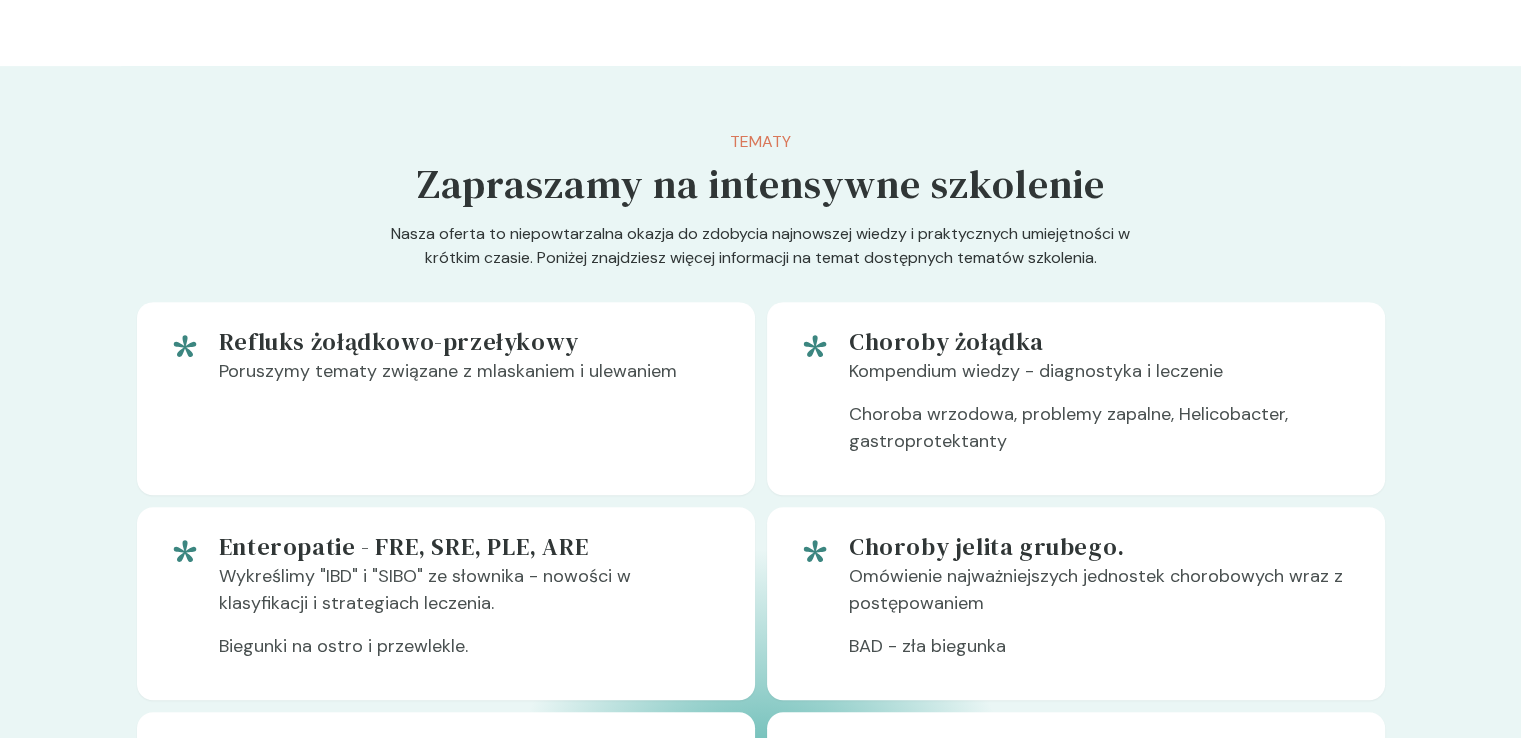 scroll, scrollTop: 1000, scrollLeft: 0, axis: vertical 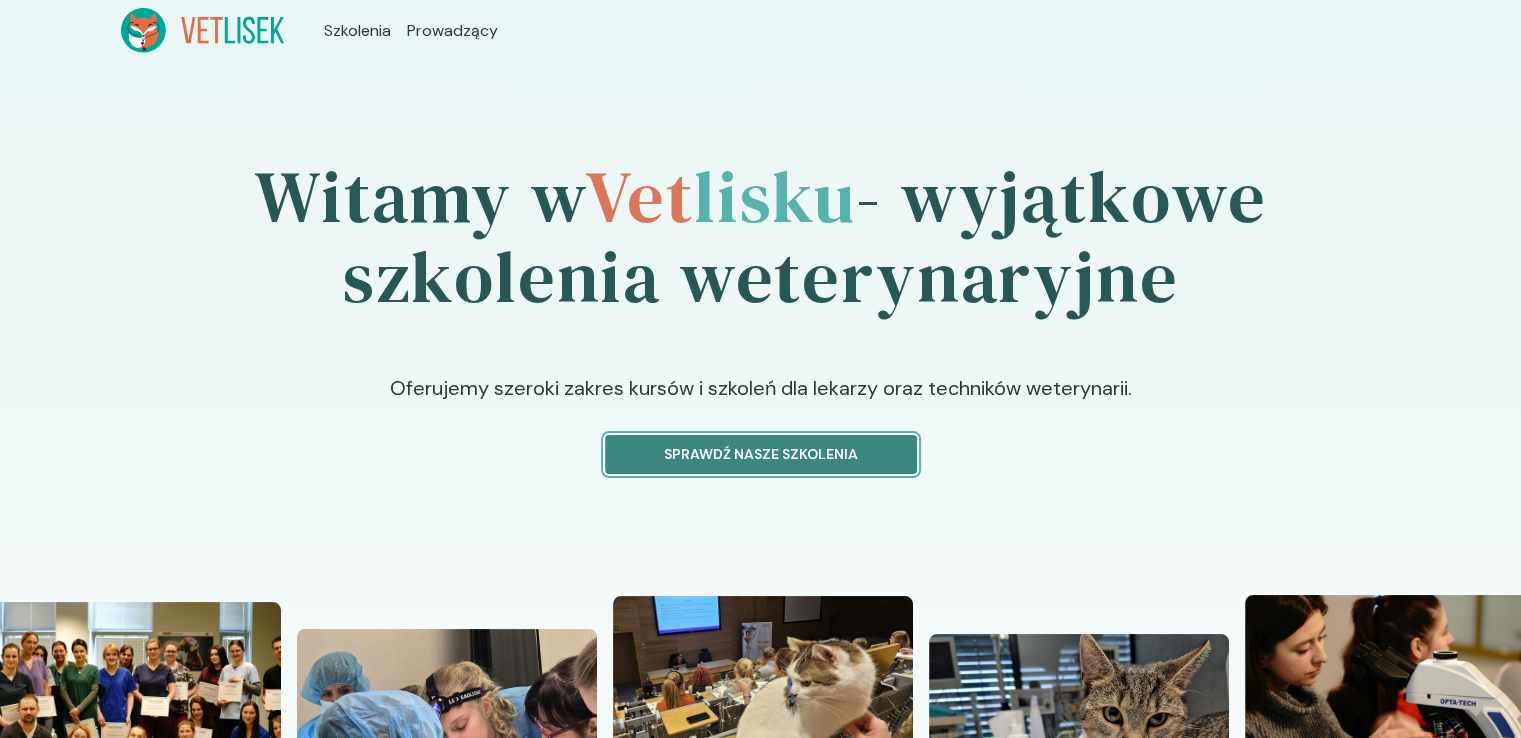 click on "Sprawdź nasze szkolenia" at bounding box center [761, 454] 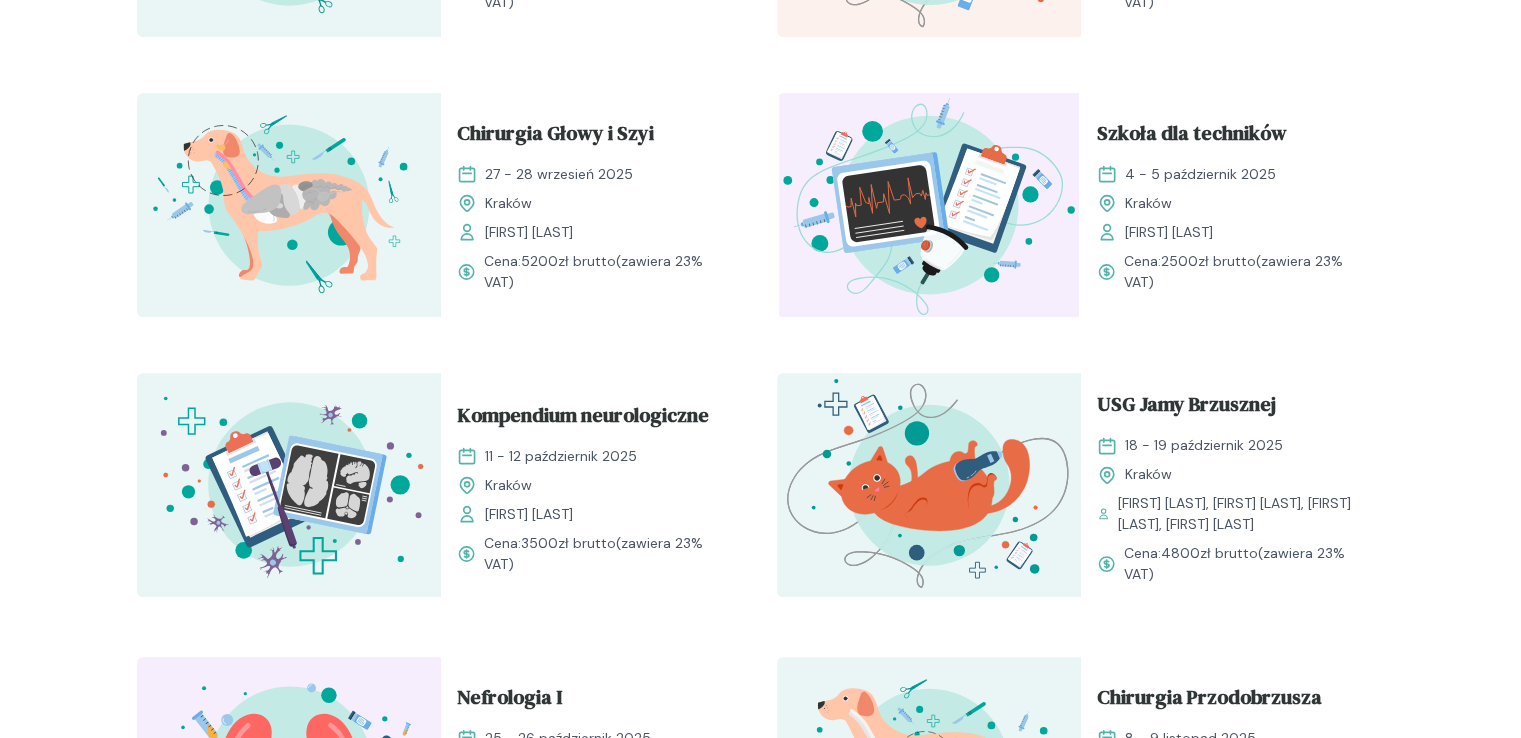 scroll, scrollTop: 900, scrollLeft: 0, axis: vertical 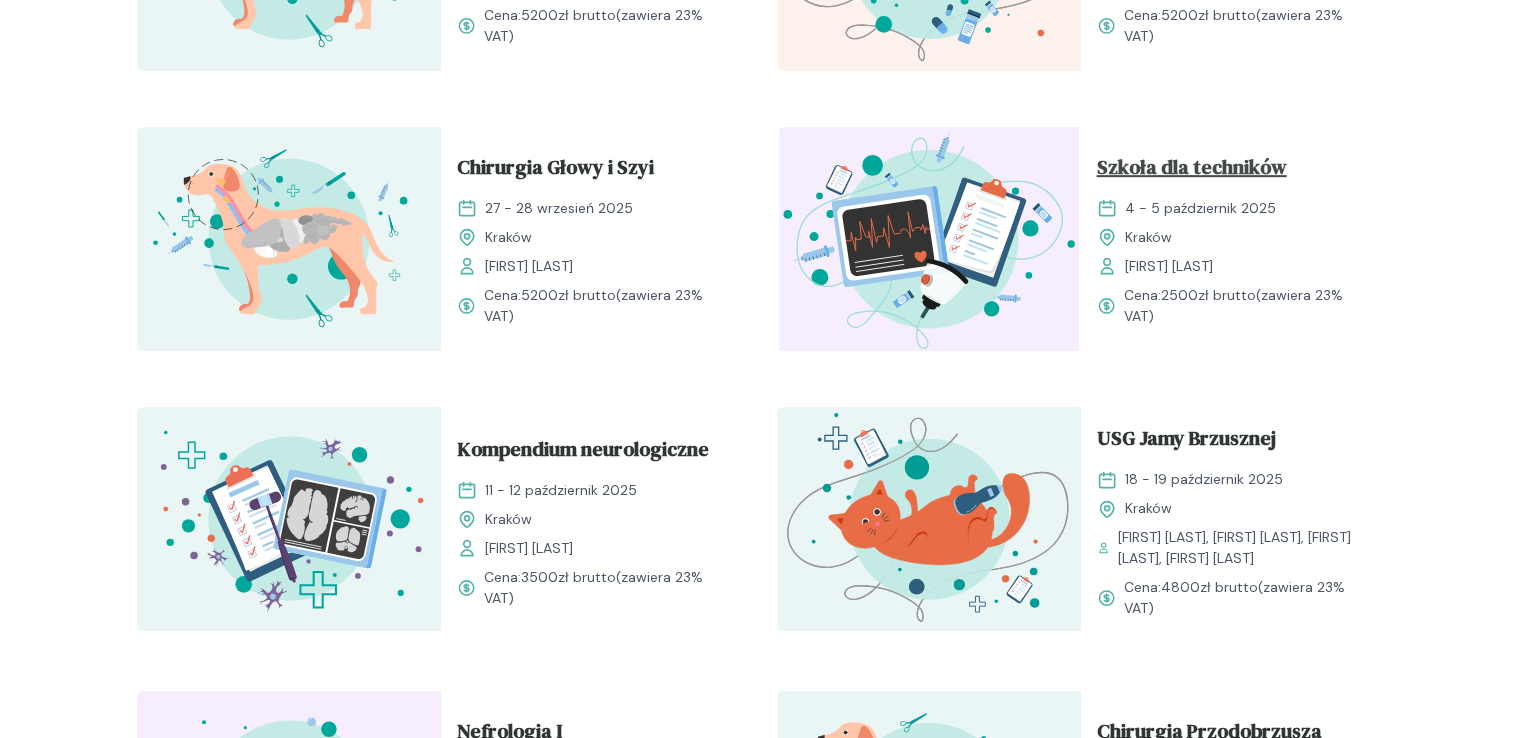 click on "Szkoła dla techników" at bounding box center (1192, 171) 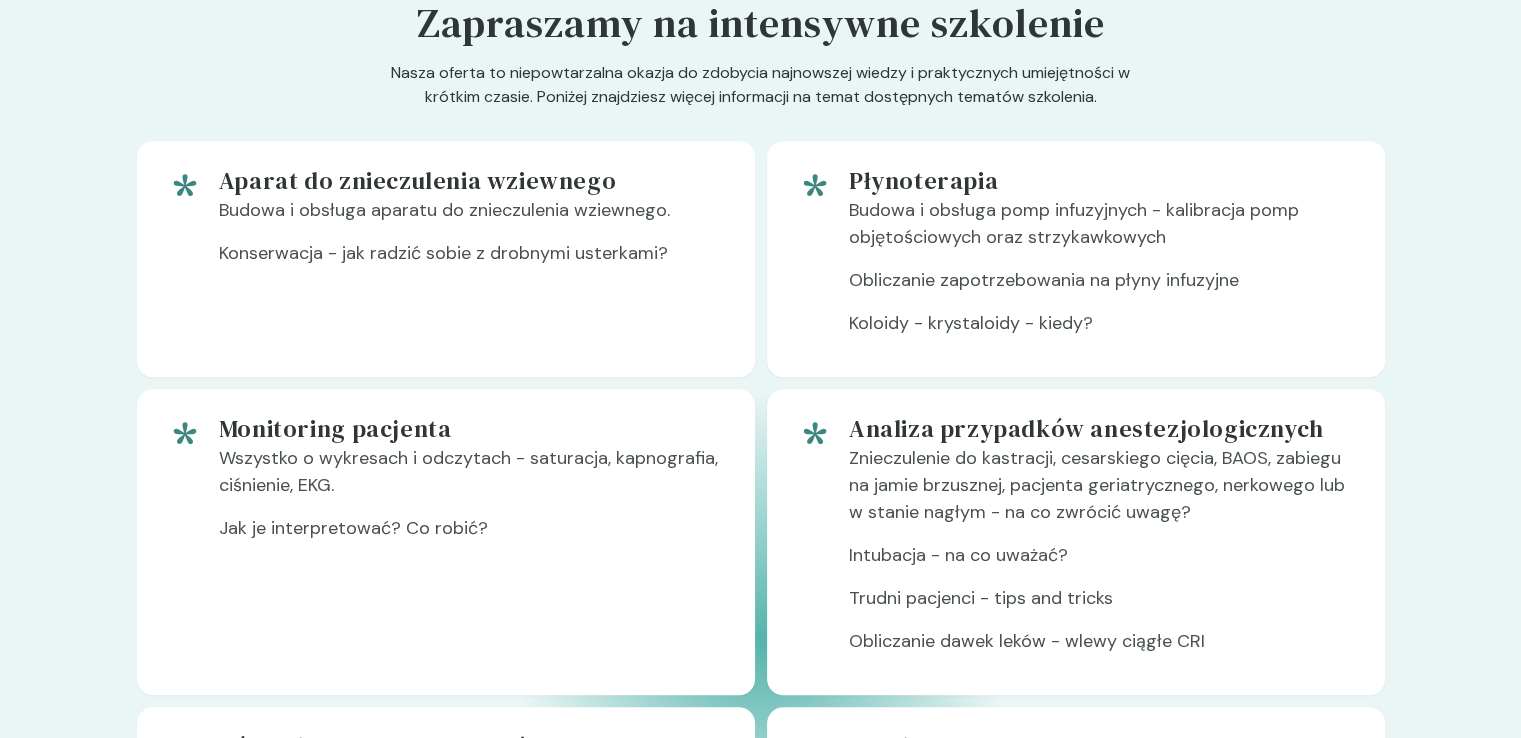 scroll, scrollTop: 700, scrollLeft: 0, axis: vertical 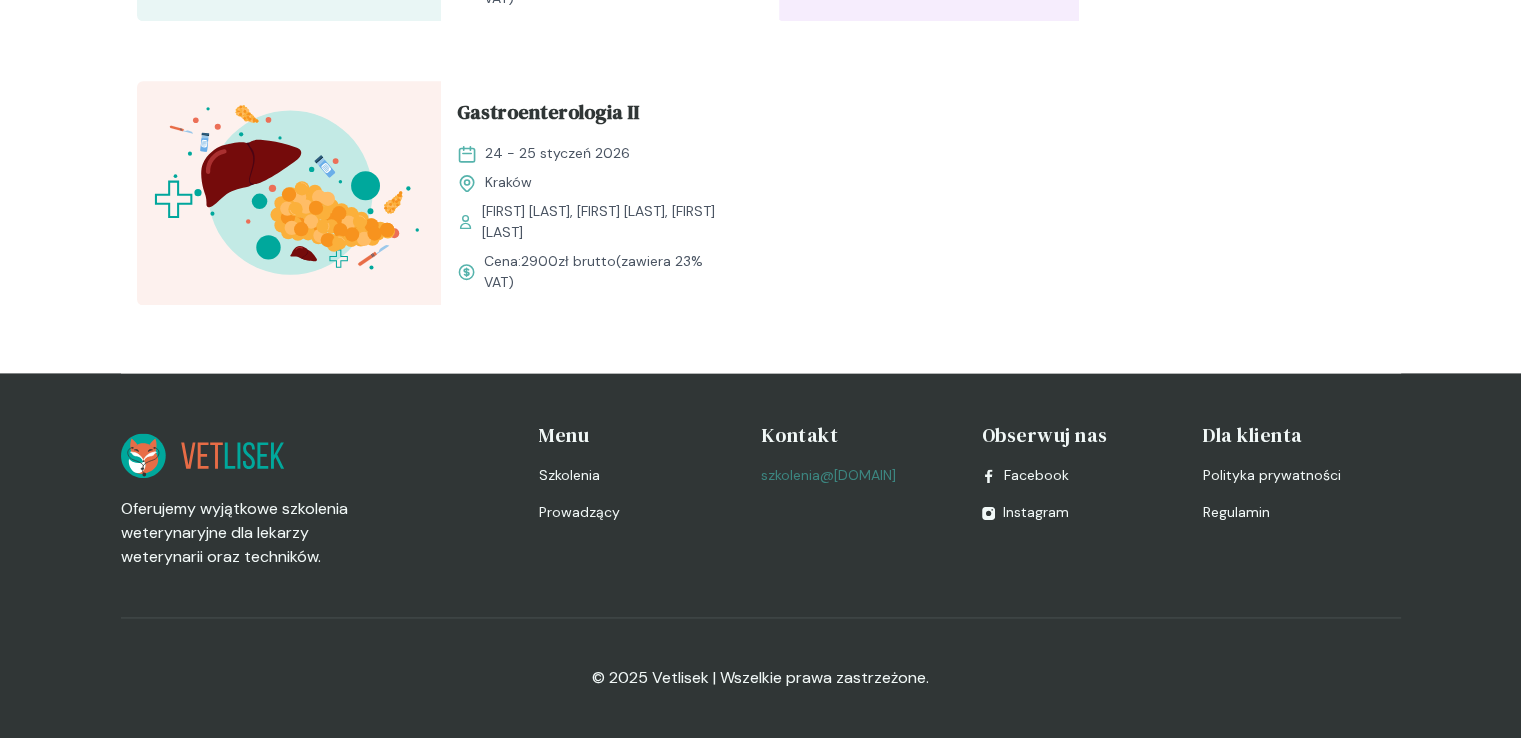 click on "[EMAIL]" at bounding box center [827, 475] 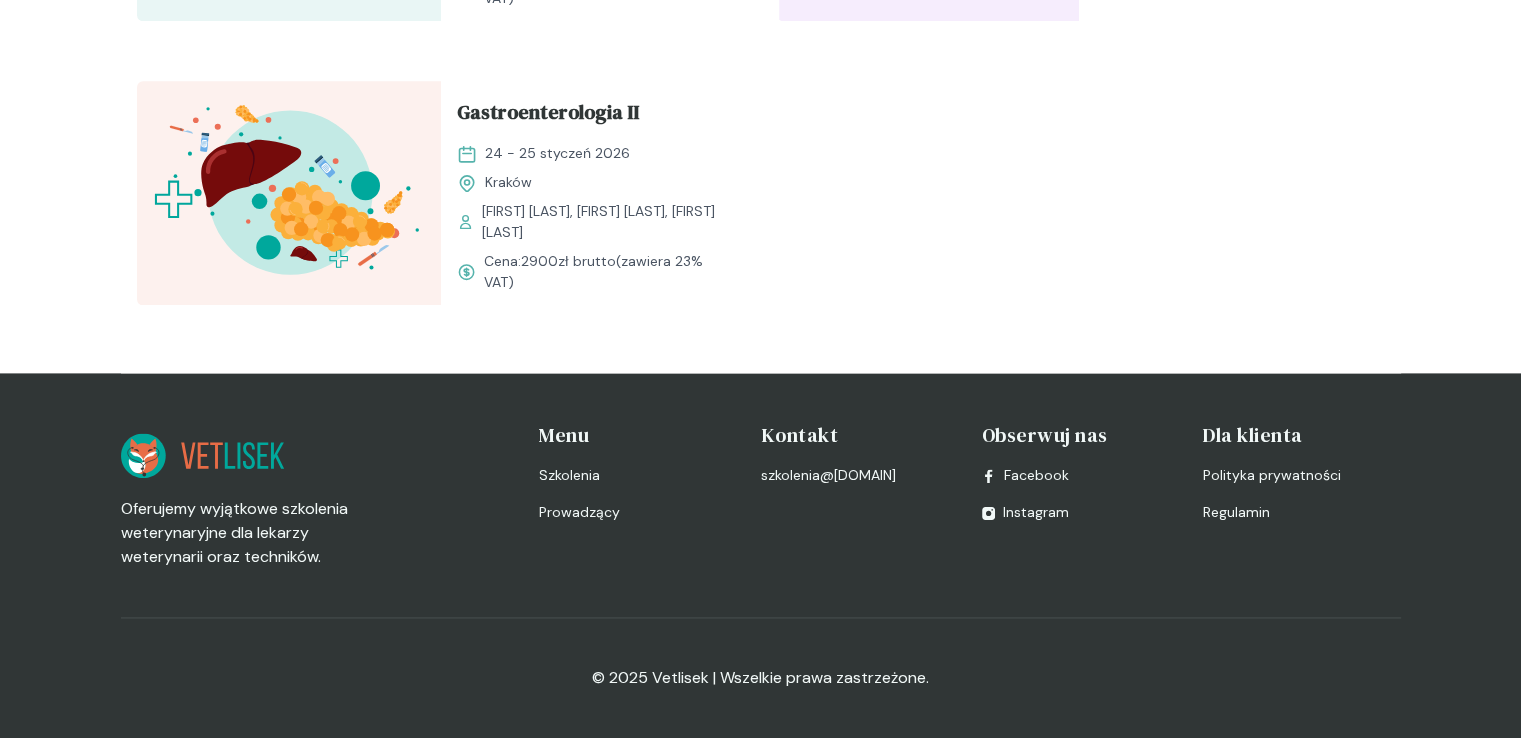 drag, startPoint x: 906, startPoint y: 476, endPoint x: 760, endPoint y: 493, distance: 146.98639 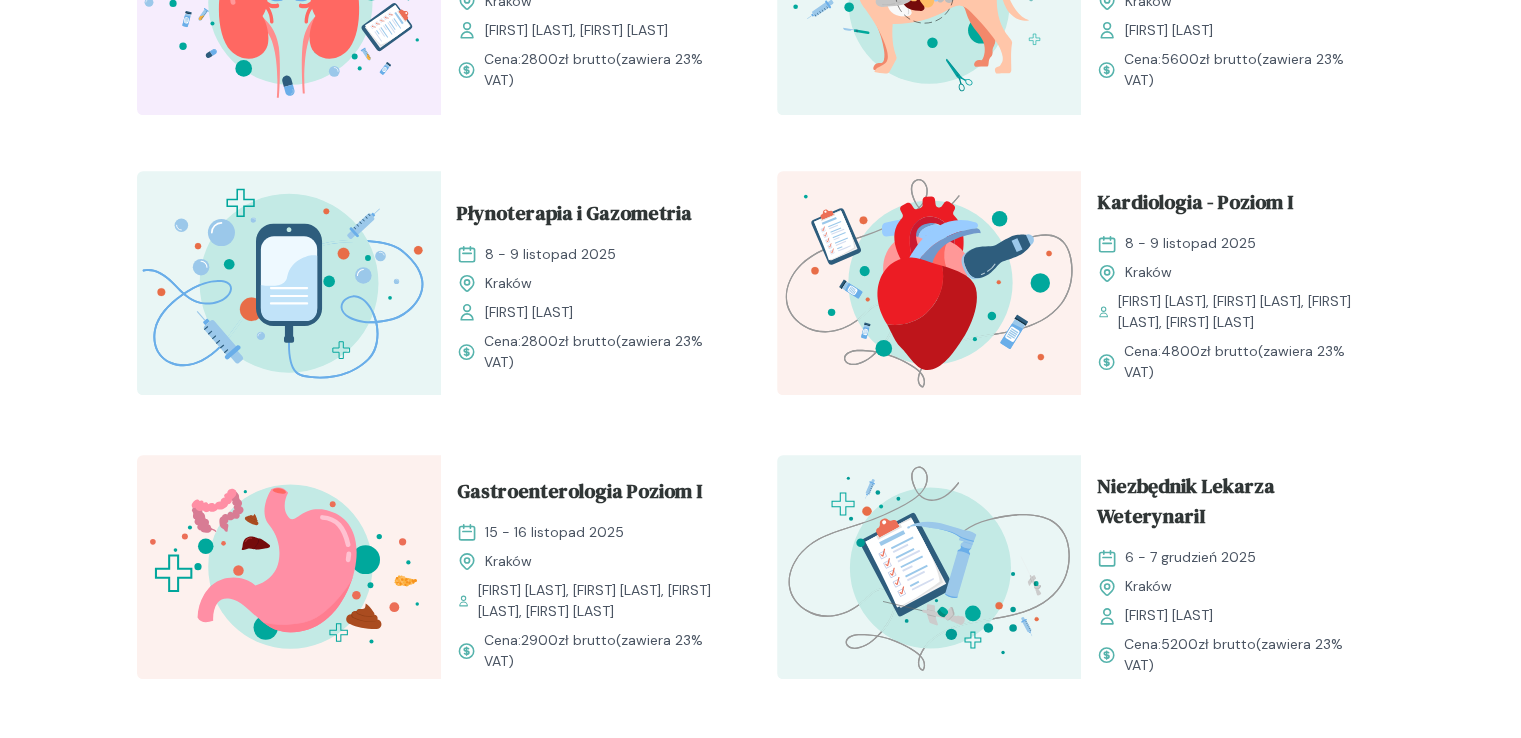 scroll, scrollTop: 2000, scrollLeft: 0, axis: vertical 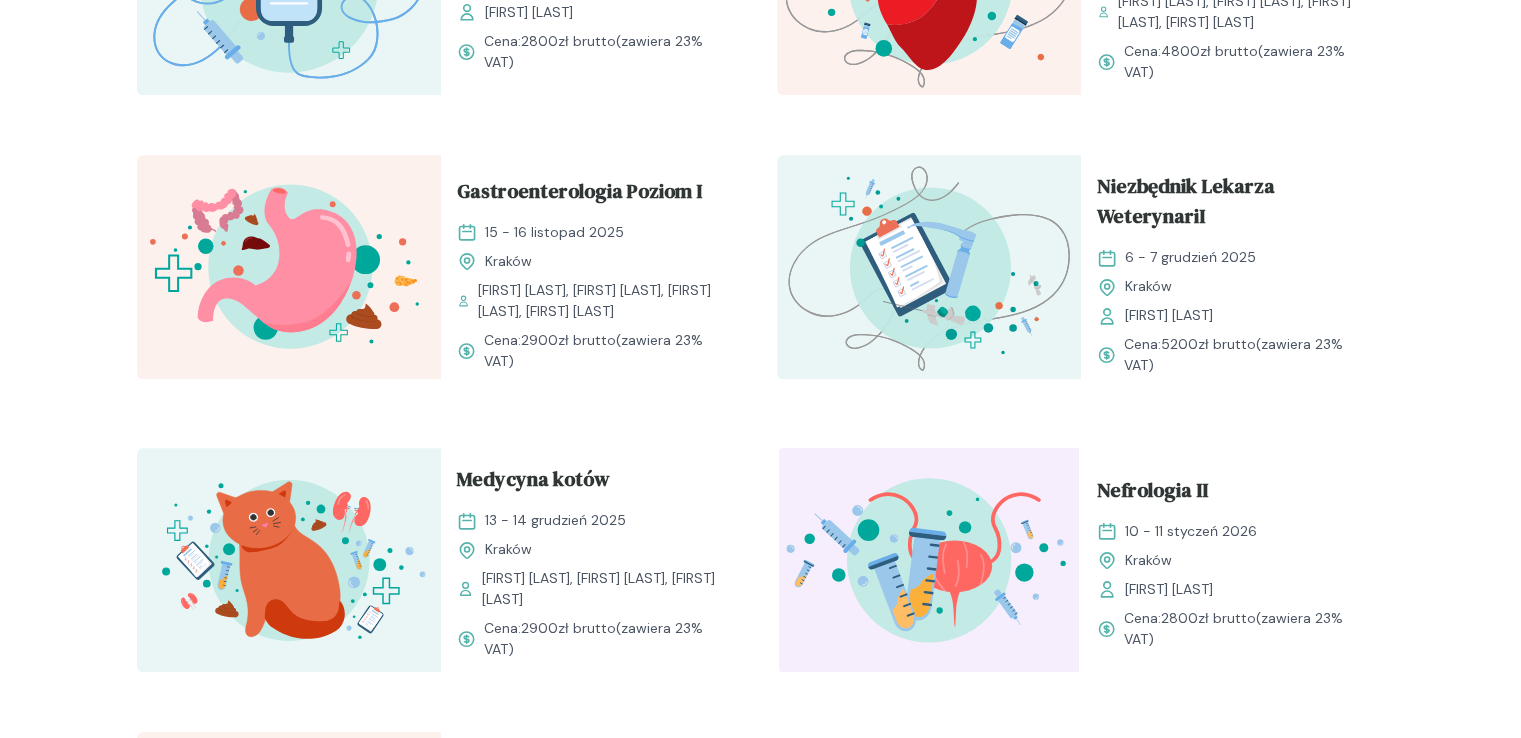 click at bounding box center (289, 267) 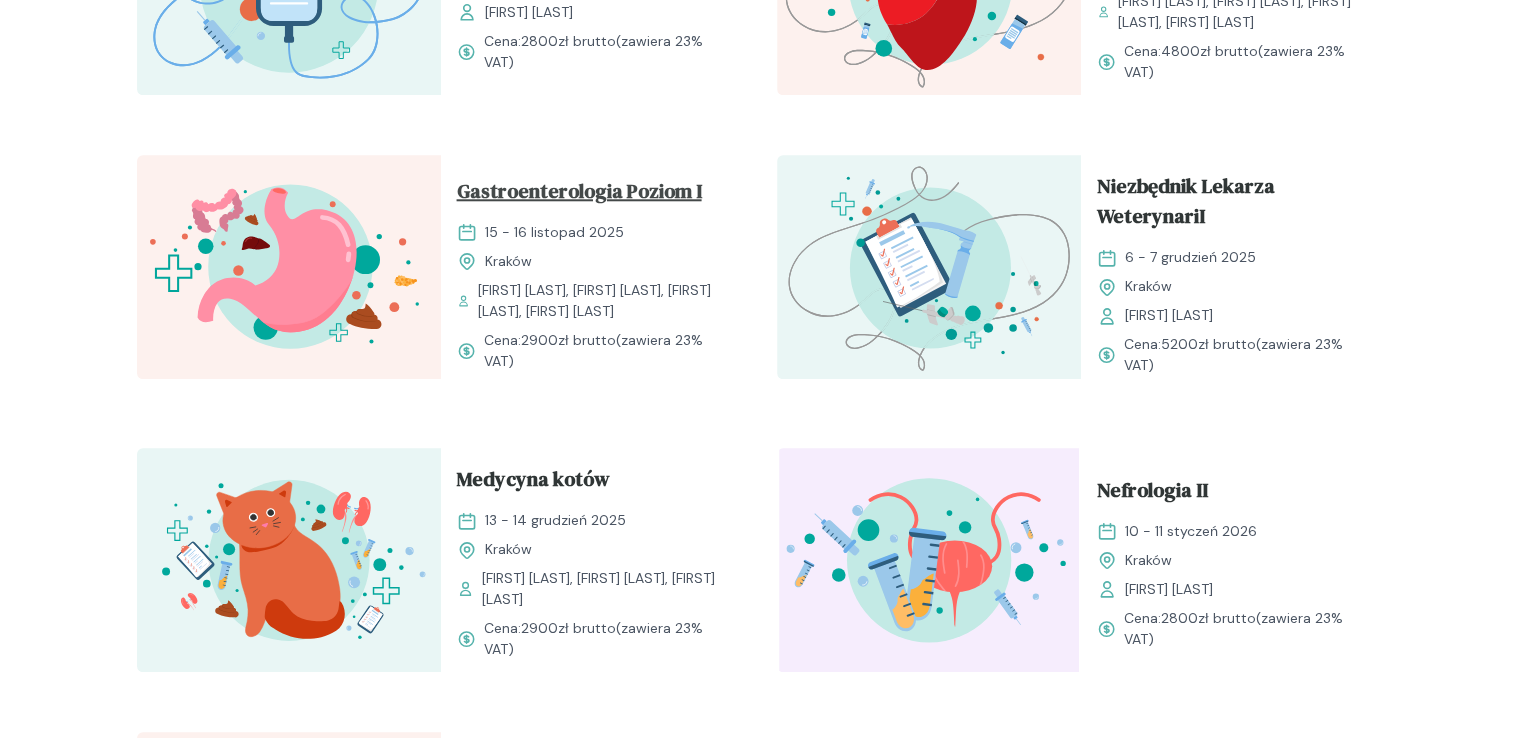 click on "Gastroenterologia Poziom I" at bounding box center (579, 195) 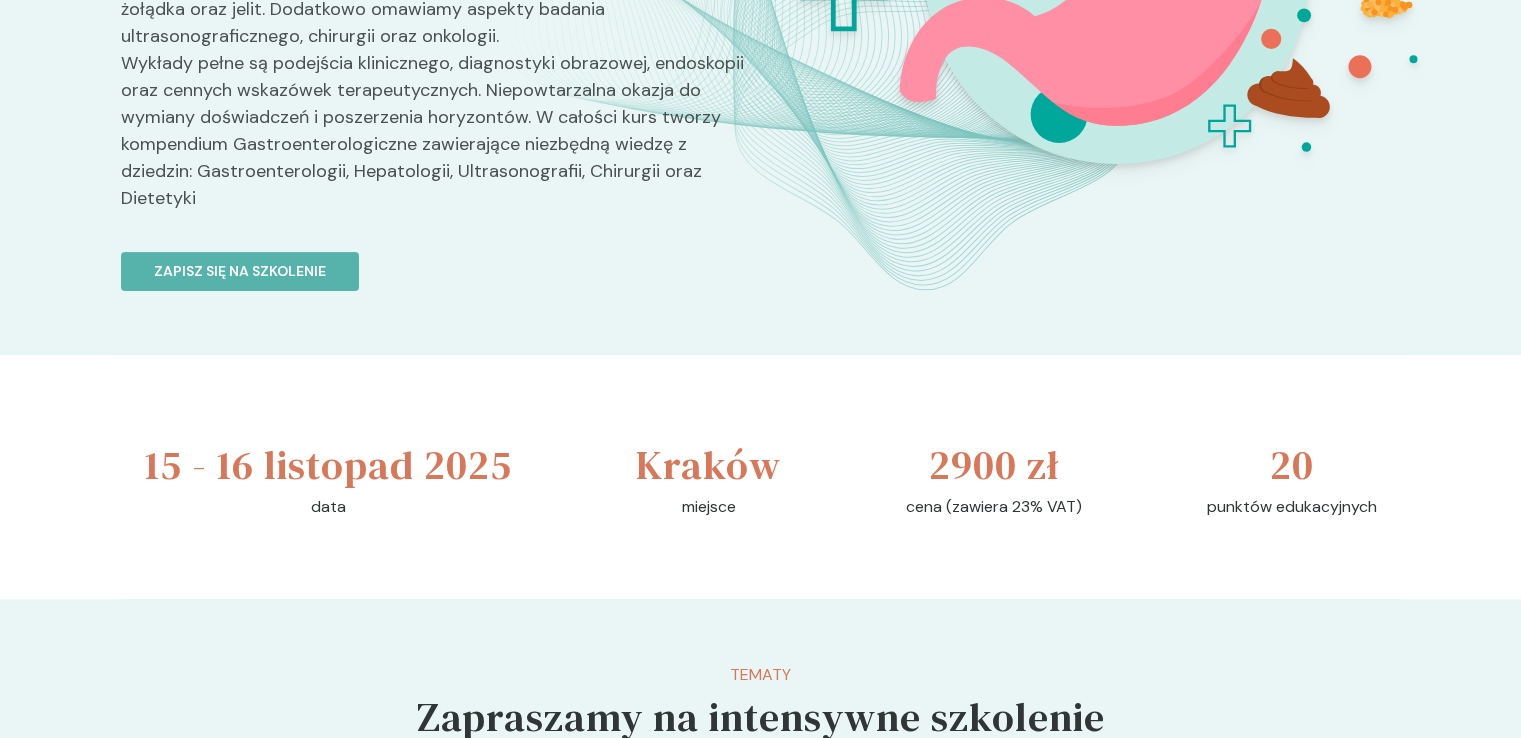 scroll, scrollTop: 400, scrollLeft: 0, axis: vertical 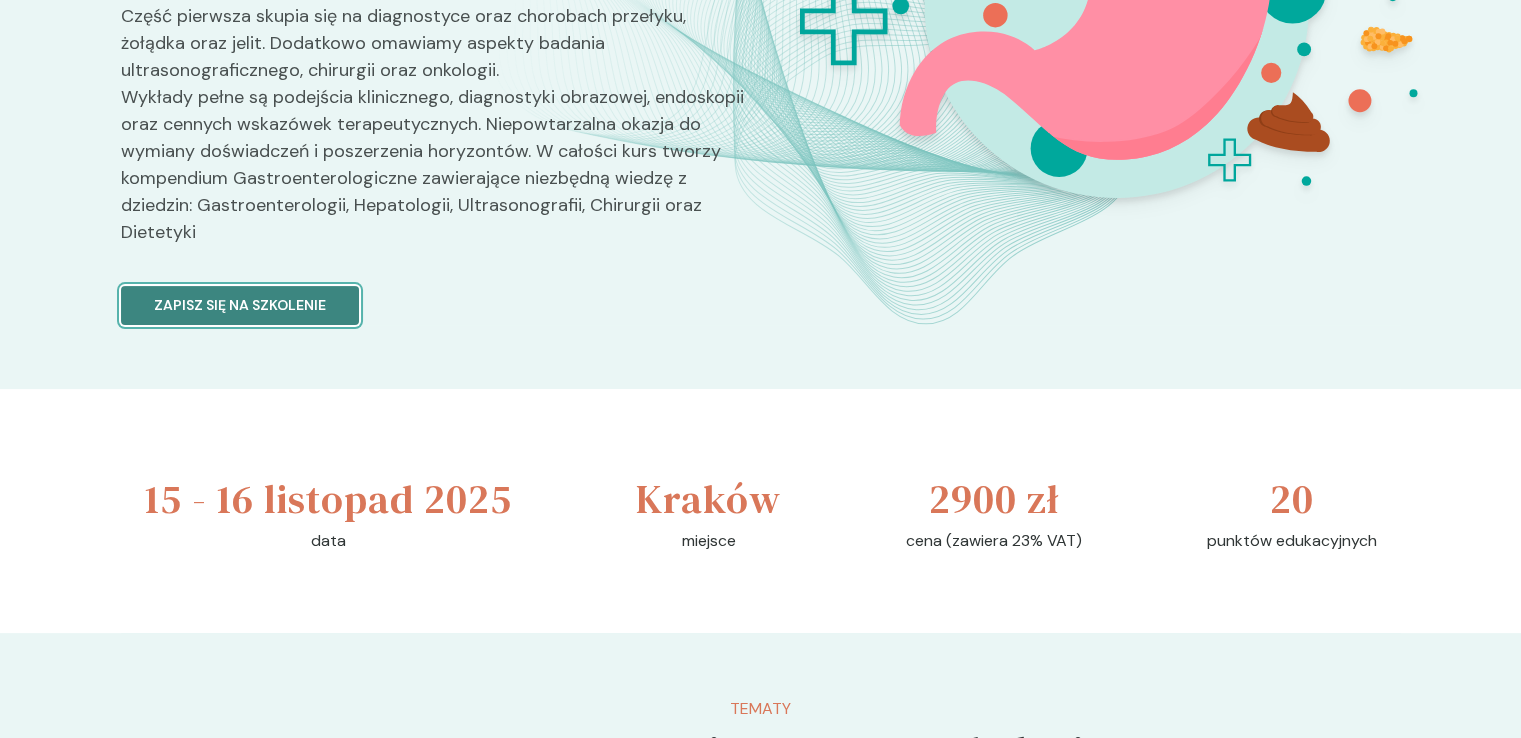 click on "Zapisz się na szkolenie" at bounding box center [240, 305] 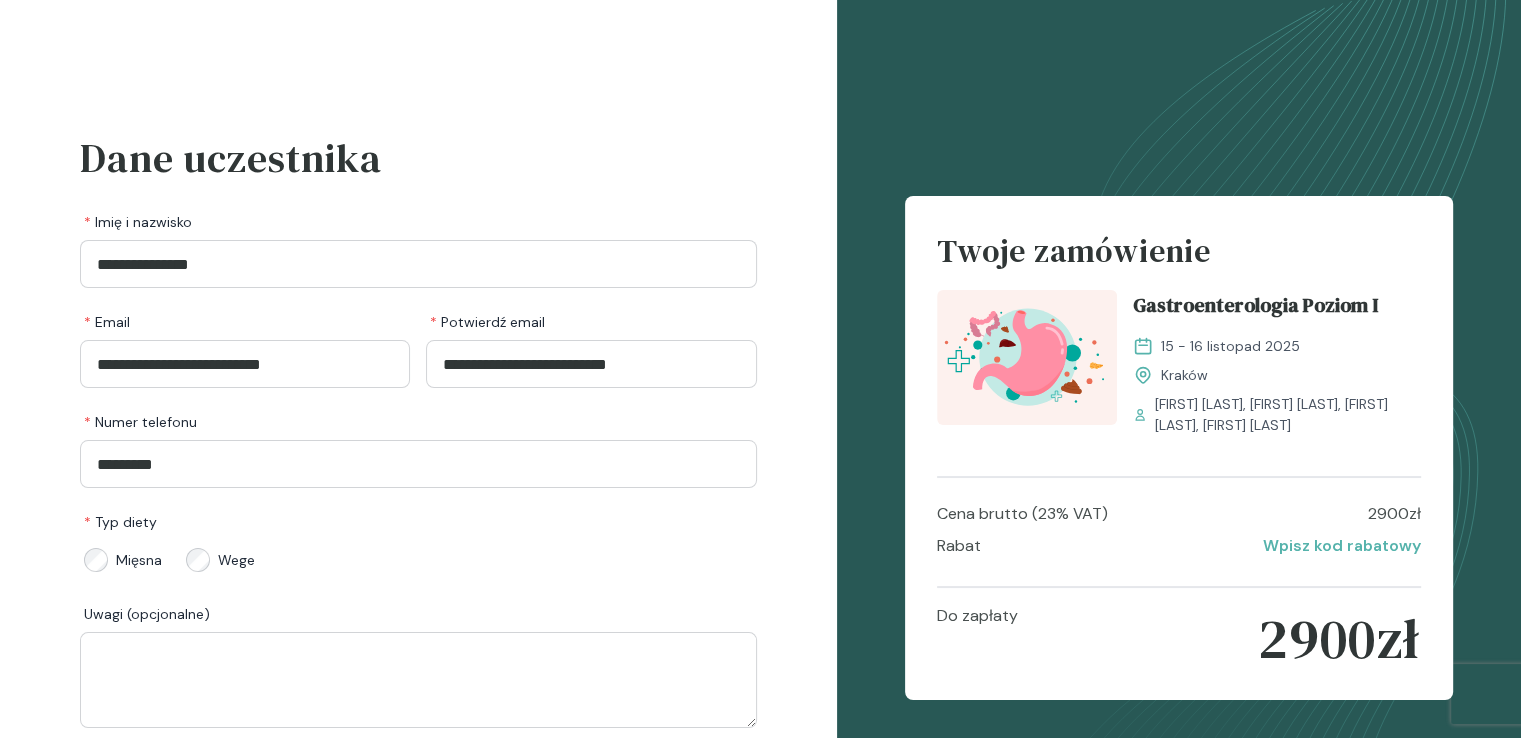 scroll, scrollTop: 156, scrollLeft: 0, axis: vertical 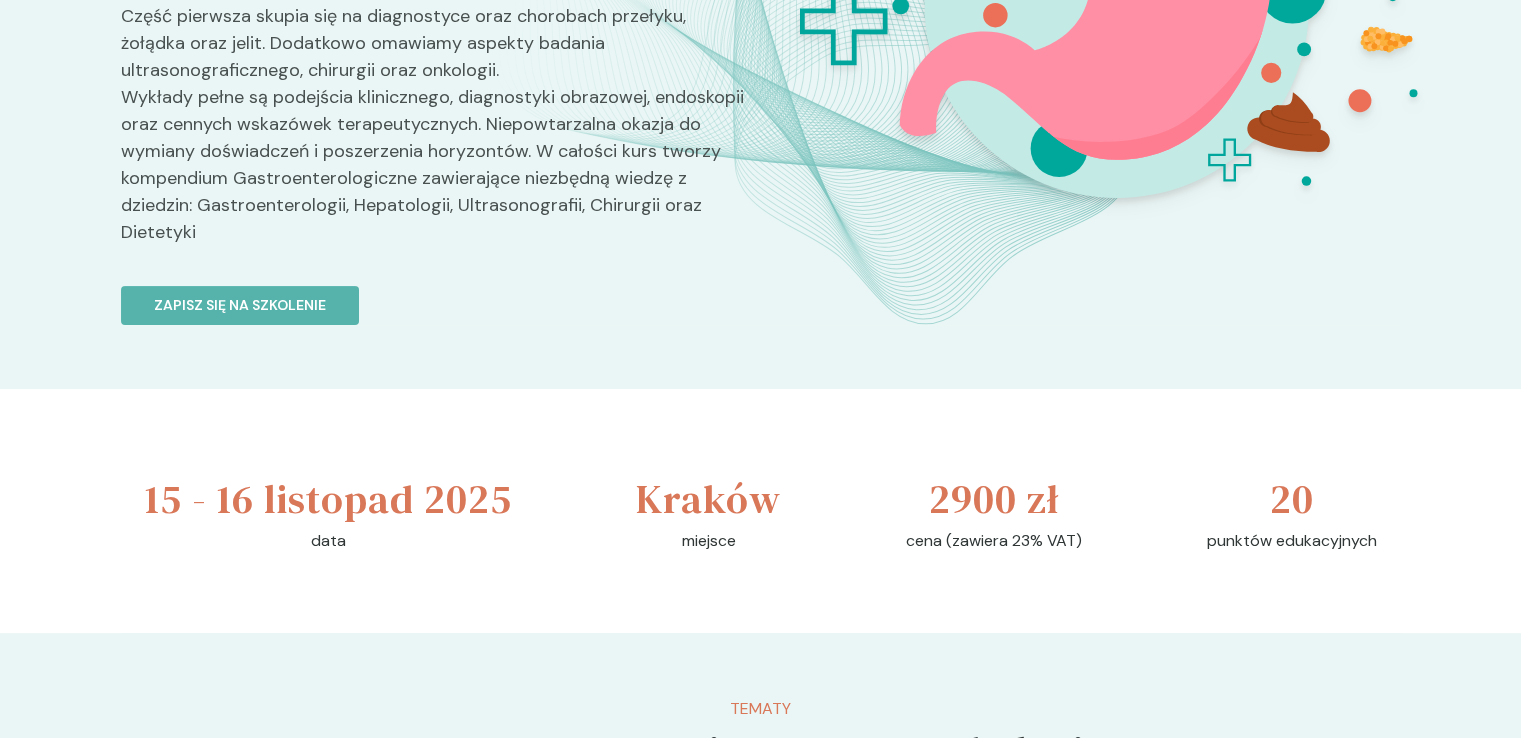 click on "Szkolenia Gastroenterologia Poziom I Gastroenterologia Poziom I Zapraszamy Cię na kurs , który co roku aktualizujemy o gastroenterologiczne nowinki. Część pierwsza skupia się na diagnostyce oraz chorobach przełyku, żołądka oraz jelit. Dodatkowo omawiamy aspekty badania ultrasonograficznego, chirurgii oraz onkologii. Wykłady pełne są podejścia klinicznego, diagnostyki obrazowej, endoskopii oraz cennych wskazówek terapeutycznych. Niepowtarzalna okazja do wymiany doświadczeń i poszerzenia horyzontów. W całości kurs tworzy kompendium Gastroenterologiczne zawierające niezbędną wiedzę z dziedzin: Gastroenterologii, Hepatologii, Ultrasonografii, Chirurgii oraz Dietetyki Zapisz się na szkolenie 15 - 16 listopad 2025 data Kraków miejsce 2900 zł cena (zawiera 23% VAT) 20 punktów edukacyjnych Tematy Zapraszamy na intensywne szkolenie Refluks żołądkowo-przełykowy Poruszymy tematy związane z mlaskaniem i ulewaniem Choroby żołądka Kompendium wiedzy - diagnostyka i leczenie Rozkład 8:30" at bounding box center [760, 3317] 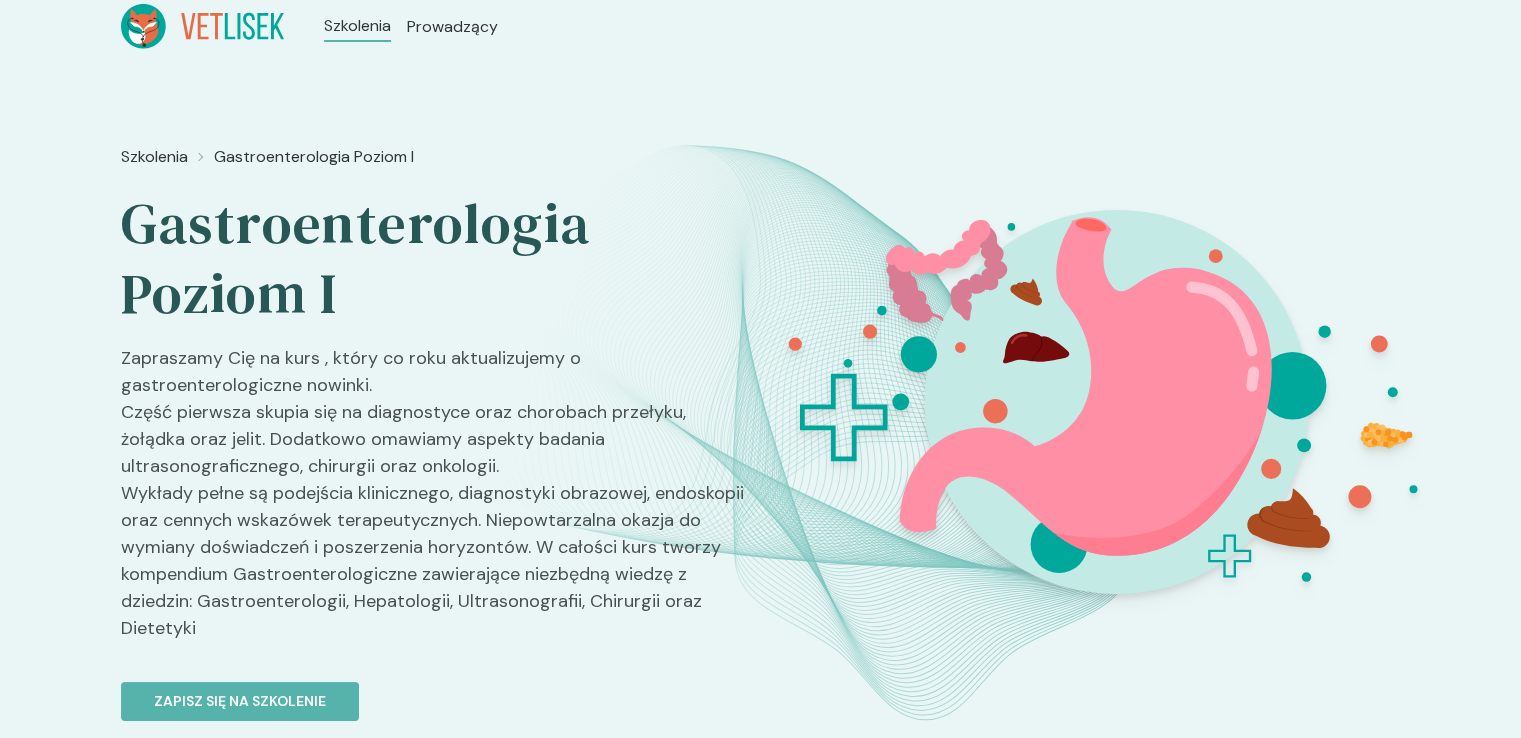 scroll, scrollTop: 0, scrollLeft: 0, axis: both 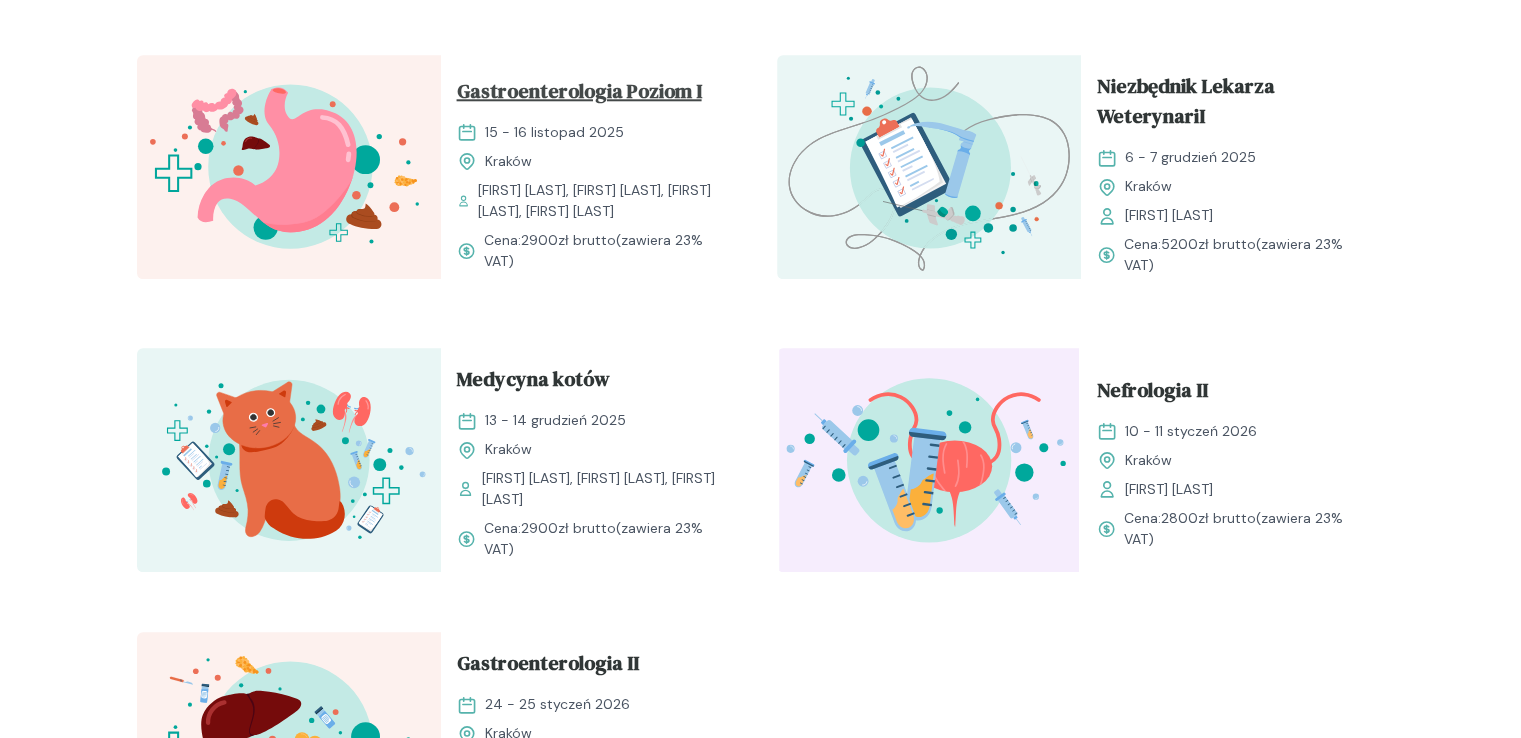 click on "Gastroenterologia Poziom I" at bounding box center (579, 95) 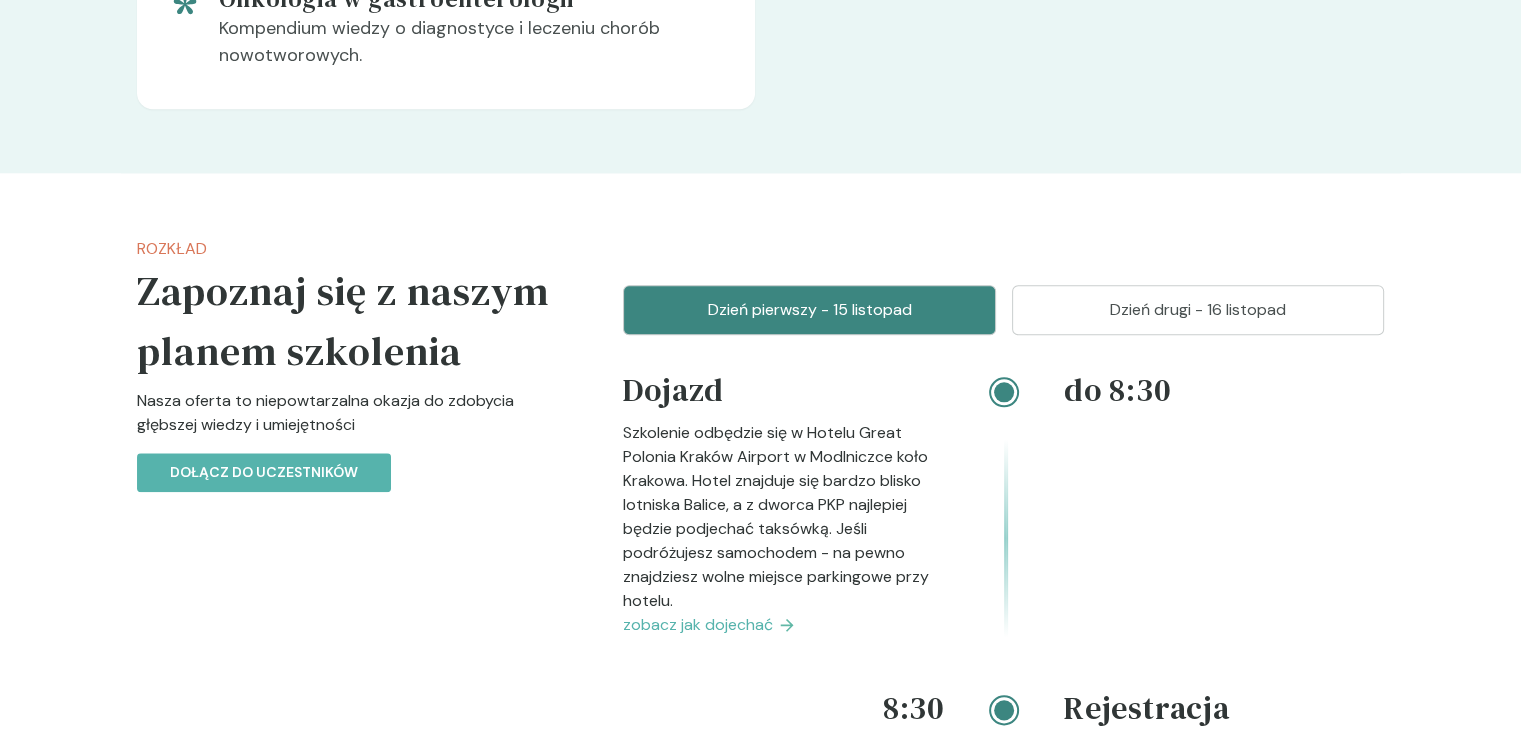 scroll, scrollTop: 2000, scrollLeft: 0, axis: vertical 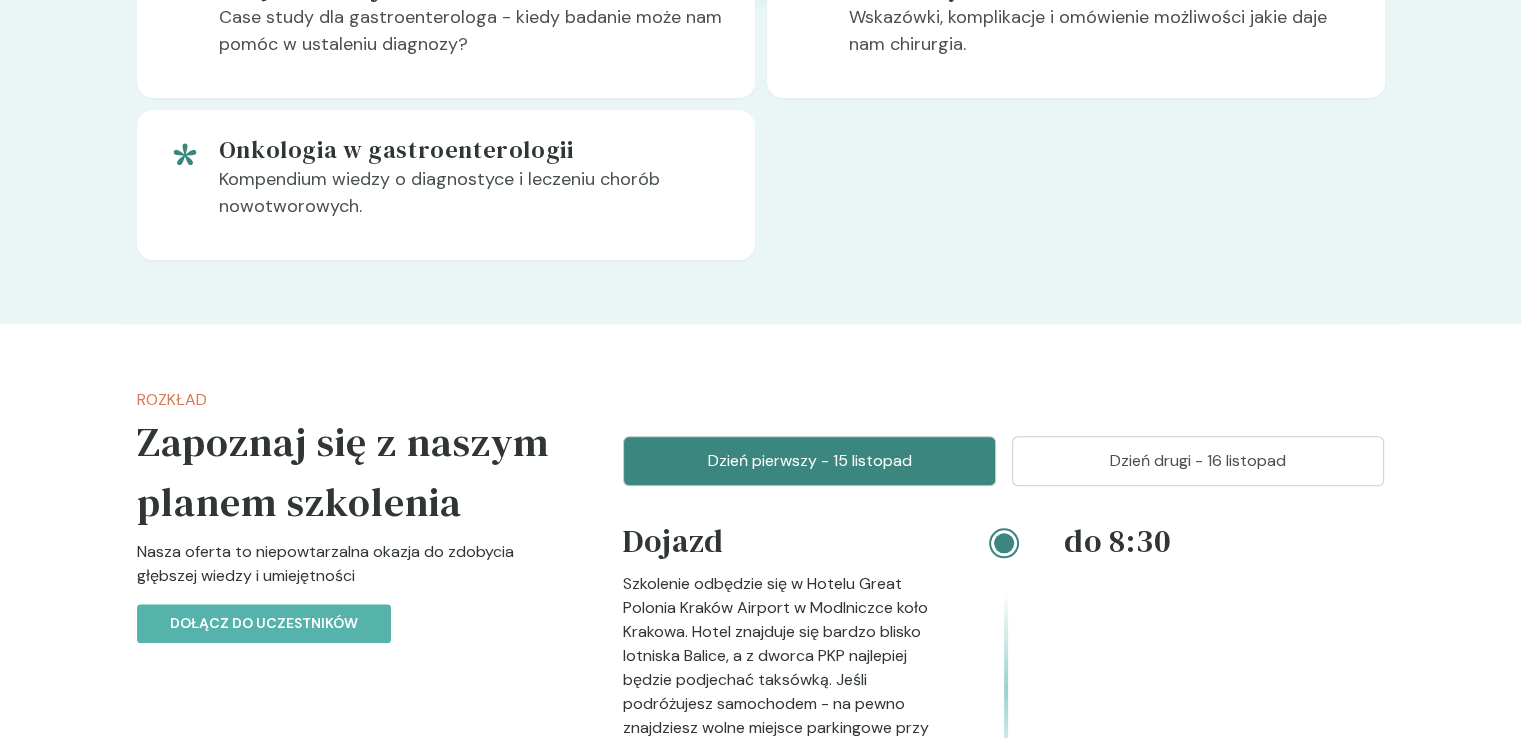 click on "Dzień drugi - [DATE]" at bounding box center [1198, 461] 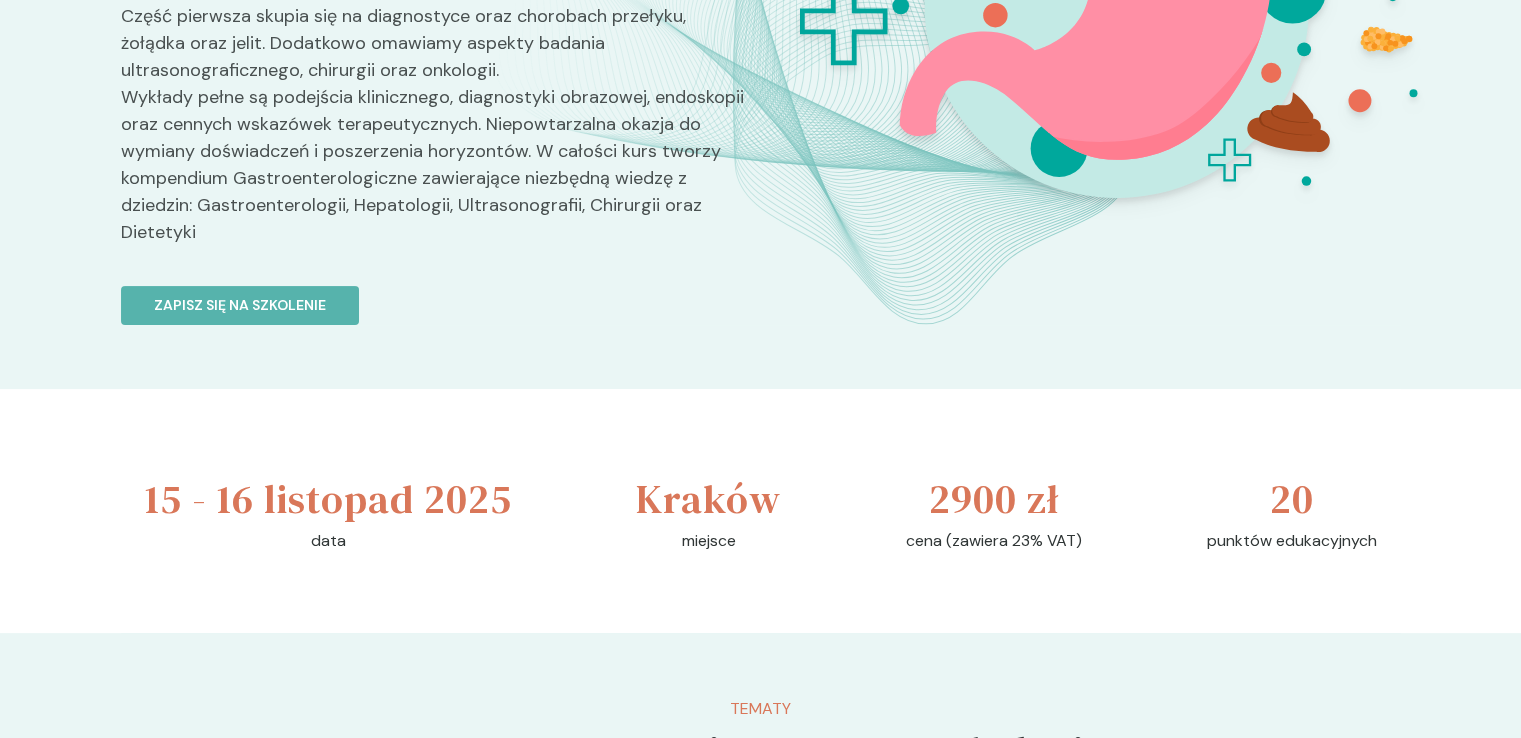 scroll, scrollTop: 0, scrollLeft: 0, axis: both 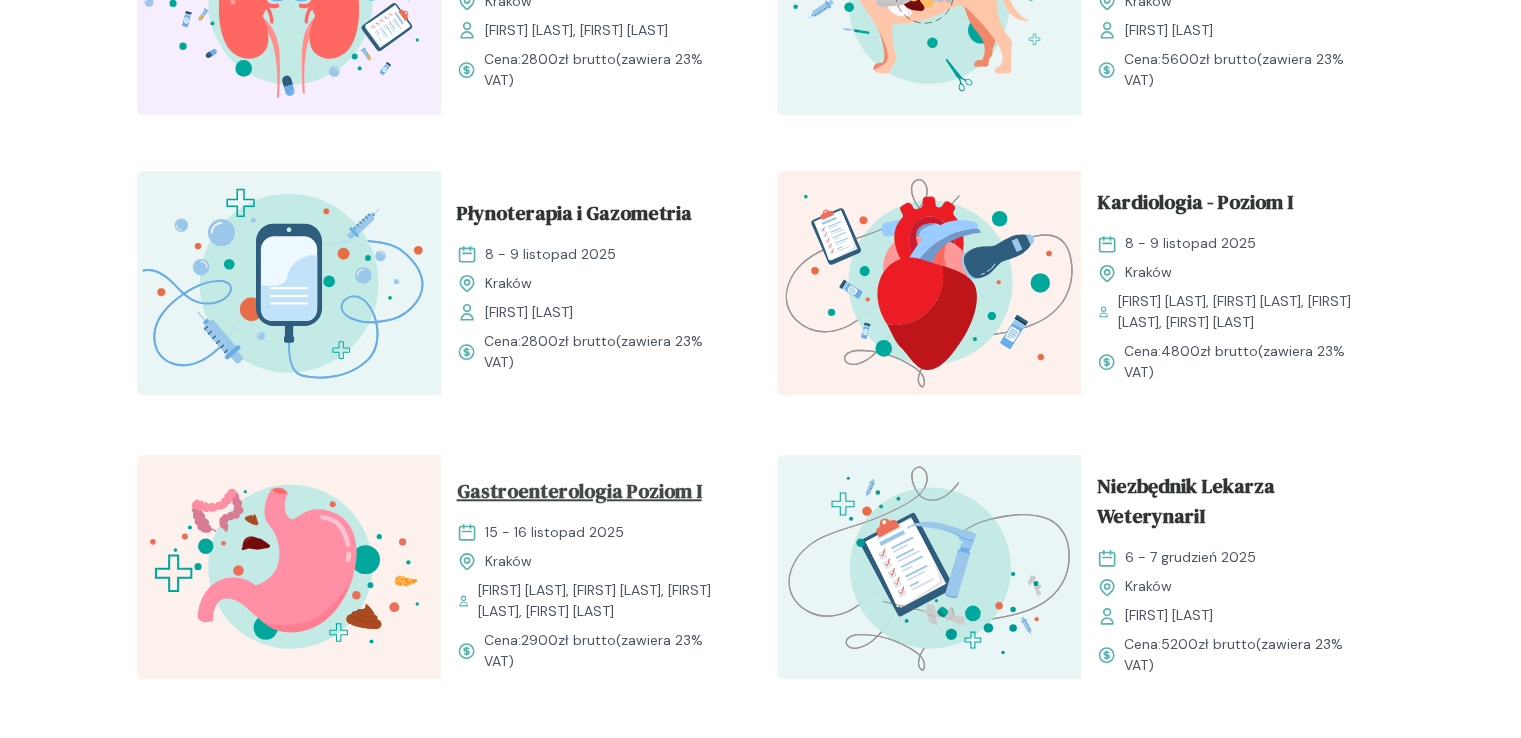click on "Gastroenterologia Poziom I" at bounding box center [579, 495] 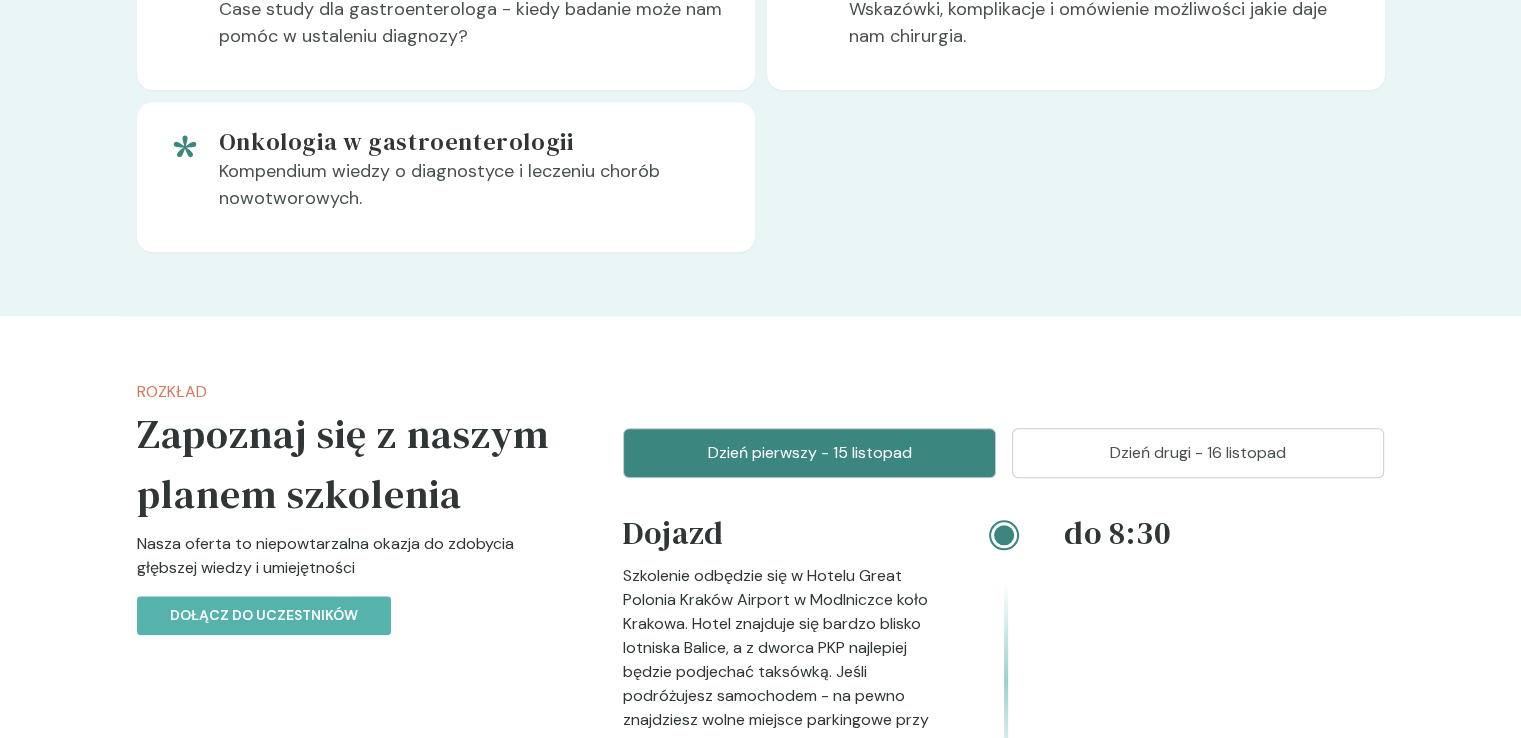 scroll, scrollTop: 2300, scrollLeft: 0, axis: vertical 